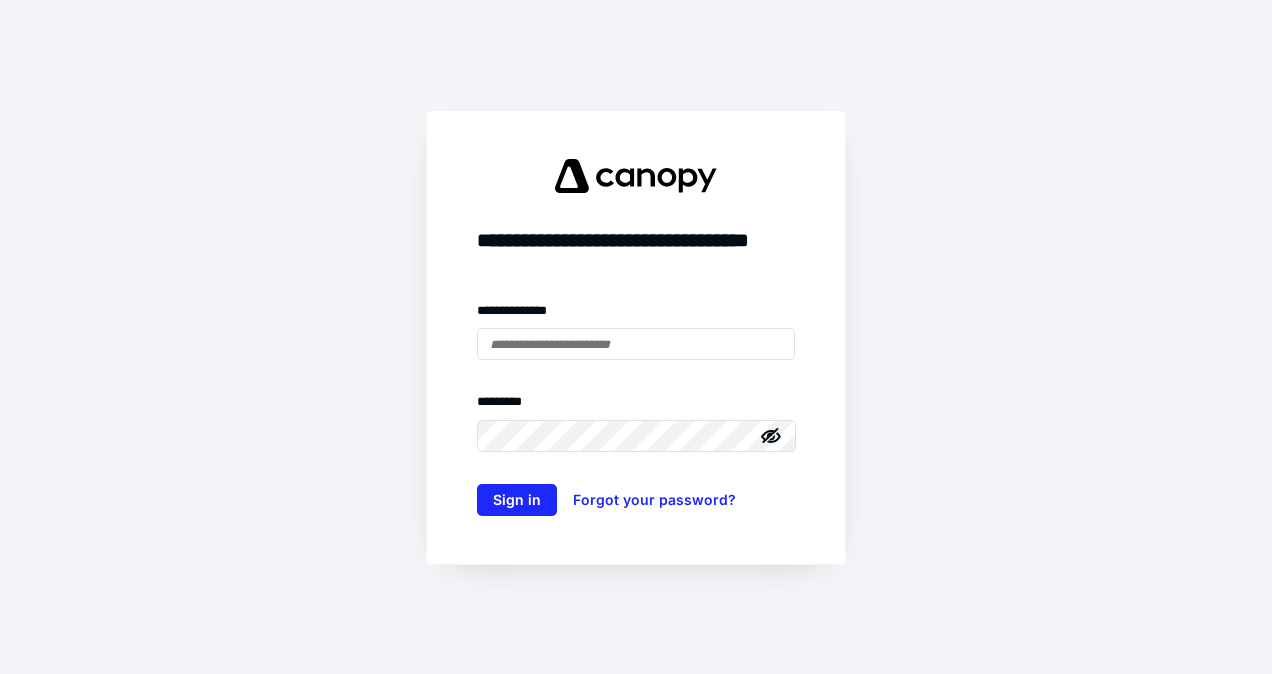 scroll, scrollTop: 0, scrollLeft: 0, axis: both 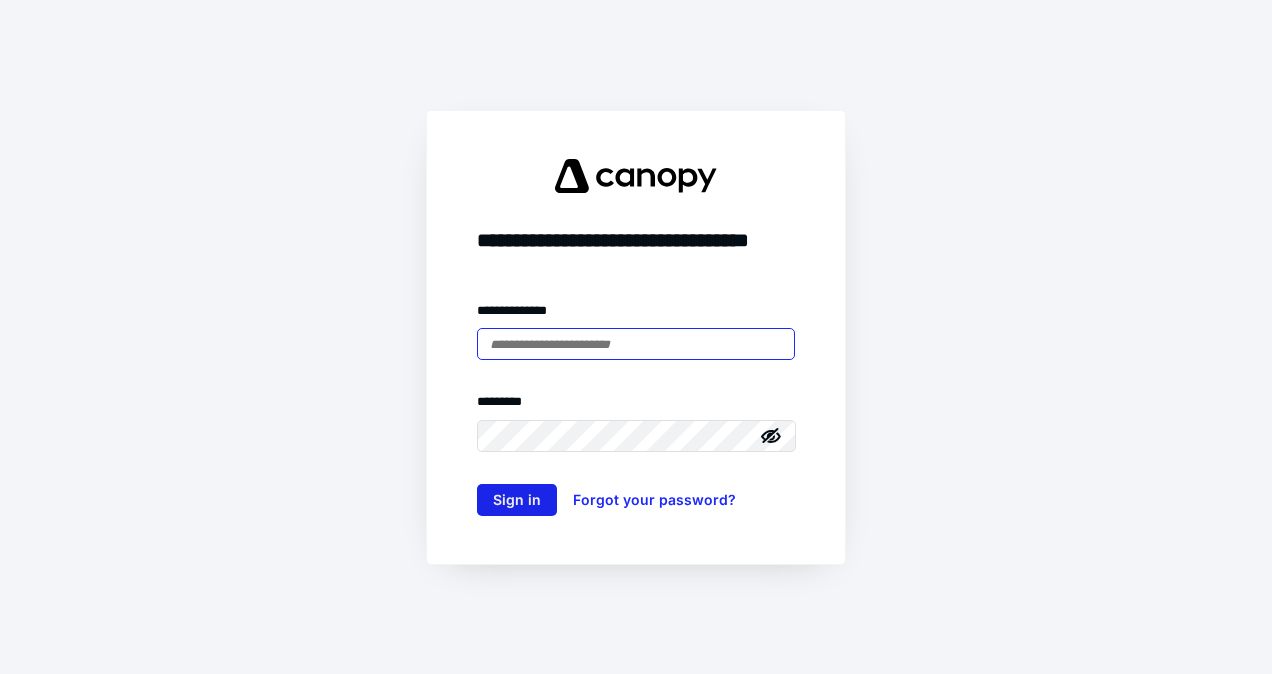 type on "**********" 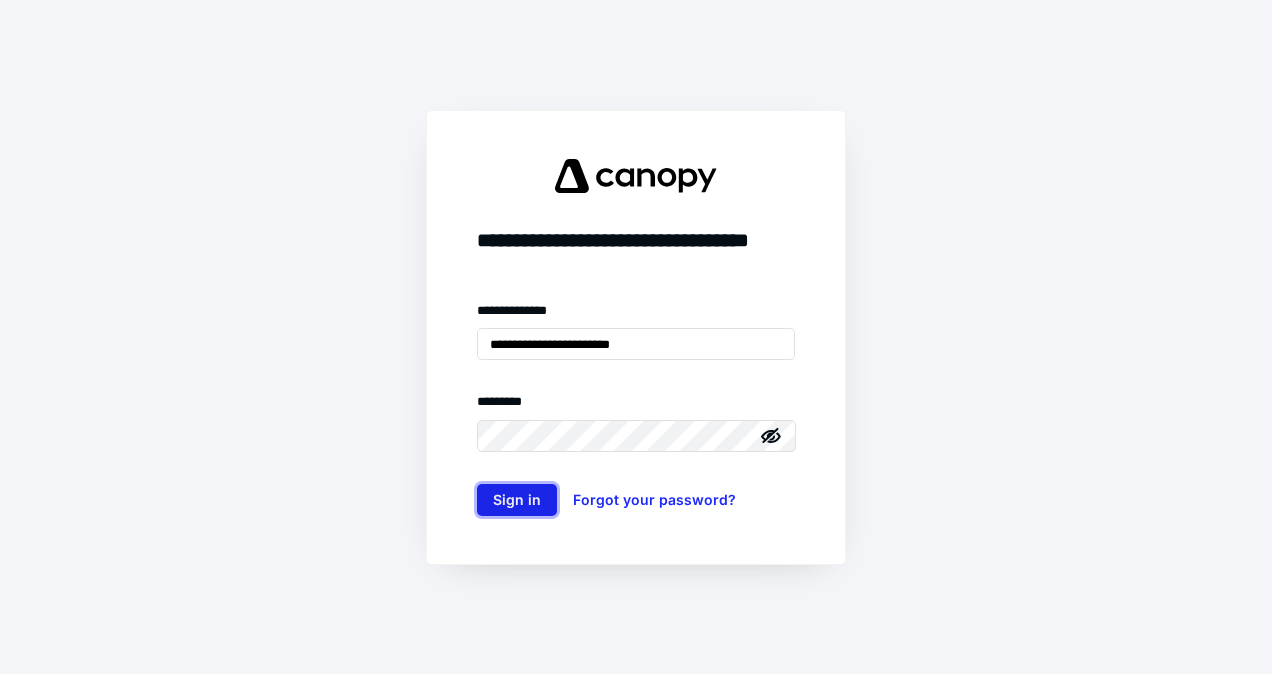 click on "Sign in" at bounding box center (517, 500) 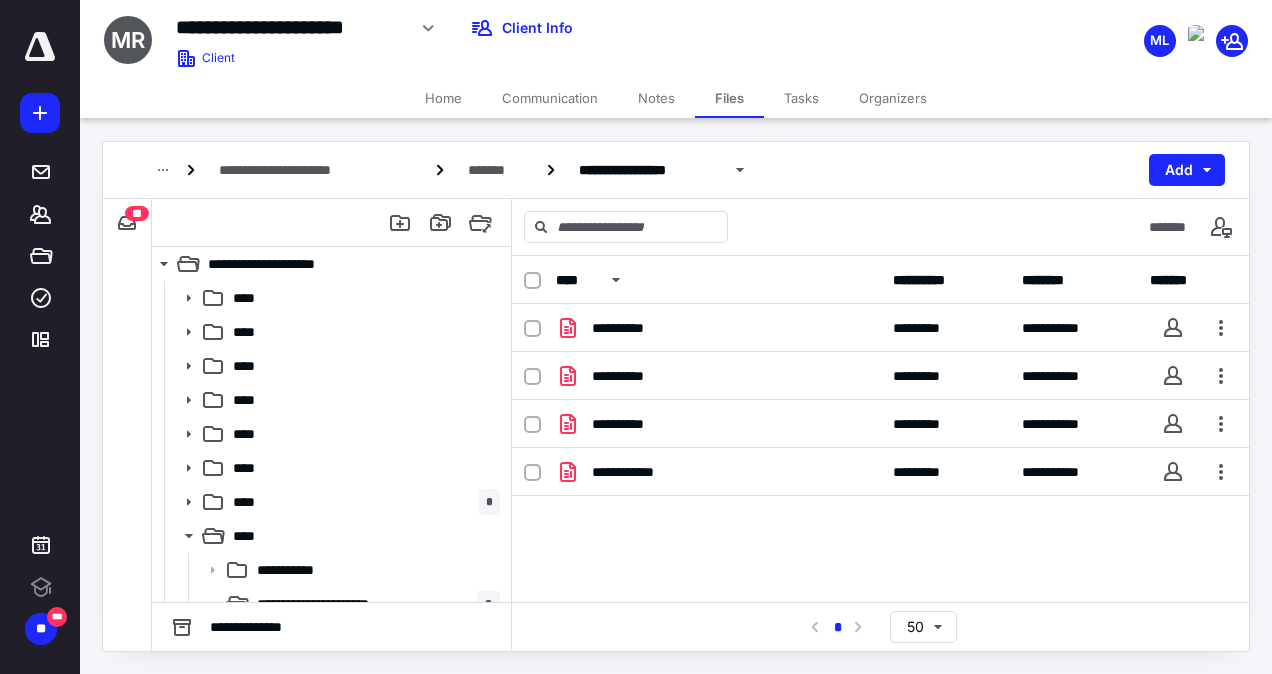 scroll, scrollTop: 0, scrollLeft: 0, axis: both 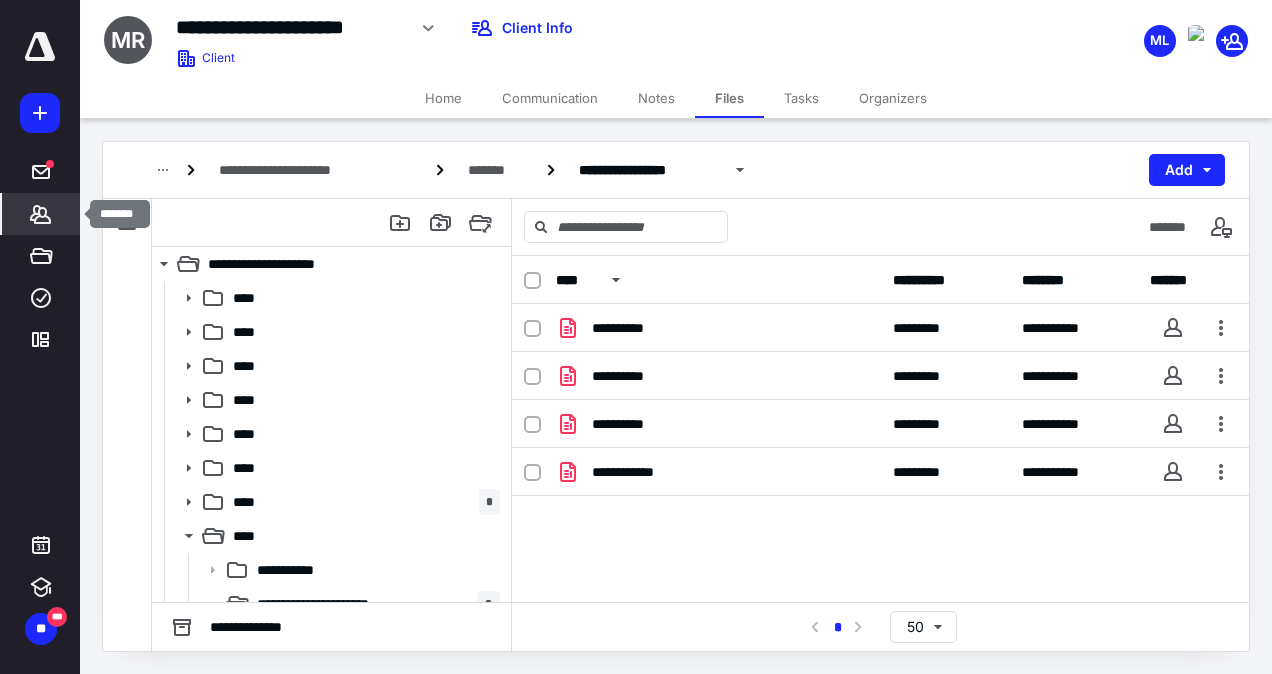 click on "*******" at bounding box center (41, 214) 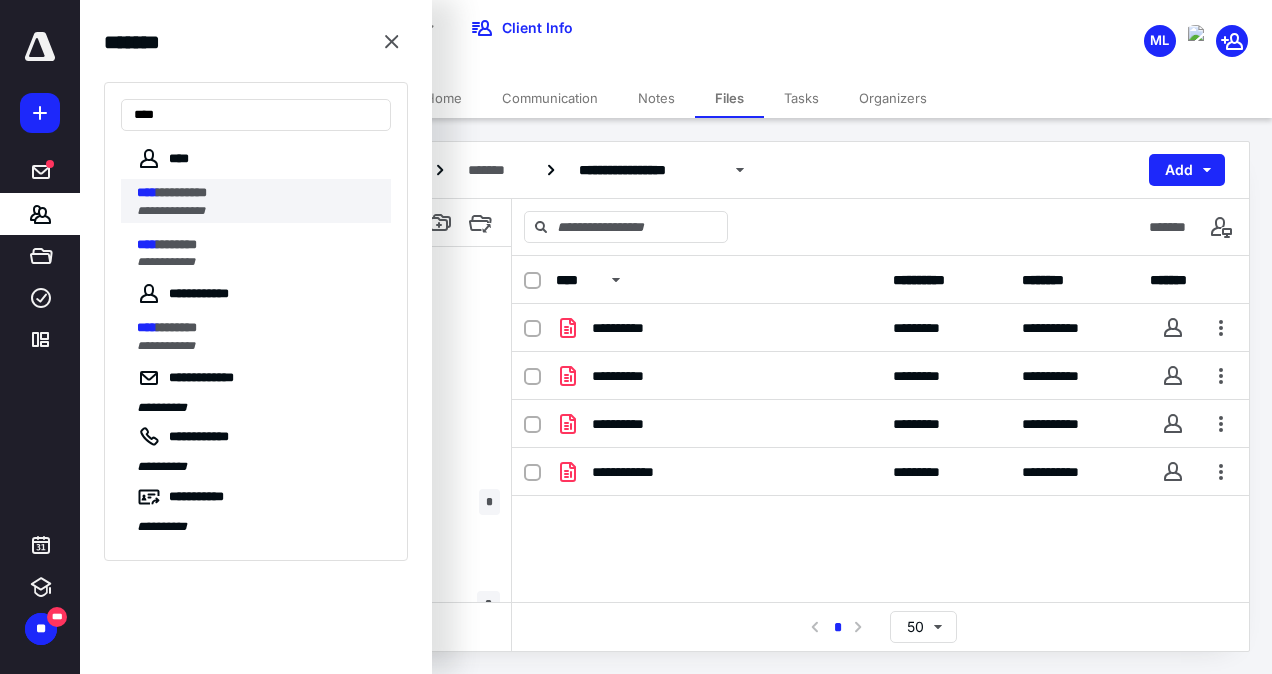 type on "****" 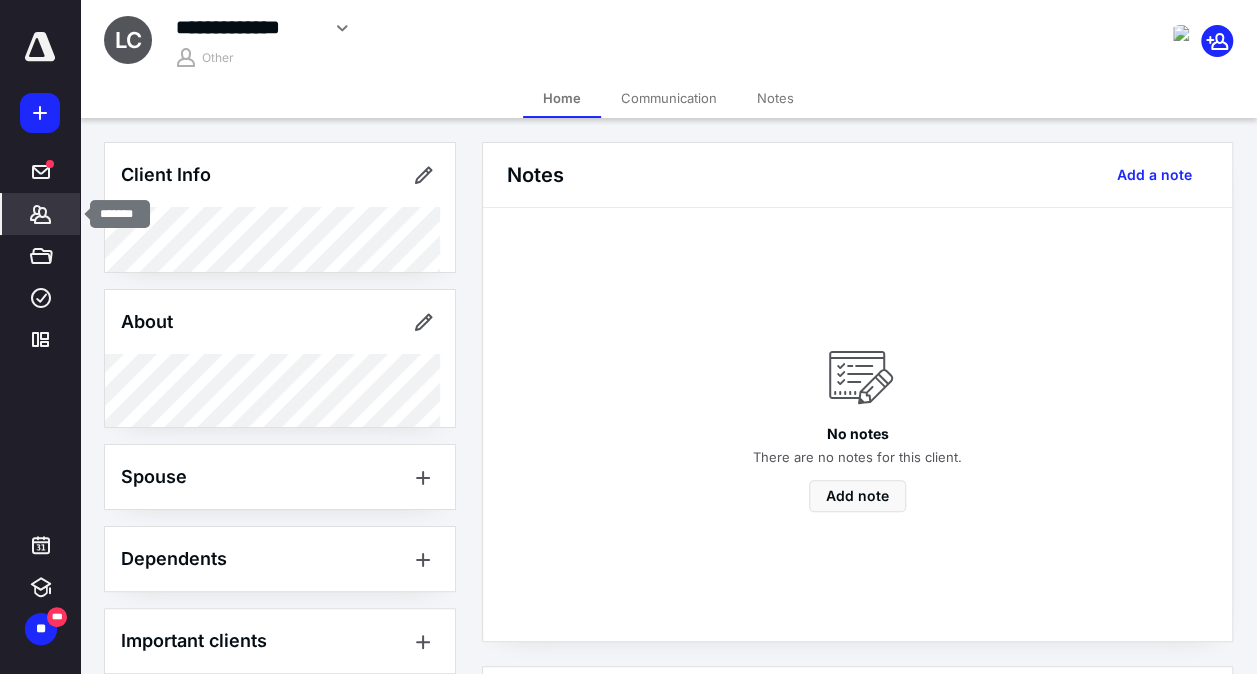 click on "*******" at bounding box center [41, 214] 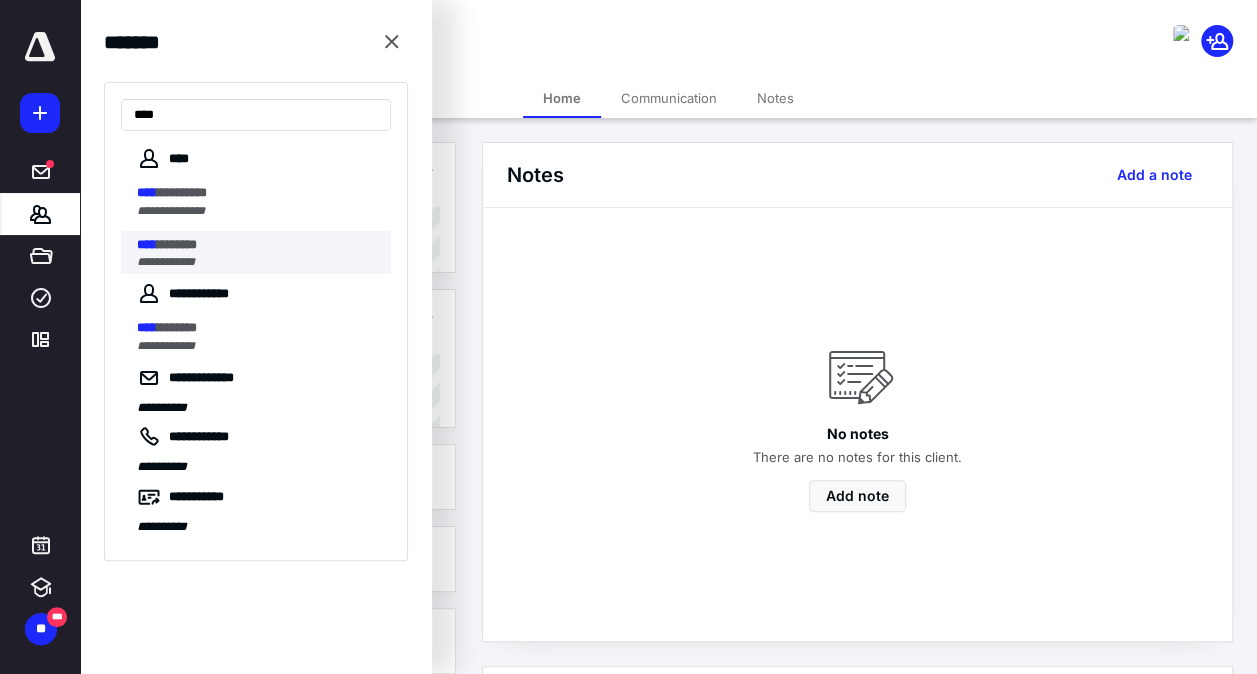 type on "****" 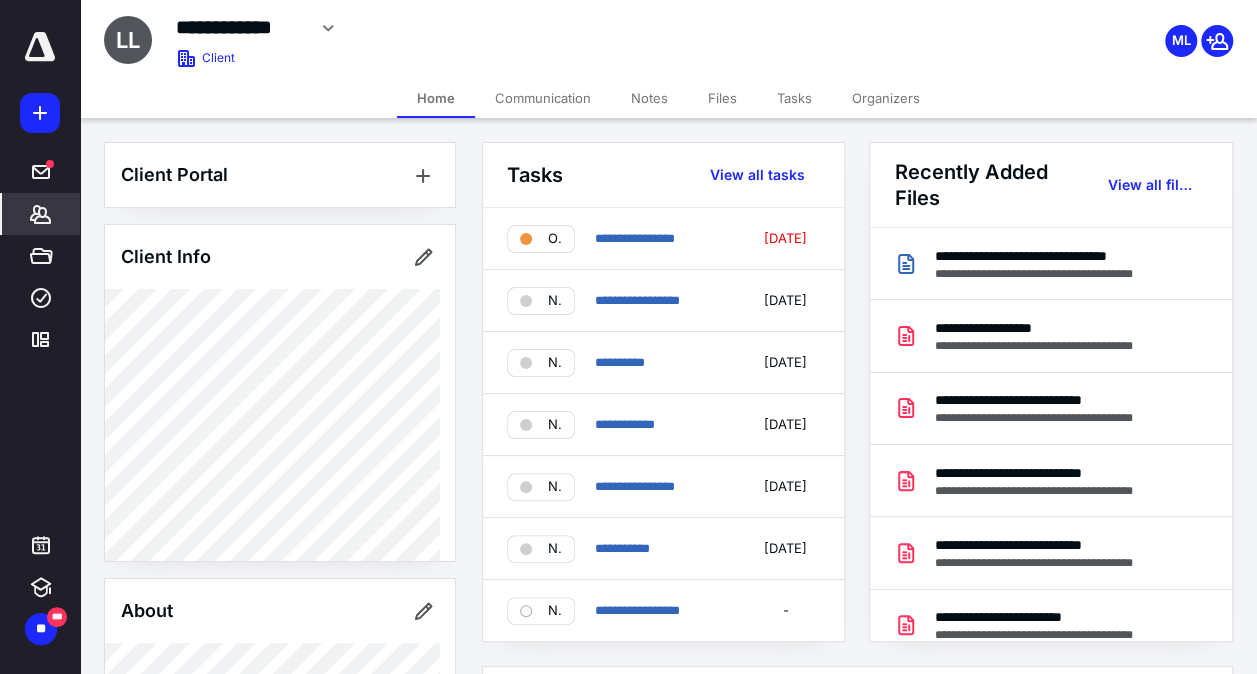click on "Files" at bounding box center (722, 98) 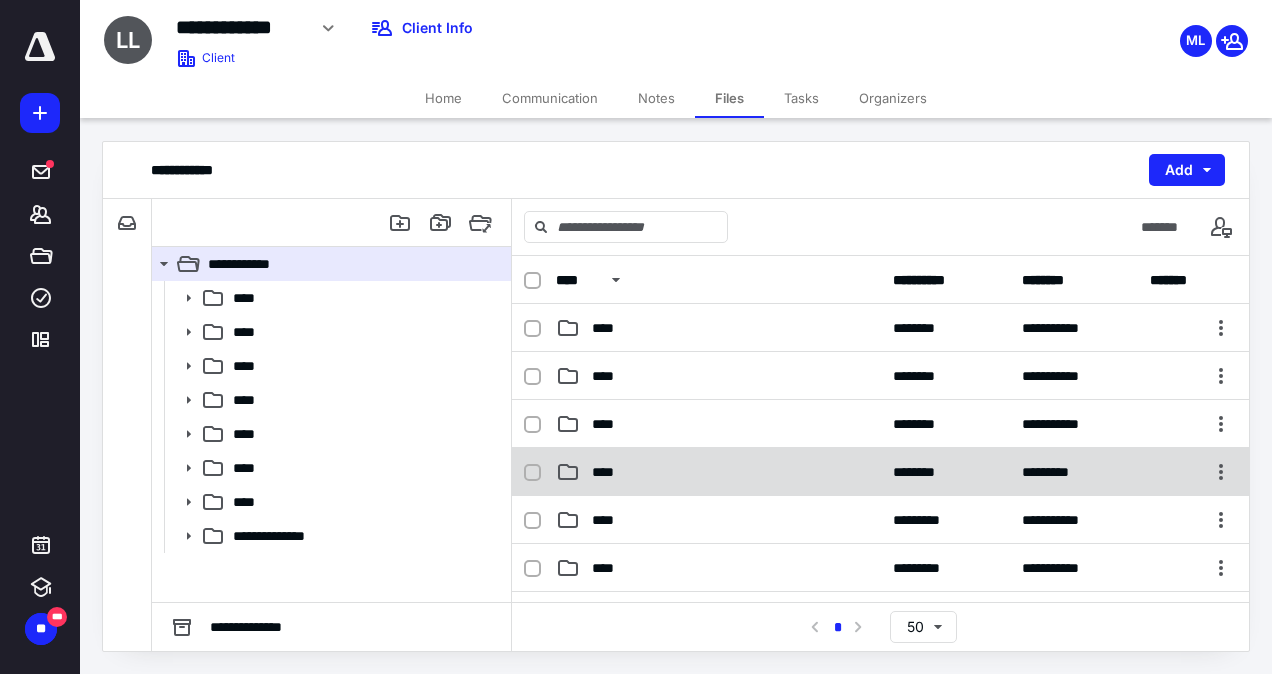 scroll, scrollTop: 81, scrollLeft: 0, axis: vertical 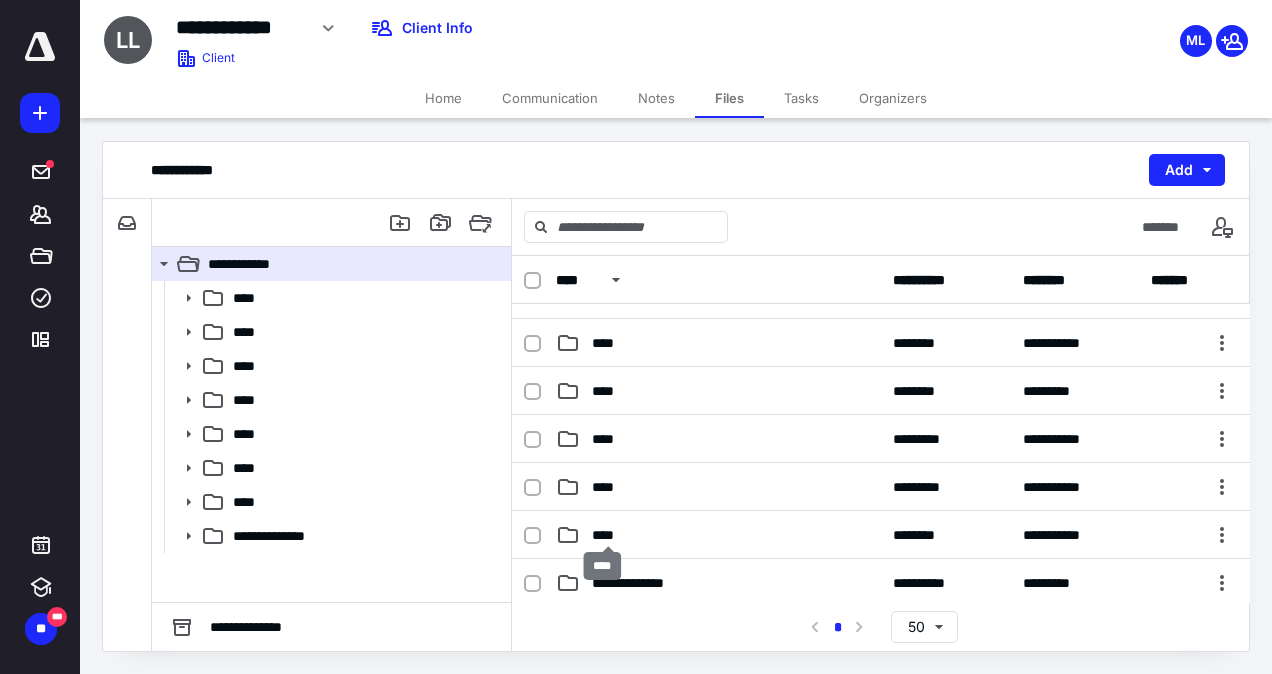 click on "****" at bounding box center [609, 535] 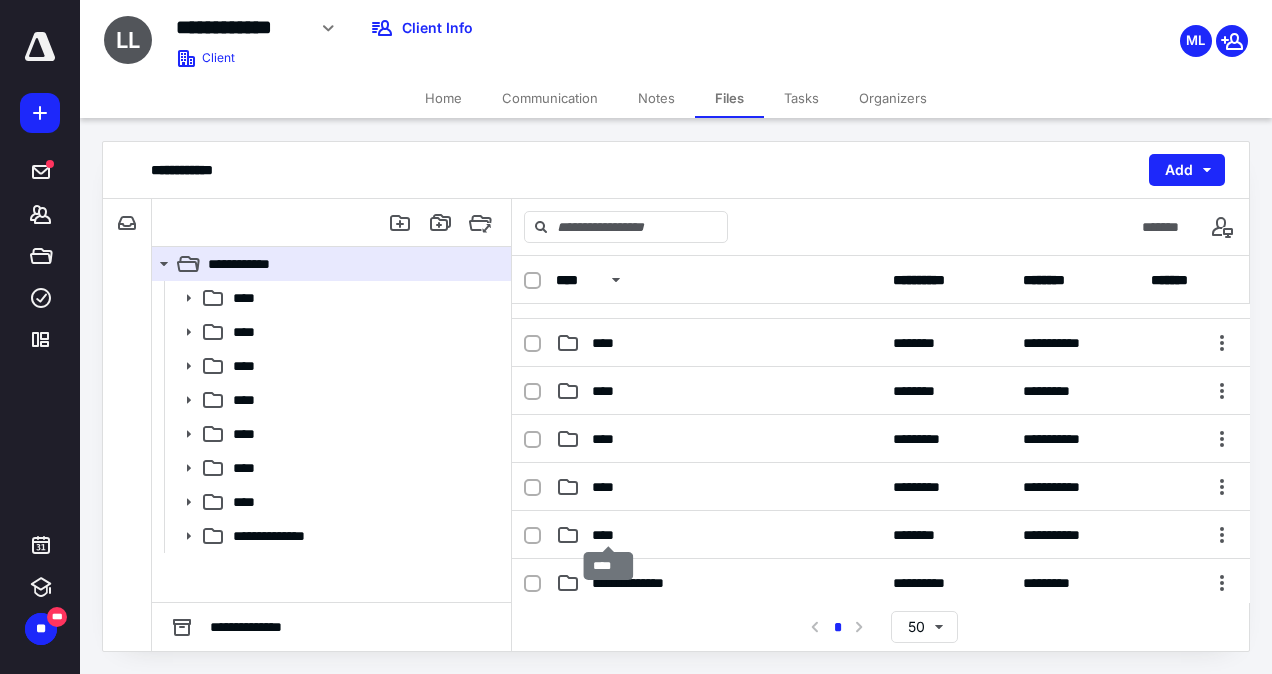click on "****" at bounding box center [609, 535] 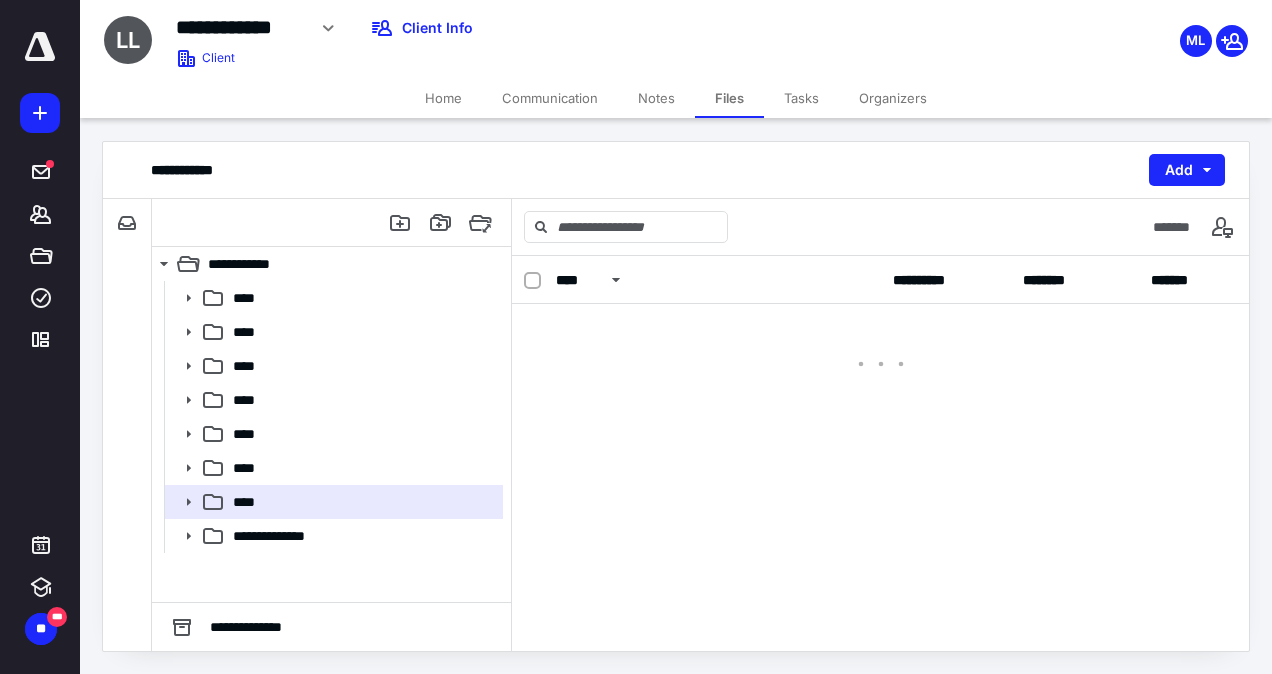 click on "**********" at bounding box center [881, 453] 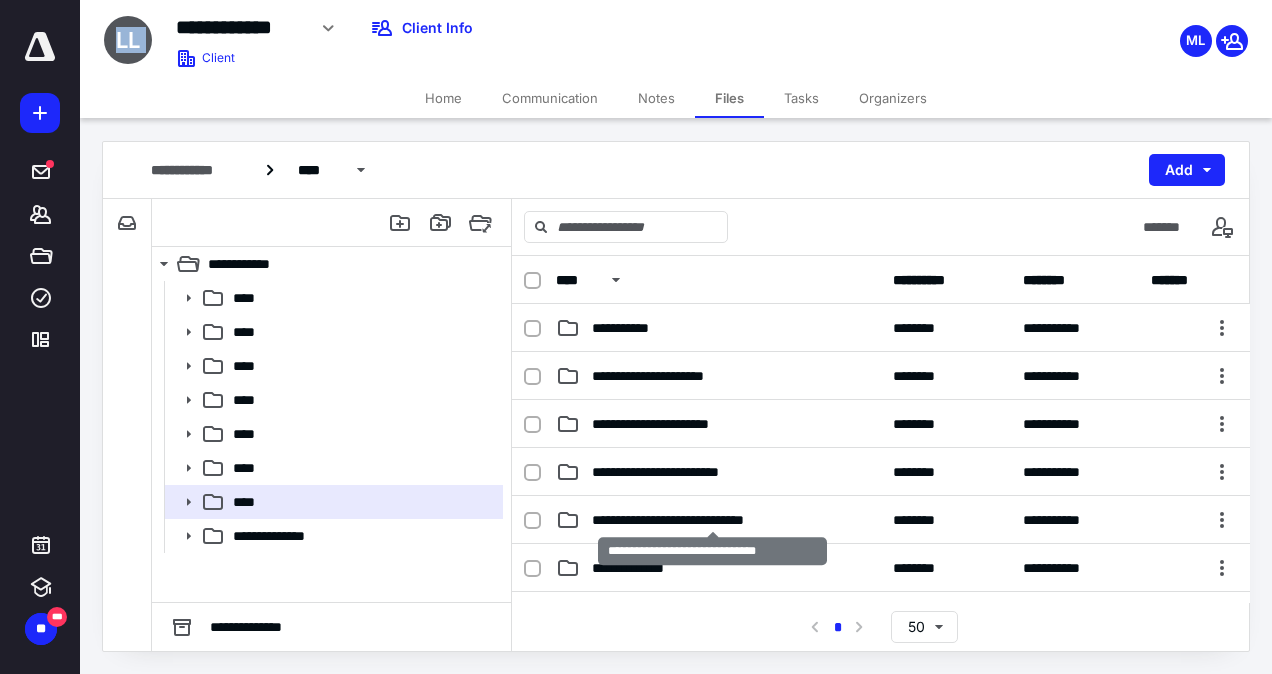 scroll, scrollTop: 0, scrollLeft: 0, axis: both 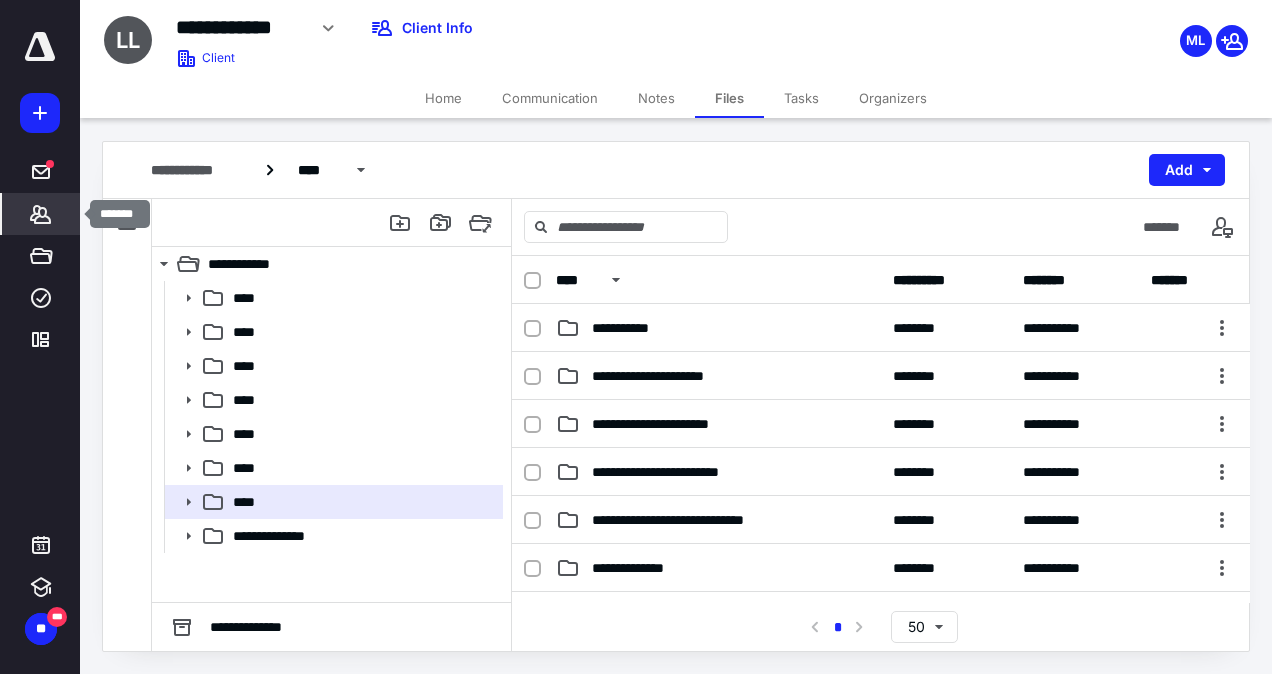 click on "*******" at bounding box center (41, 214) 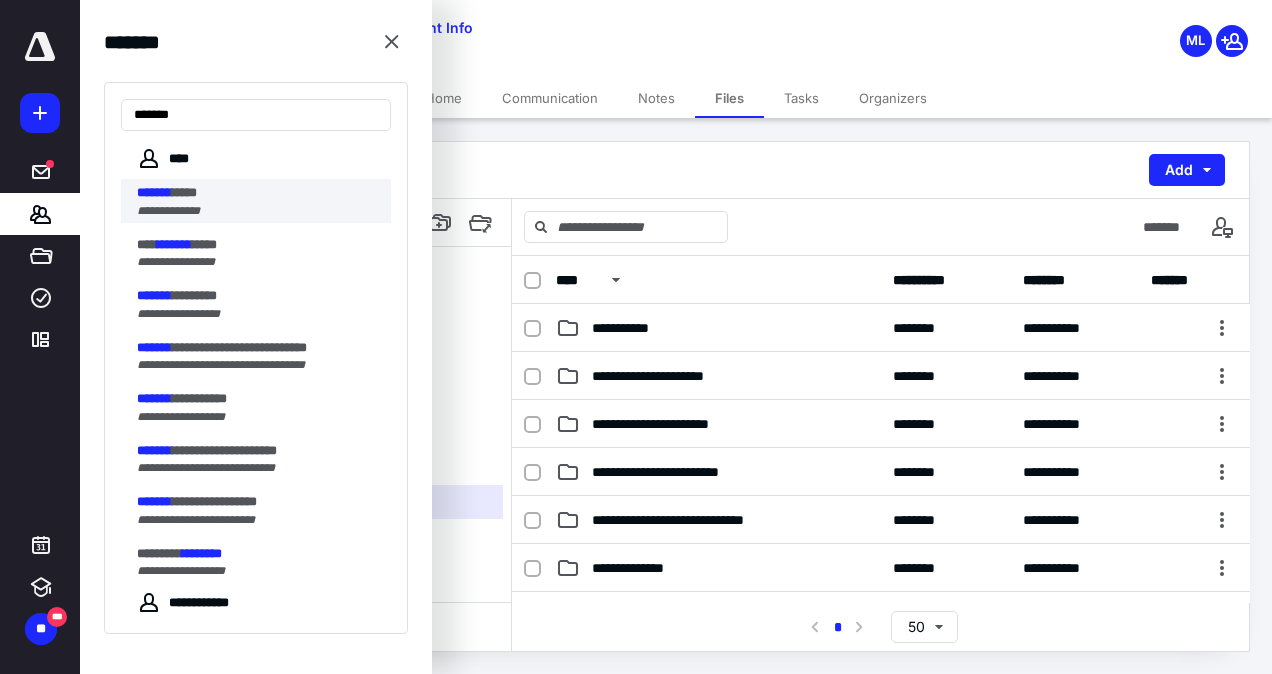 type on "*******" 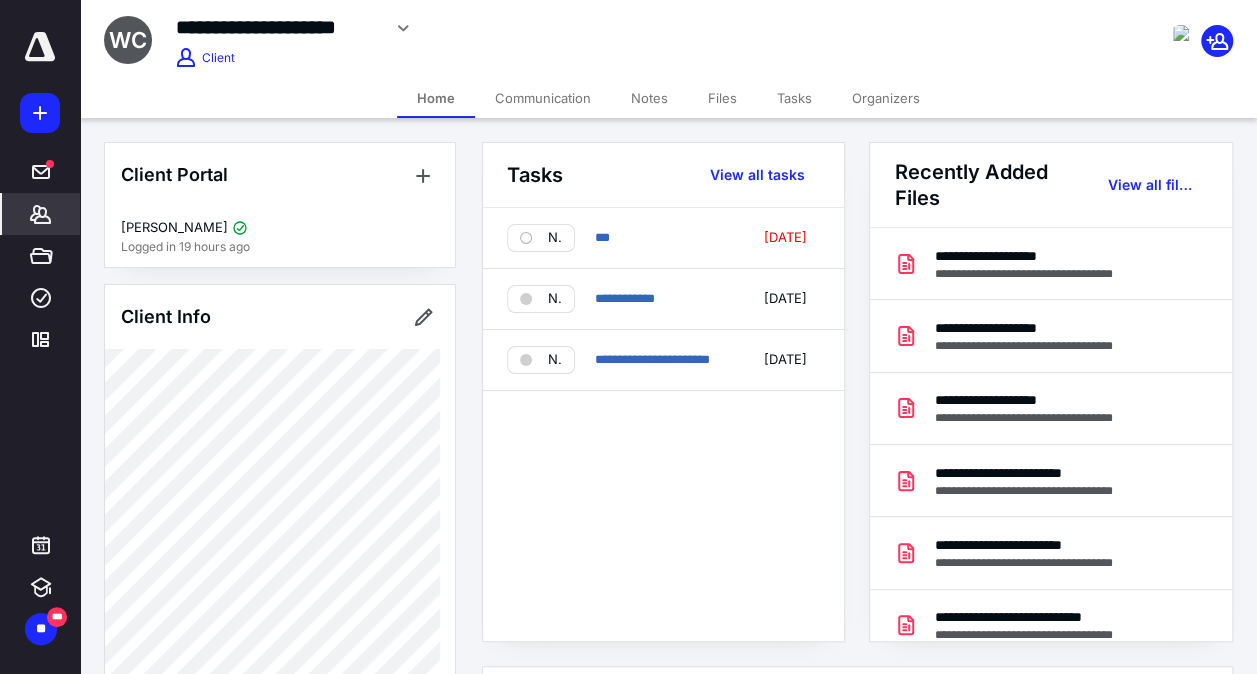 click on "Files" at bounding box center [722, 98] 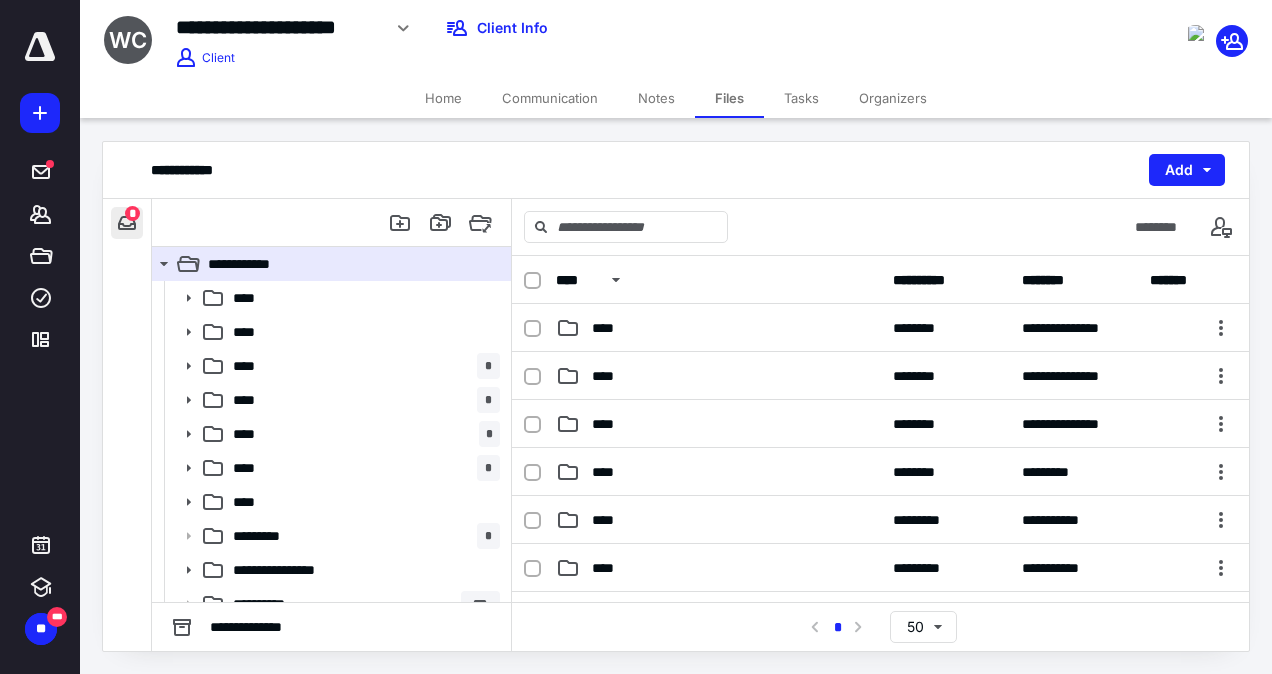 drag, startPoint x: 114, startPoint y: 204, endPoint x: 124, endPoint y: 222, distance: 20.59126 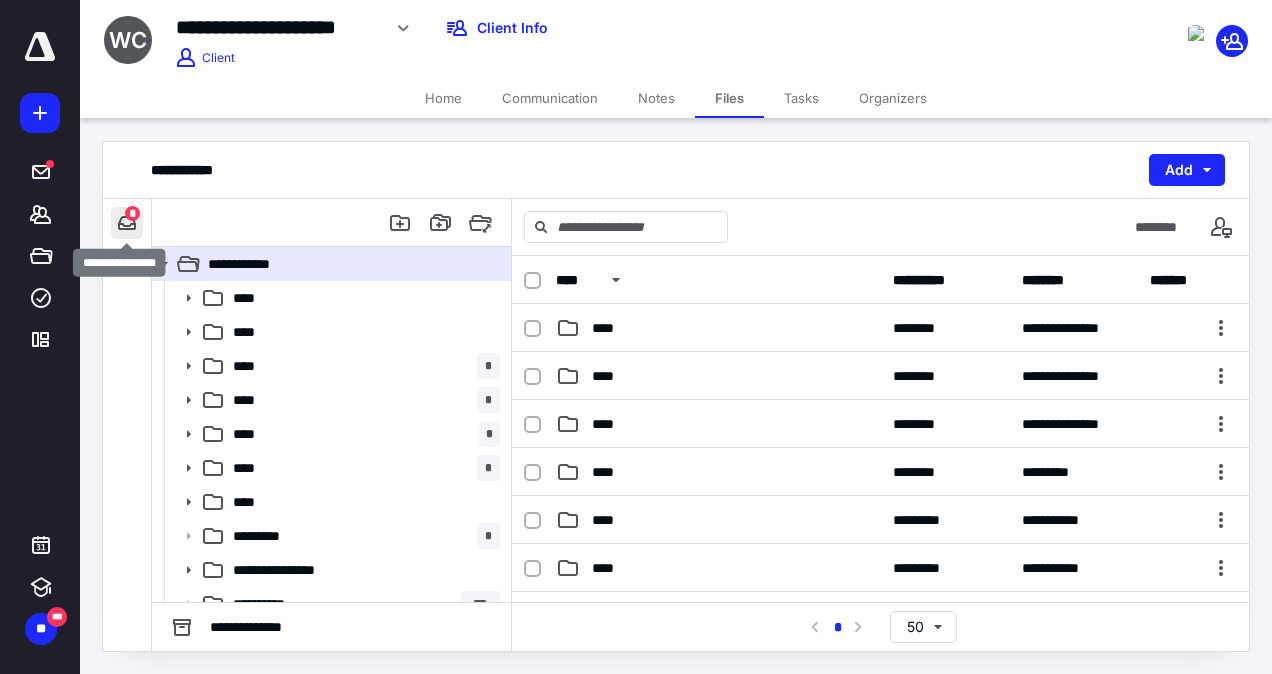 click at bounding box center (127, 223) 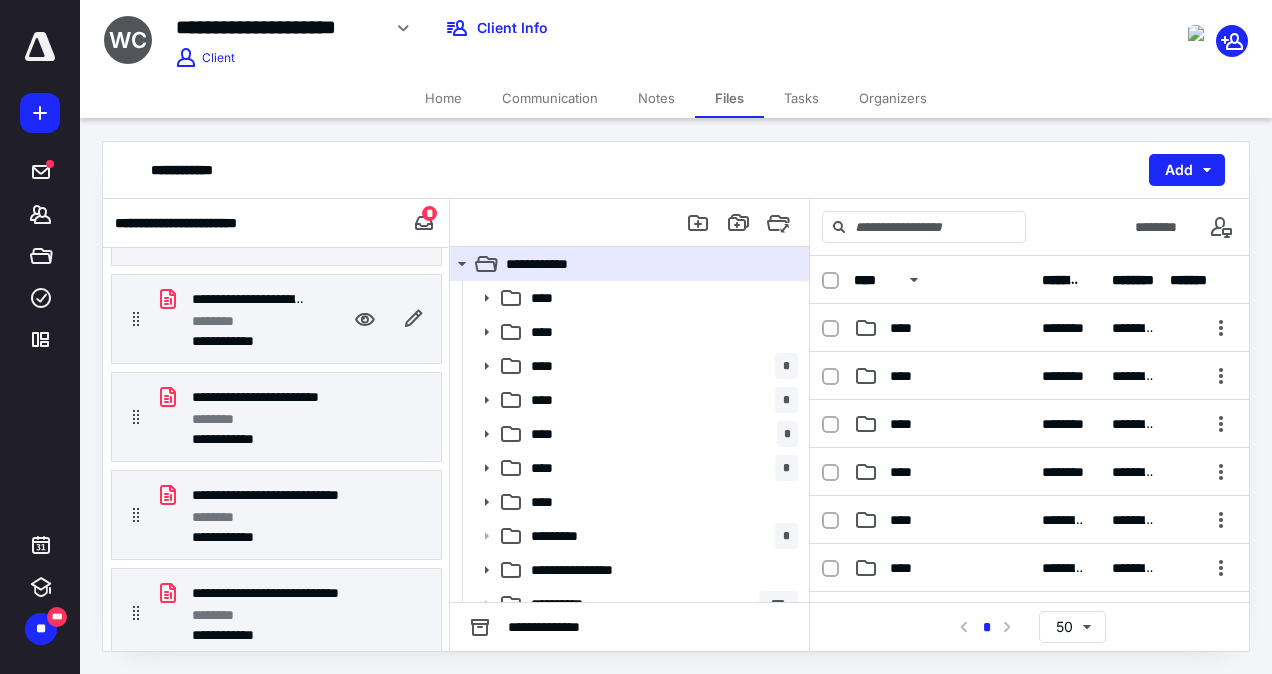 scroll, scrollTop: 0, scrollLeft: 0, axis: both 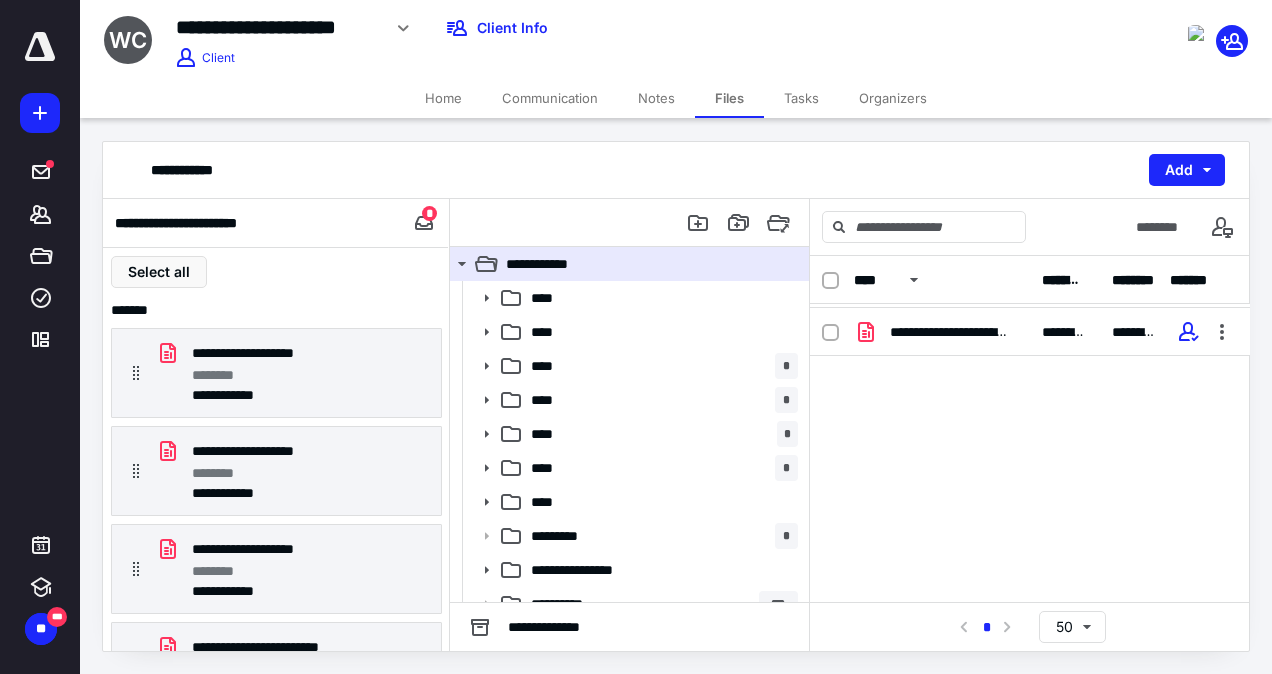 click on "**********" at bounding box center [482, 35] 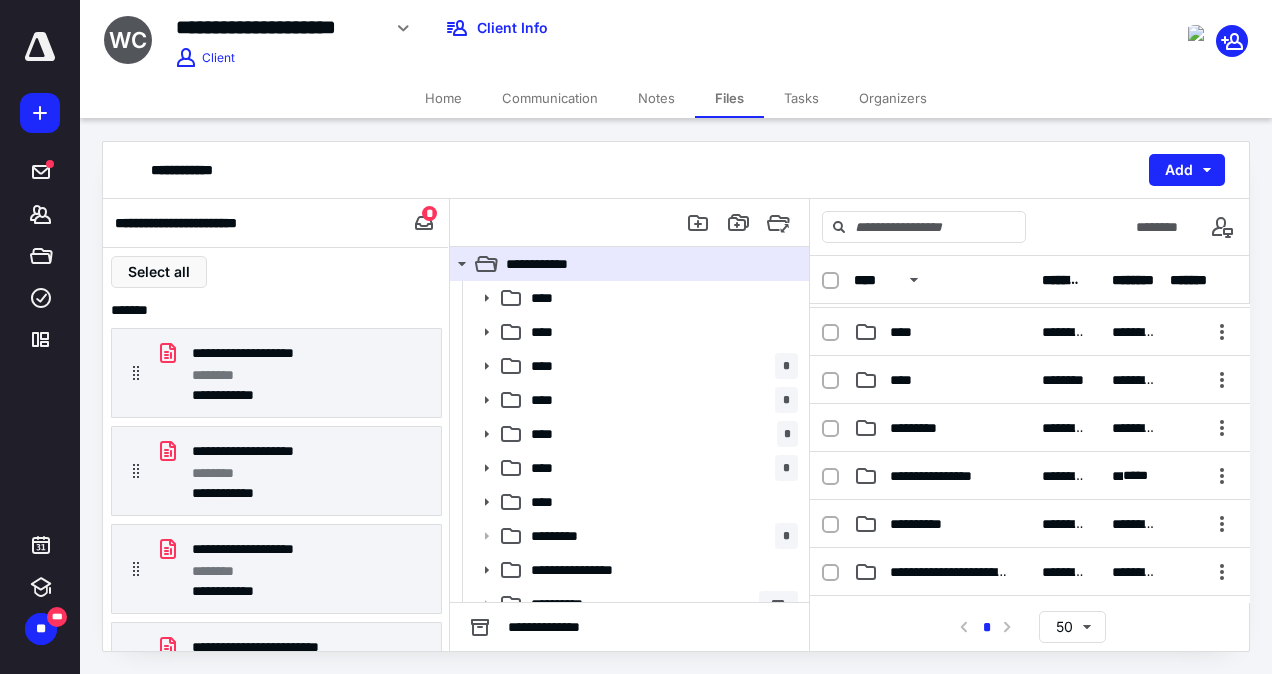 scroll, scrollTop: 234, scrollLeft: 0, axis: vertical 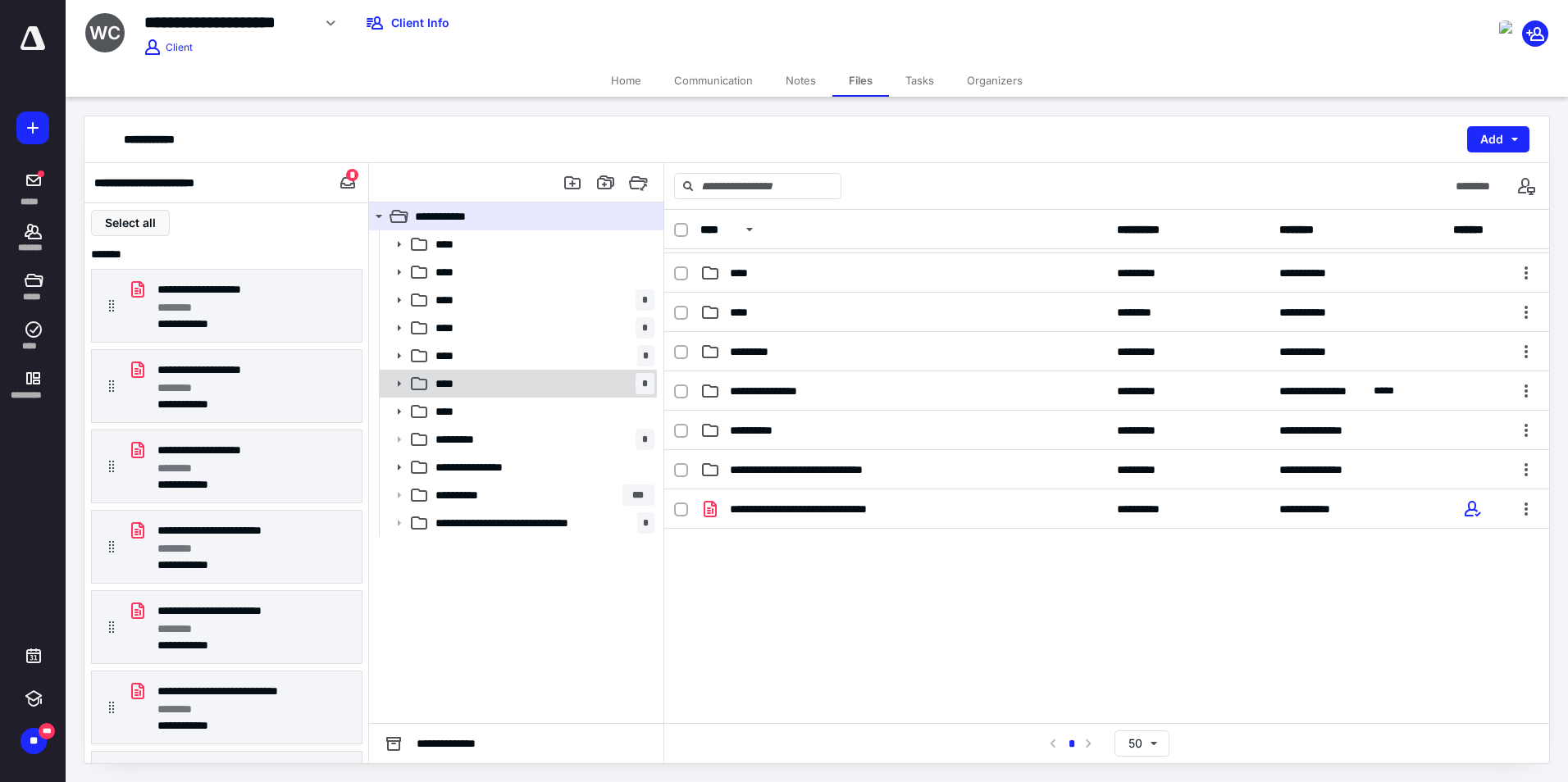 click on "**** *" at bounding box center (541, 384) 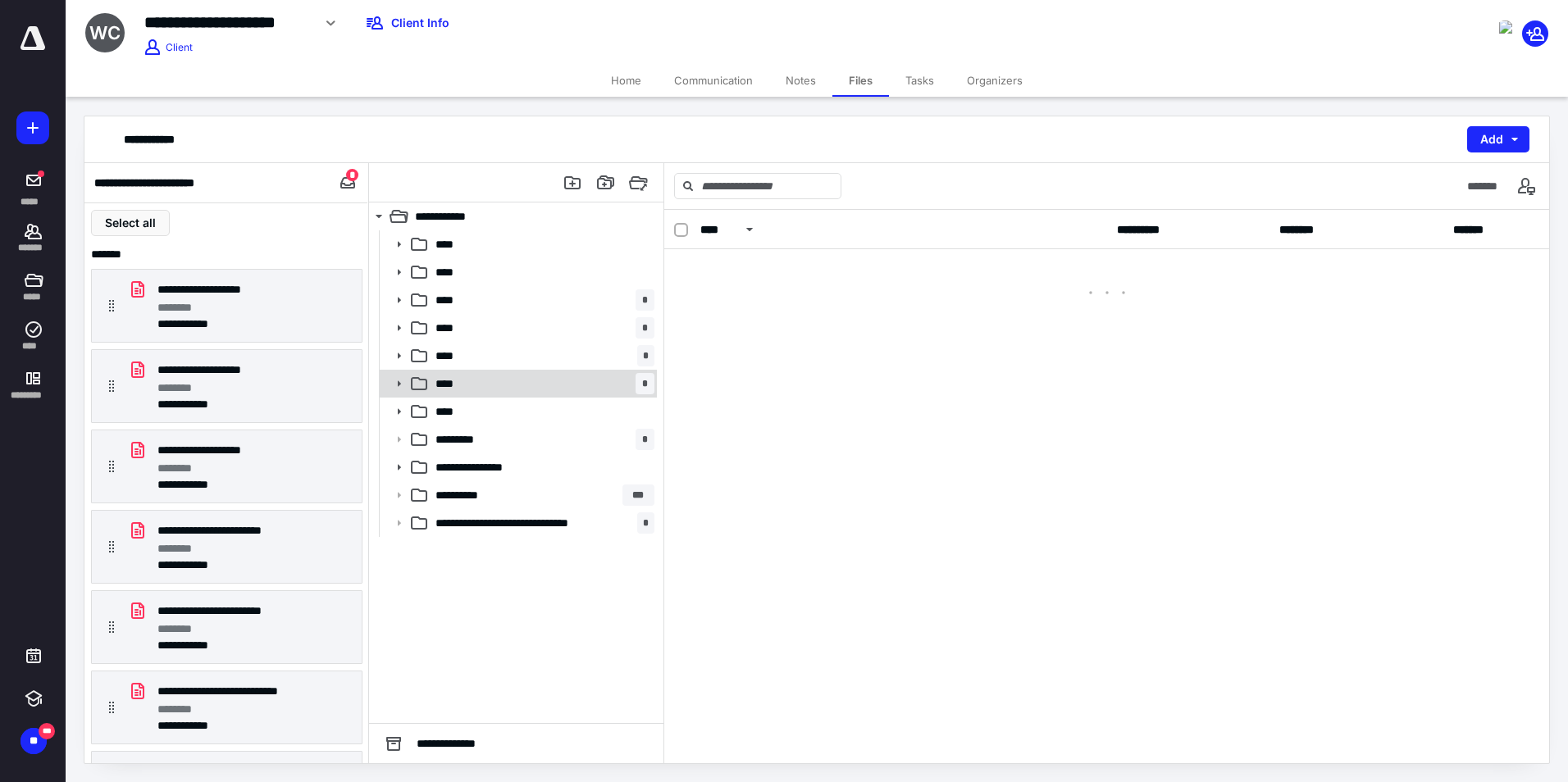 scroll, scrollTop: 0, scrollLeft: 0, axis: both 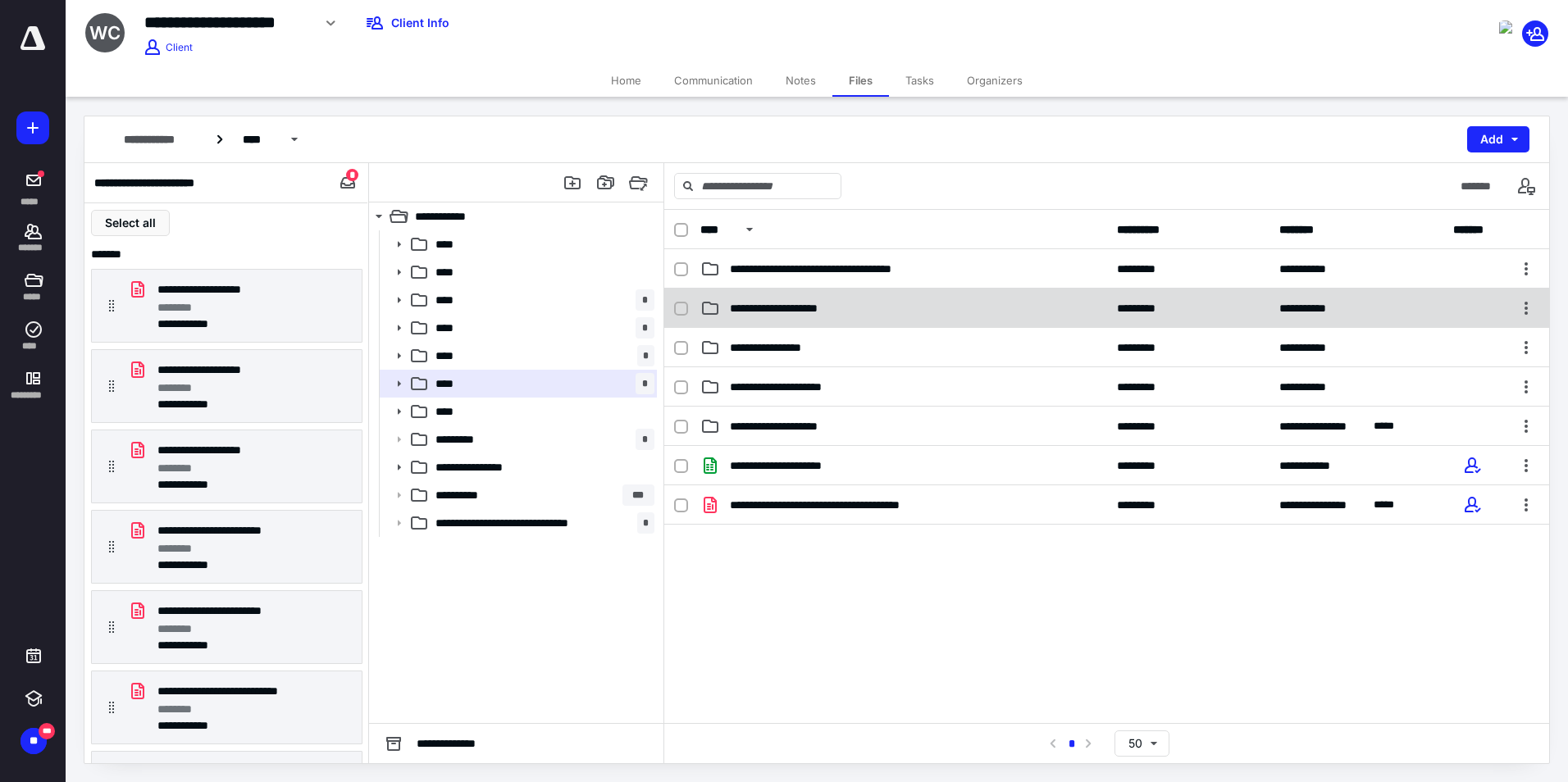 click on "**********" at bounding box center [808, 308] 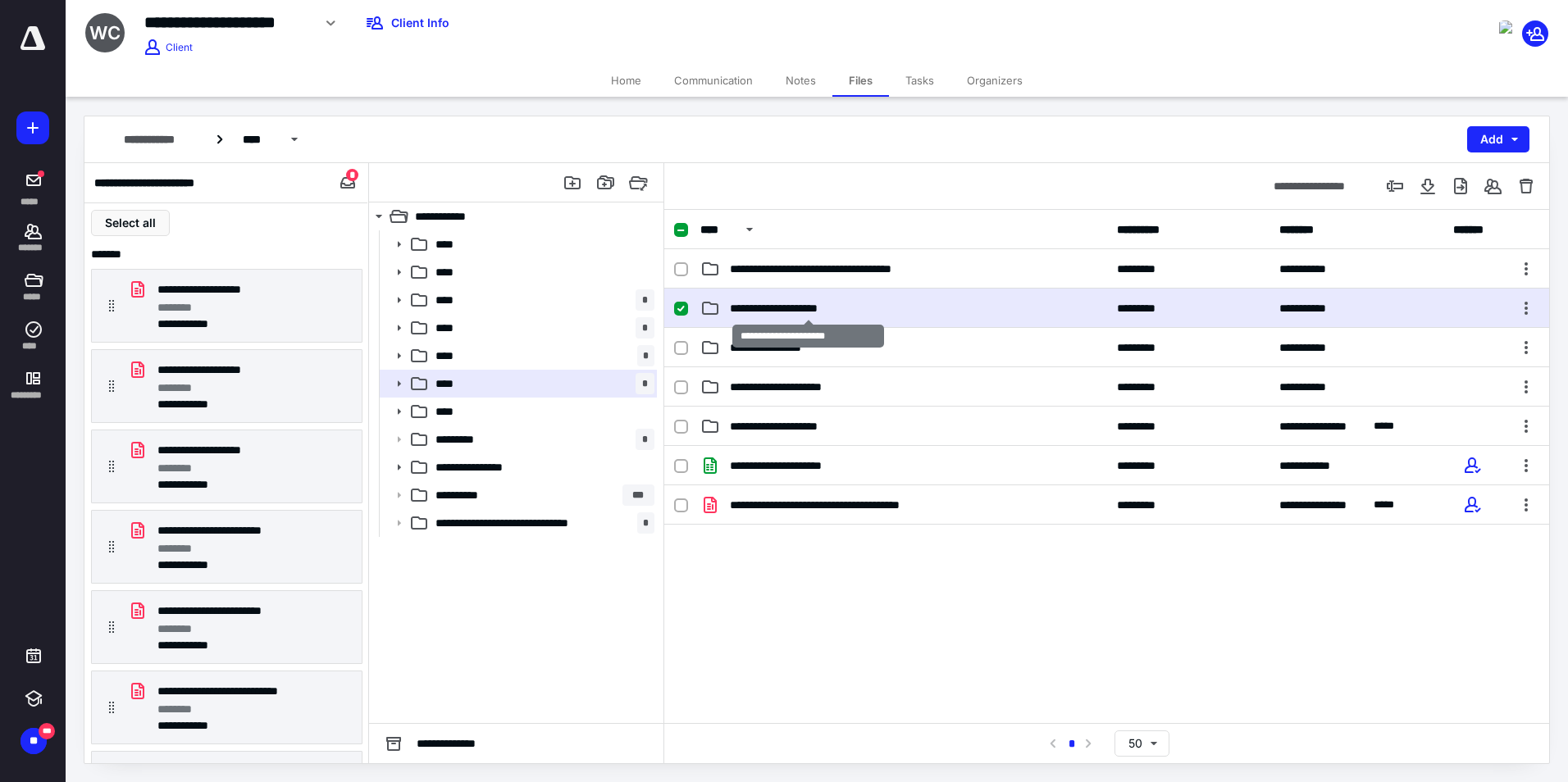 click on "**********" at bounding box center [808, 308] 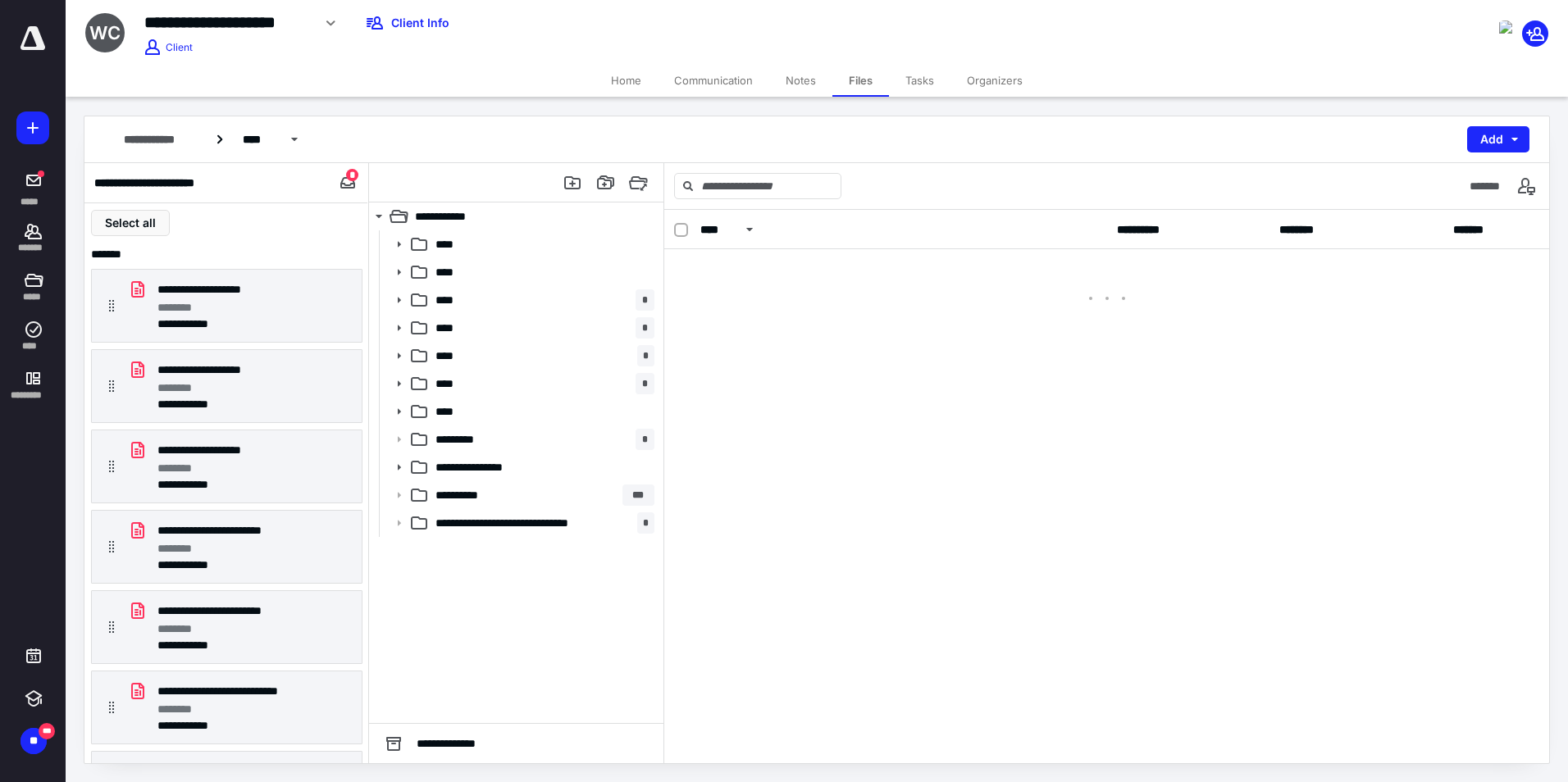 click at bounding box center (1106, 298) 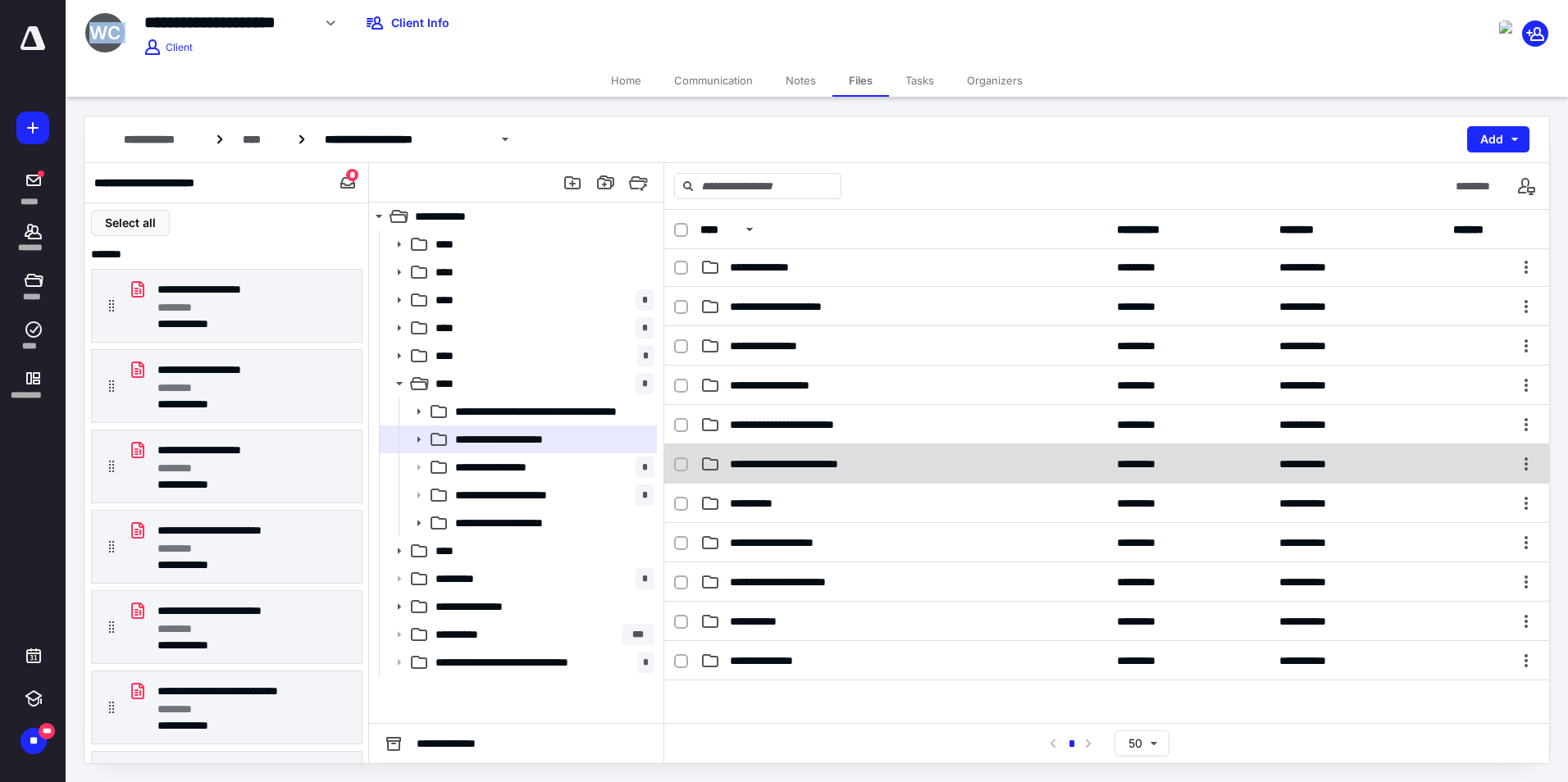scroll, scrollTop: 81, scrollLeft: 0, axis: vertical 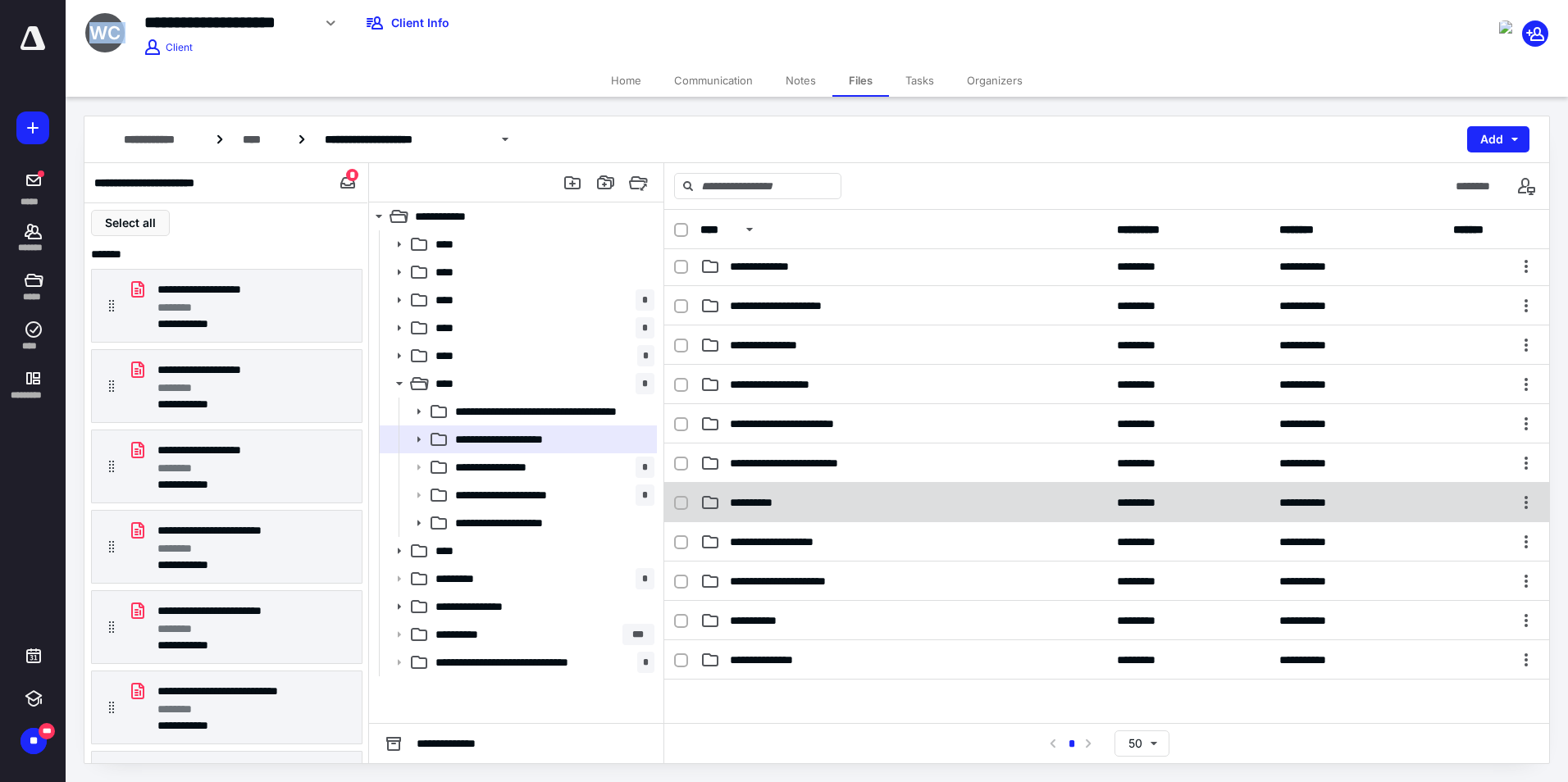 click on "**********" at bounding box center (1106, 502) 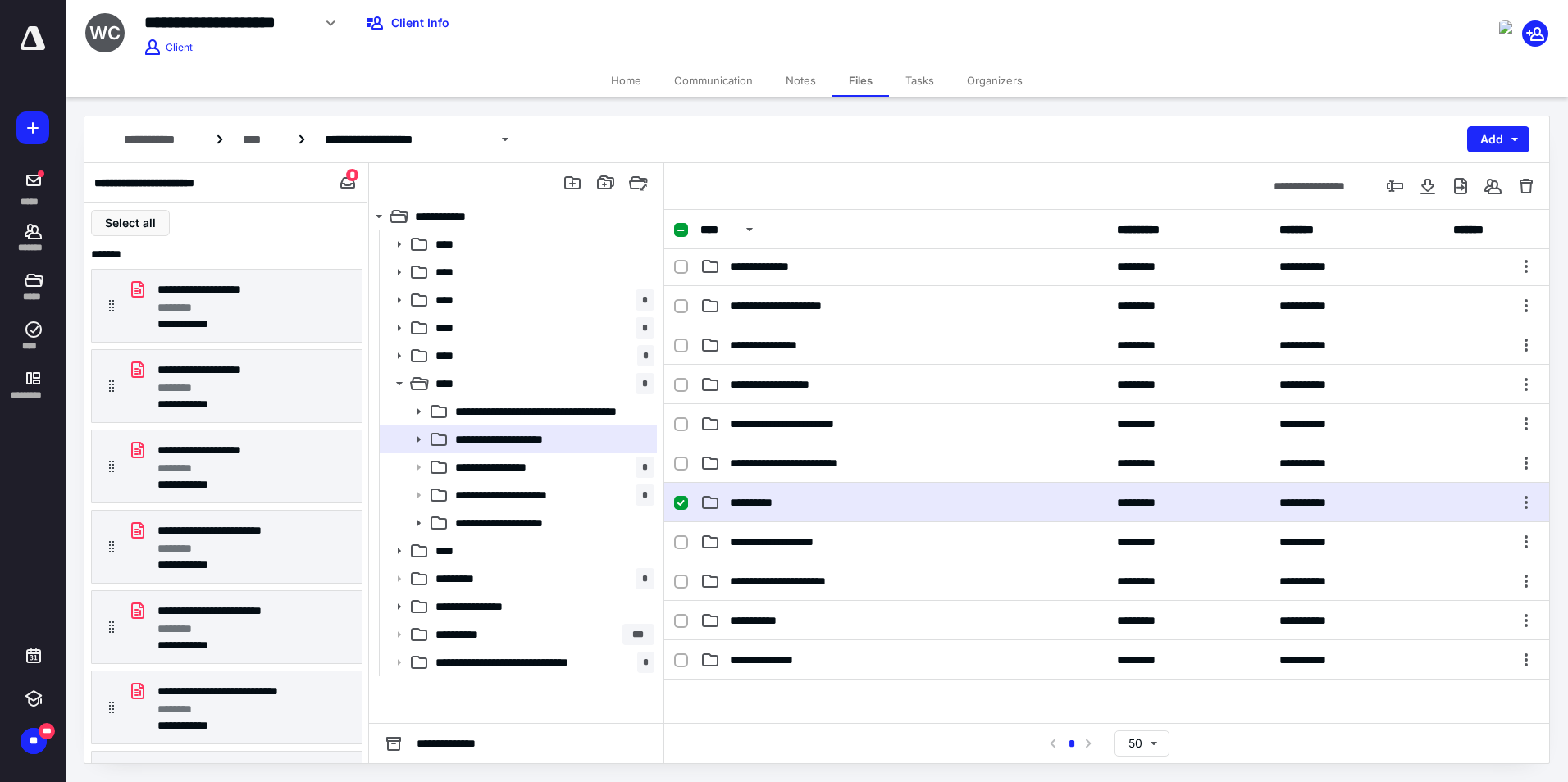 click on "**********" at bounding box center (1106, 502) 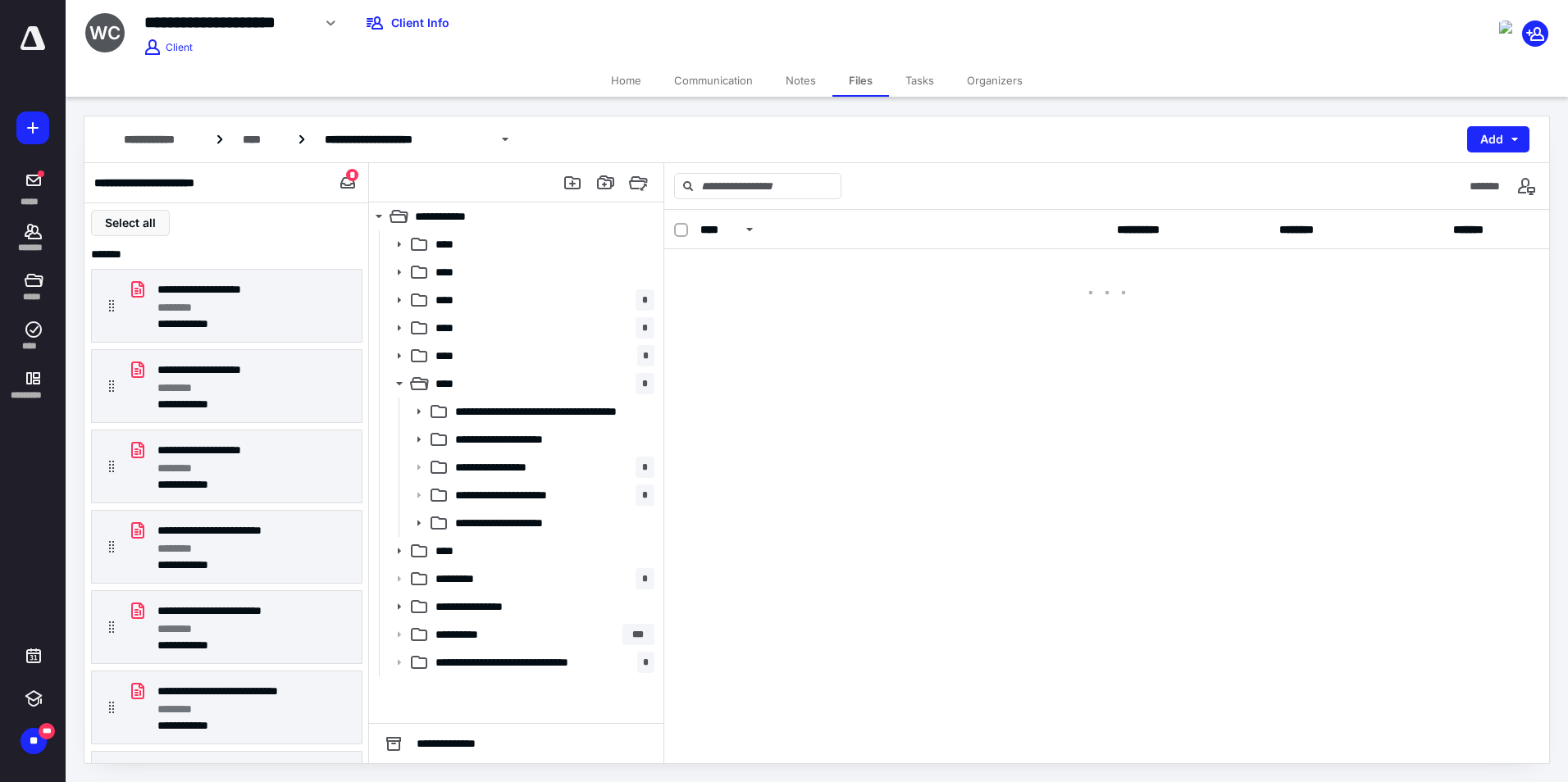 scroll, scrollTop: 0, scrollLeft: 0, axis: both 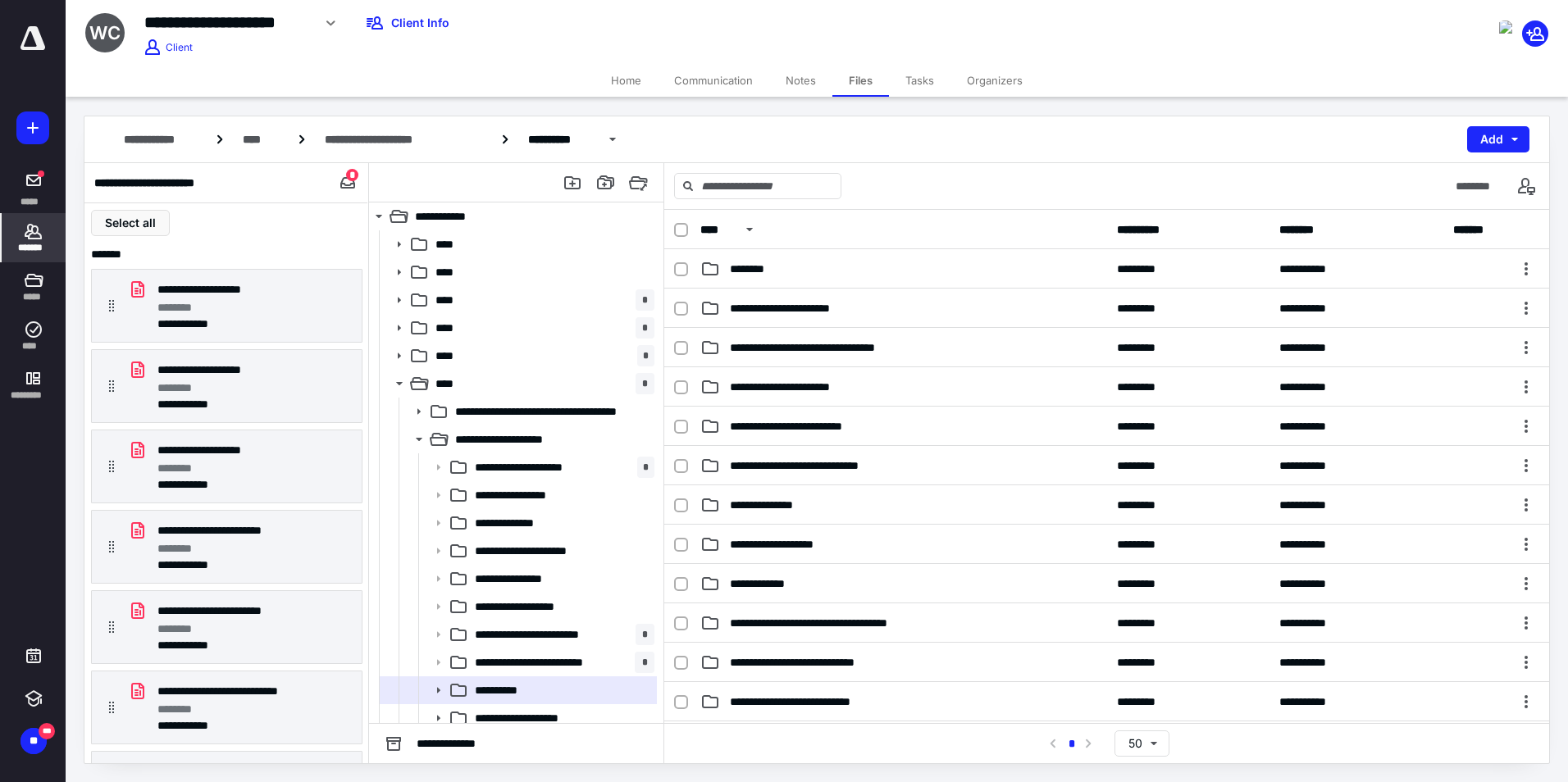 click on "*******" at bounding box center [34, 248] 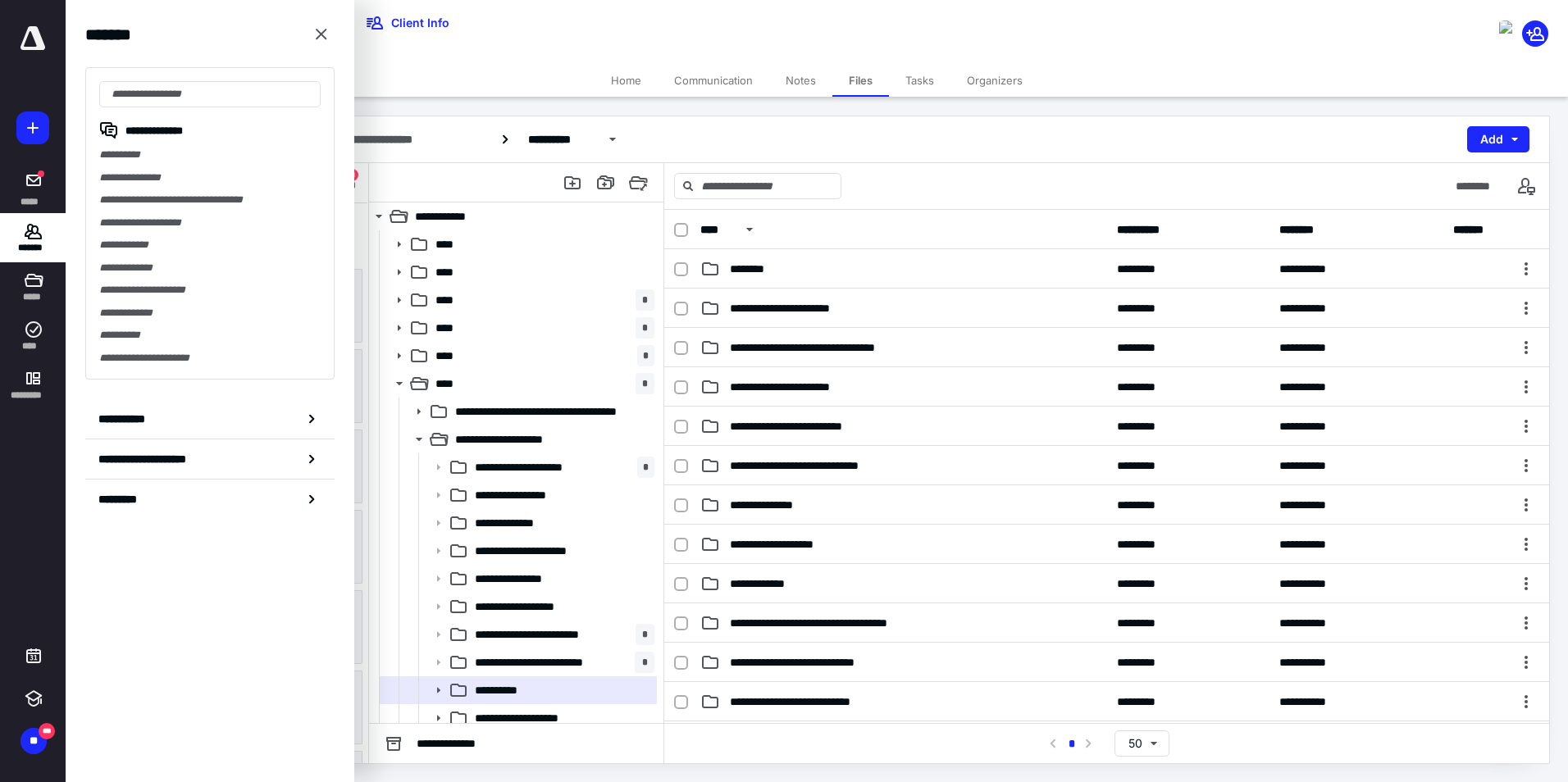 click on "**********" at bounding box center [817, 439] 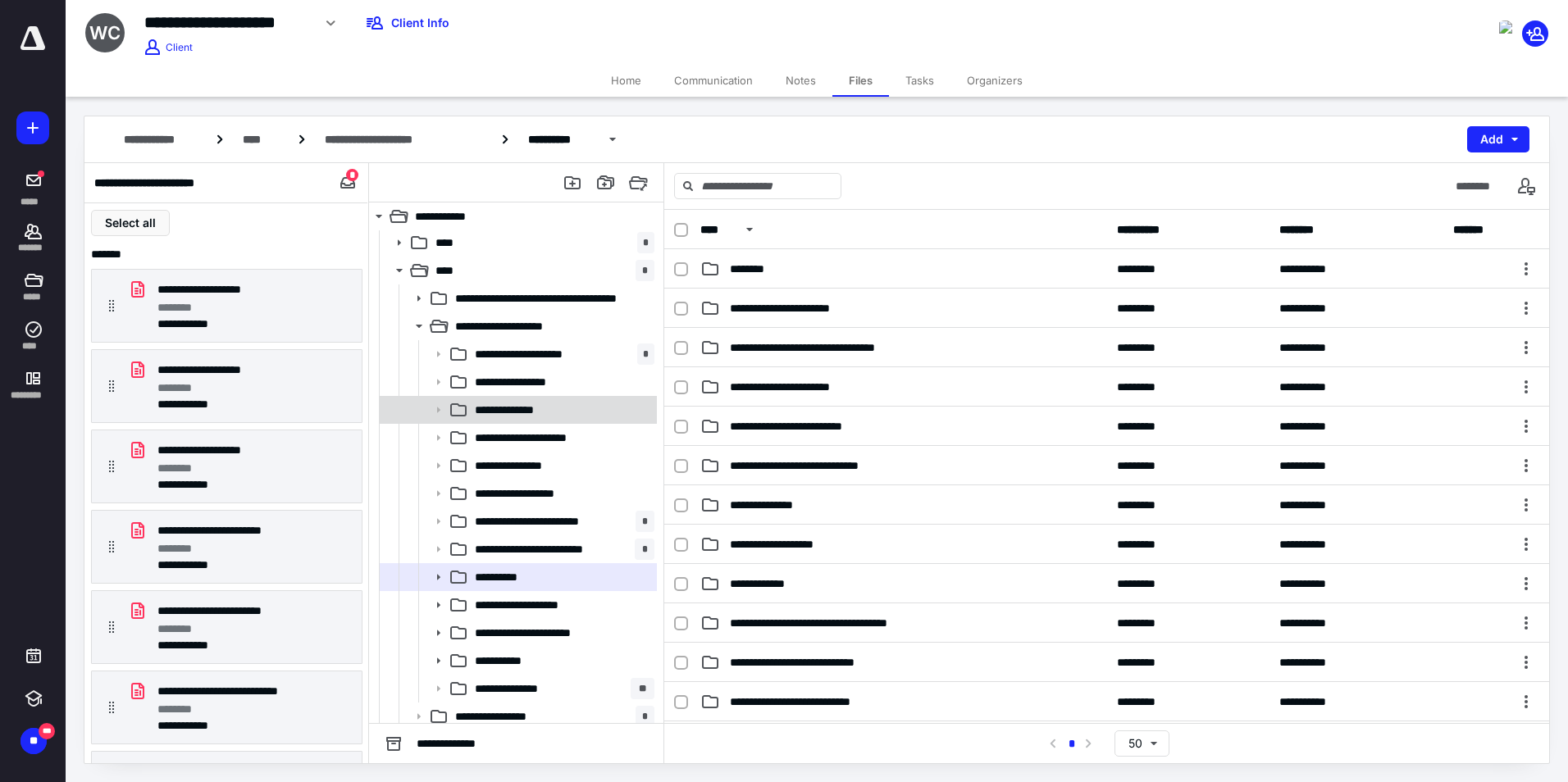 scroll, scrollTop: 116, scrollLeft: 0, axis: vertical 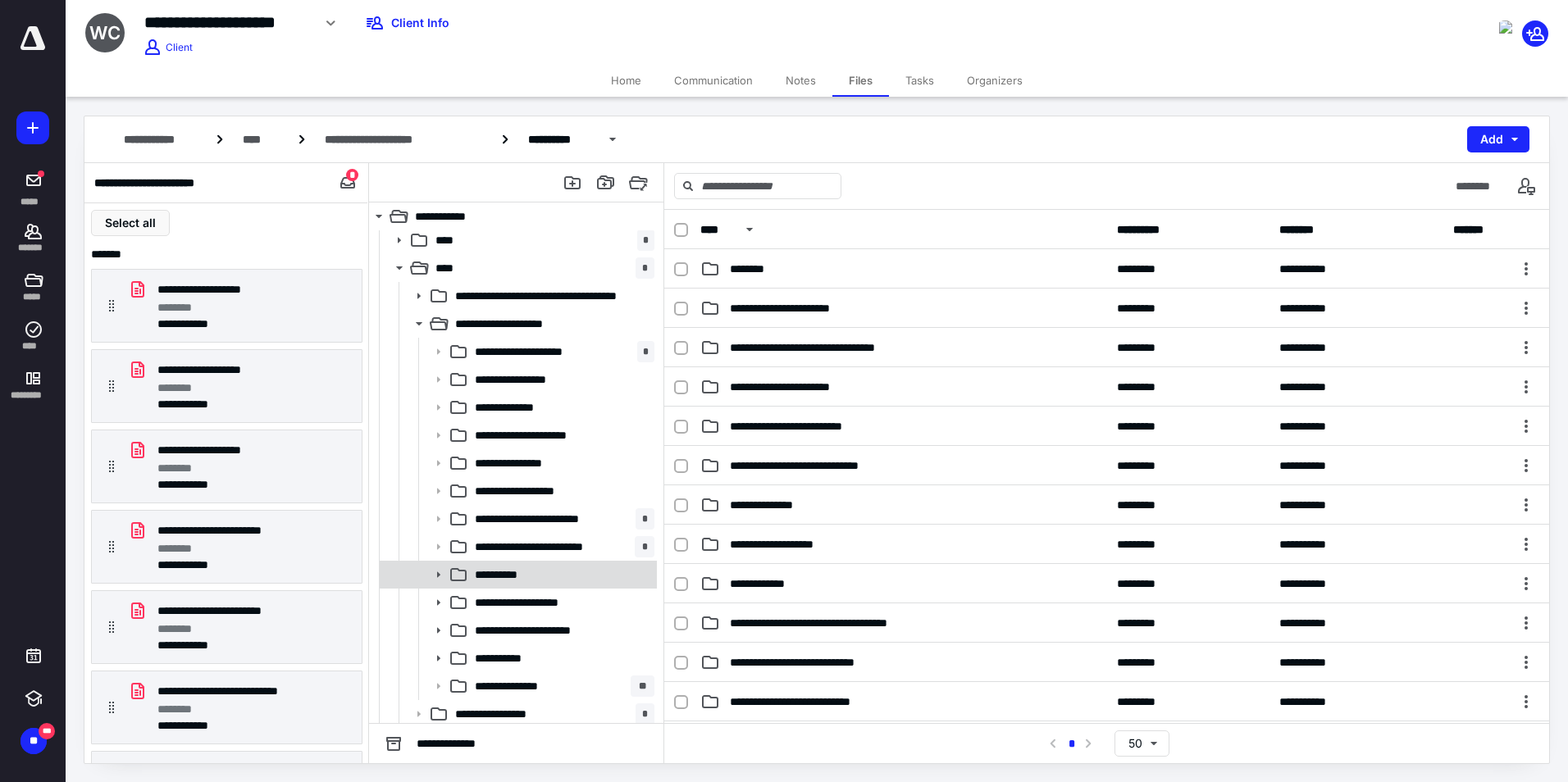 click 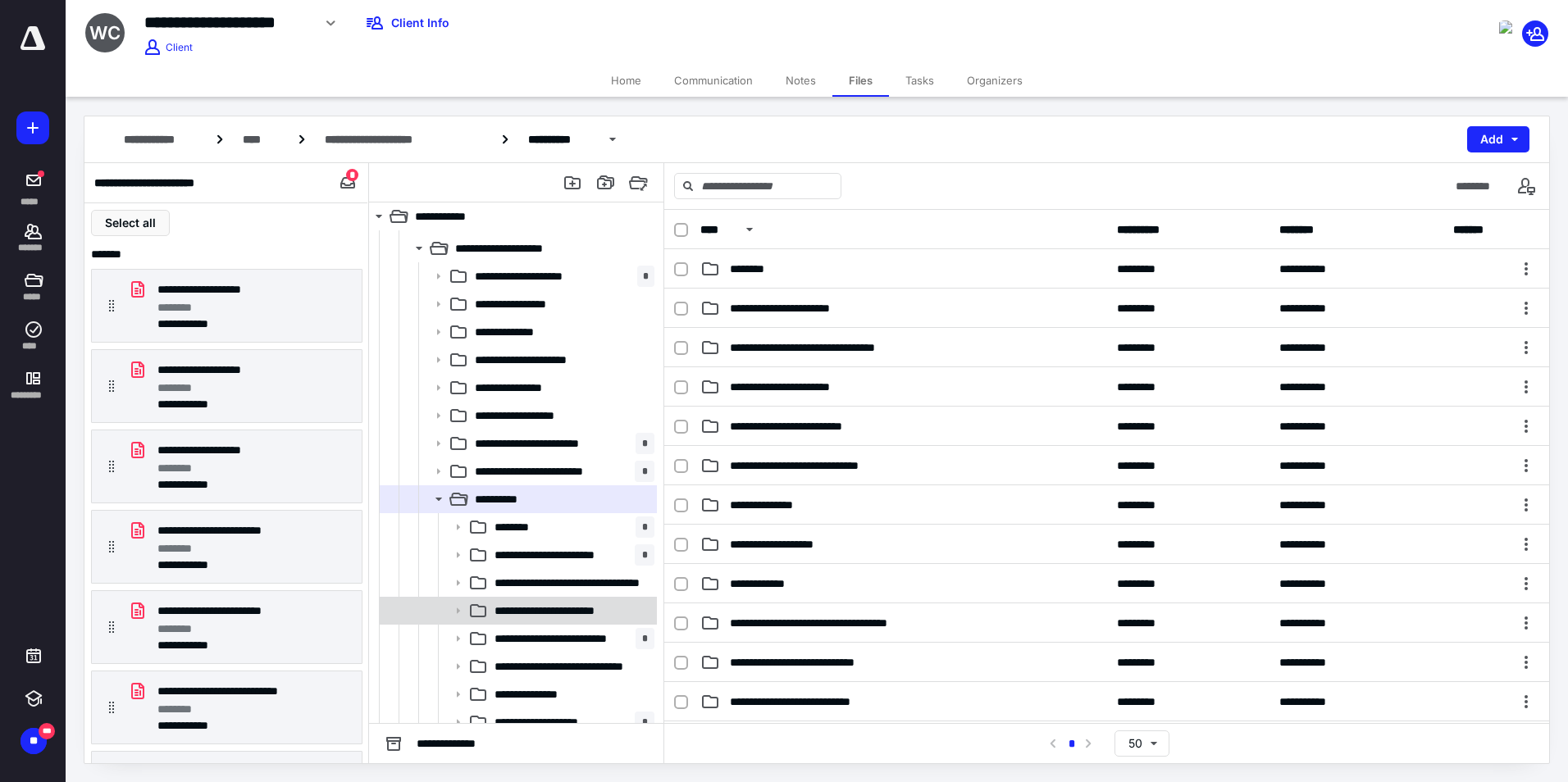 scroll, scrollTop: 205, scrollLeft: 0, axis: vertical 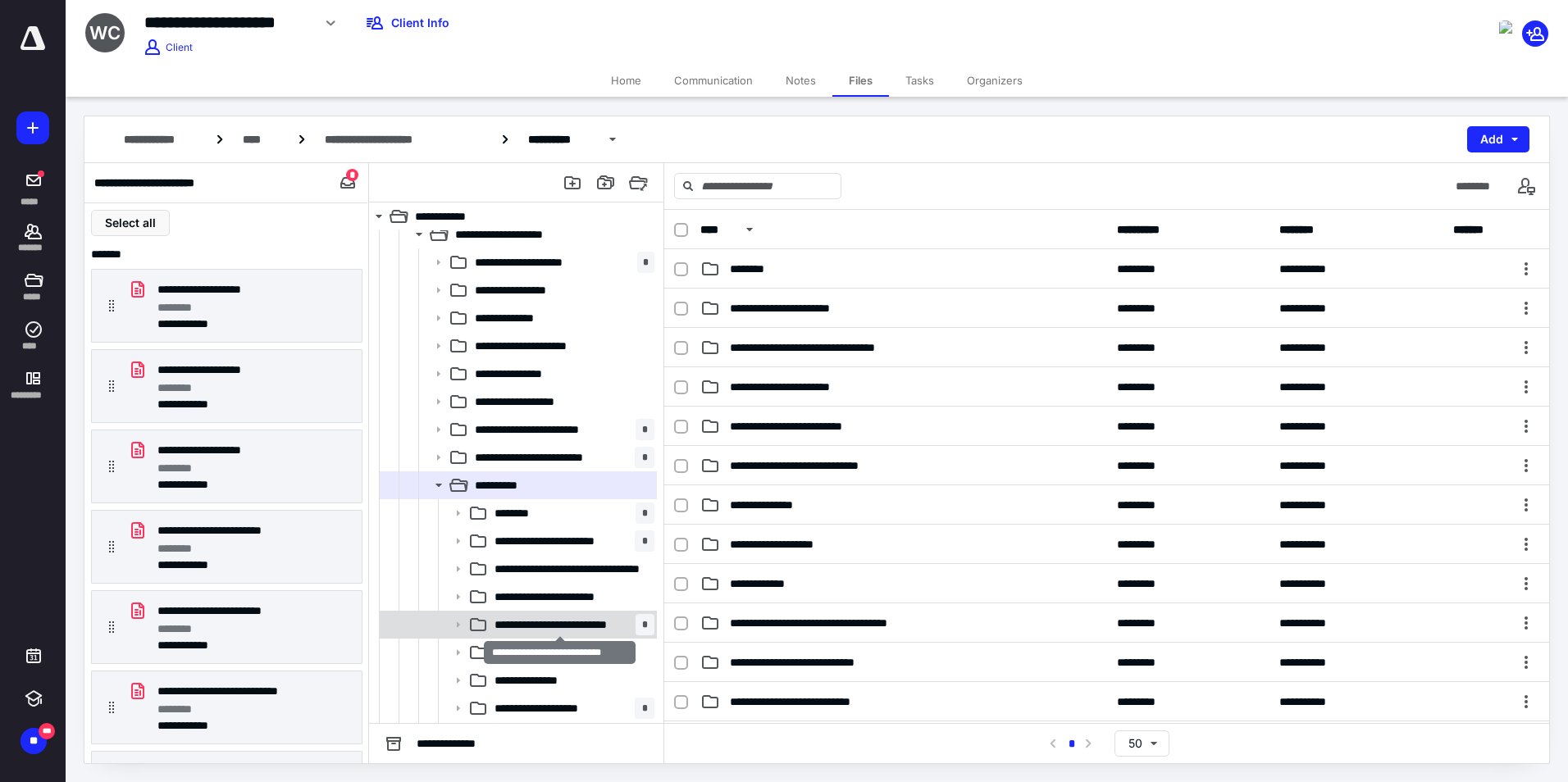 click on "**********" at bounding box center (560, 625) 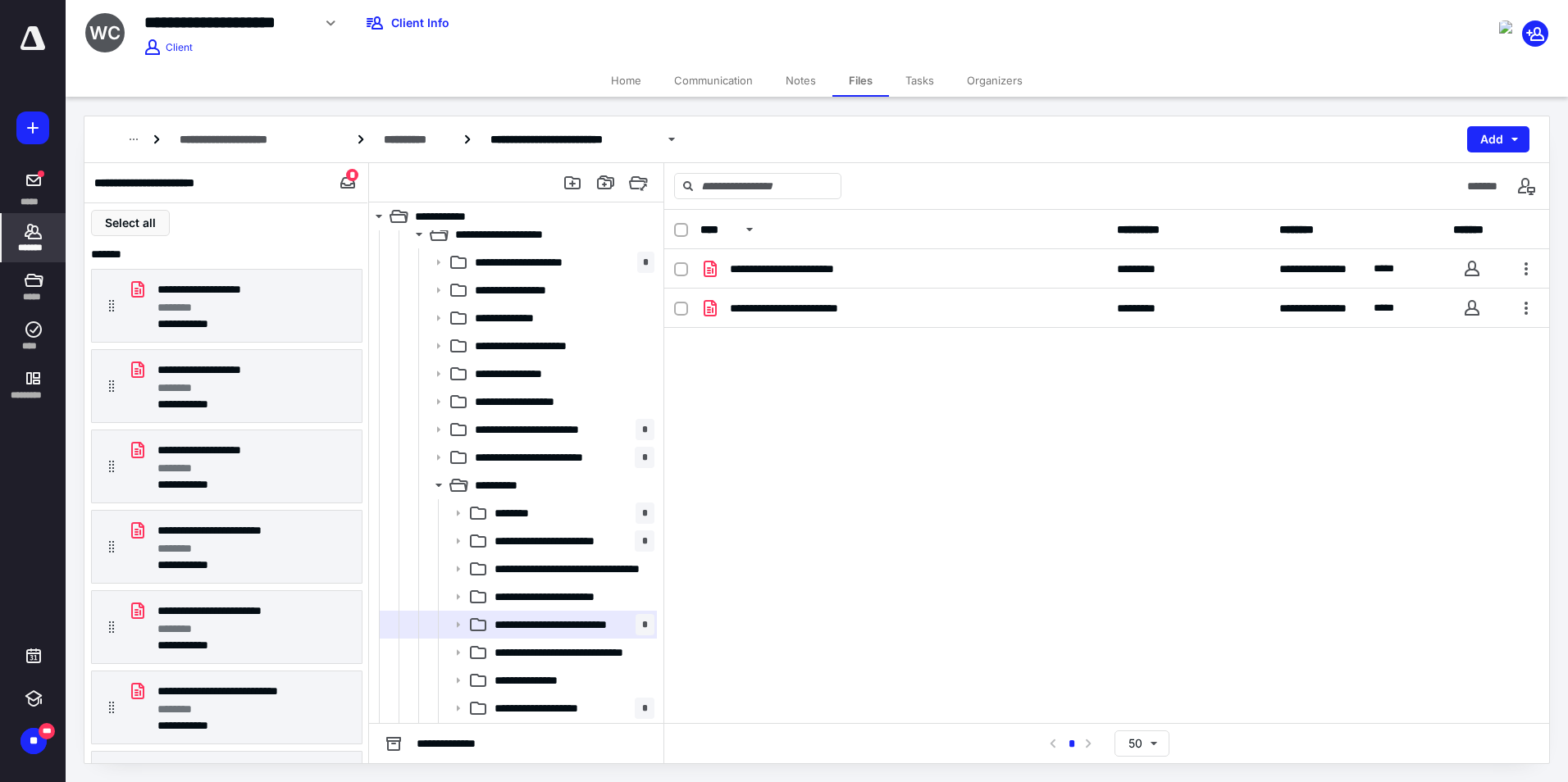 click on "*******" at bounding box center (34, 238) 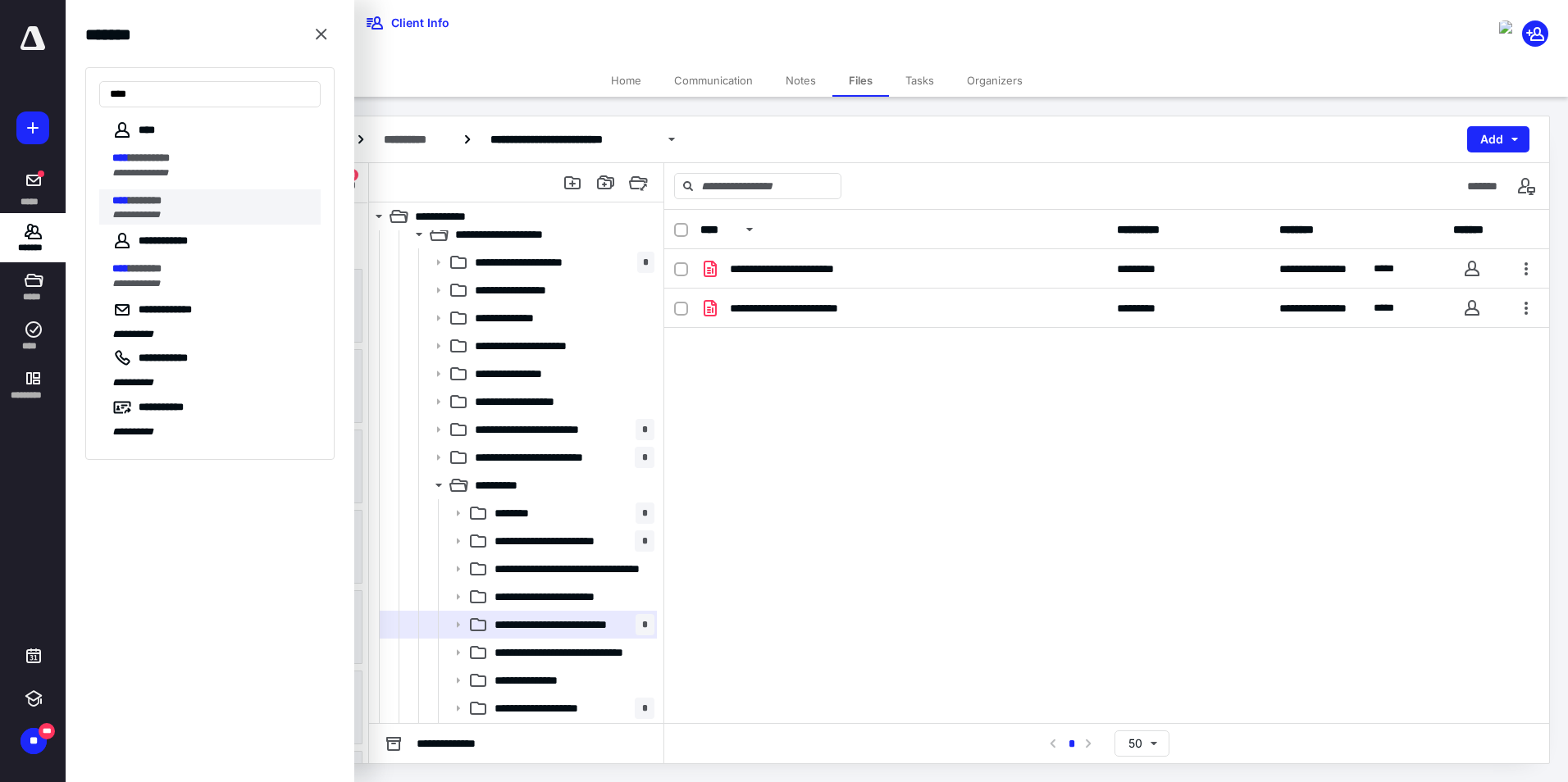 type on "****" 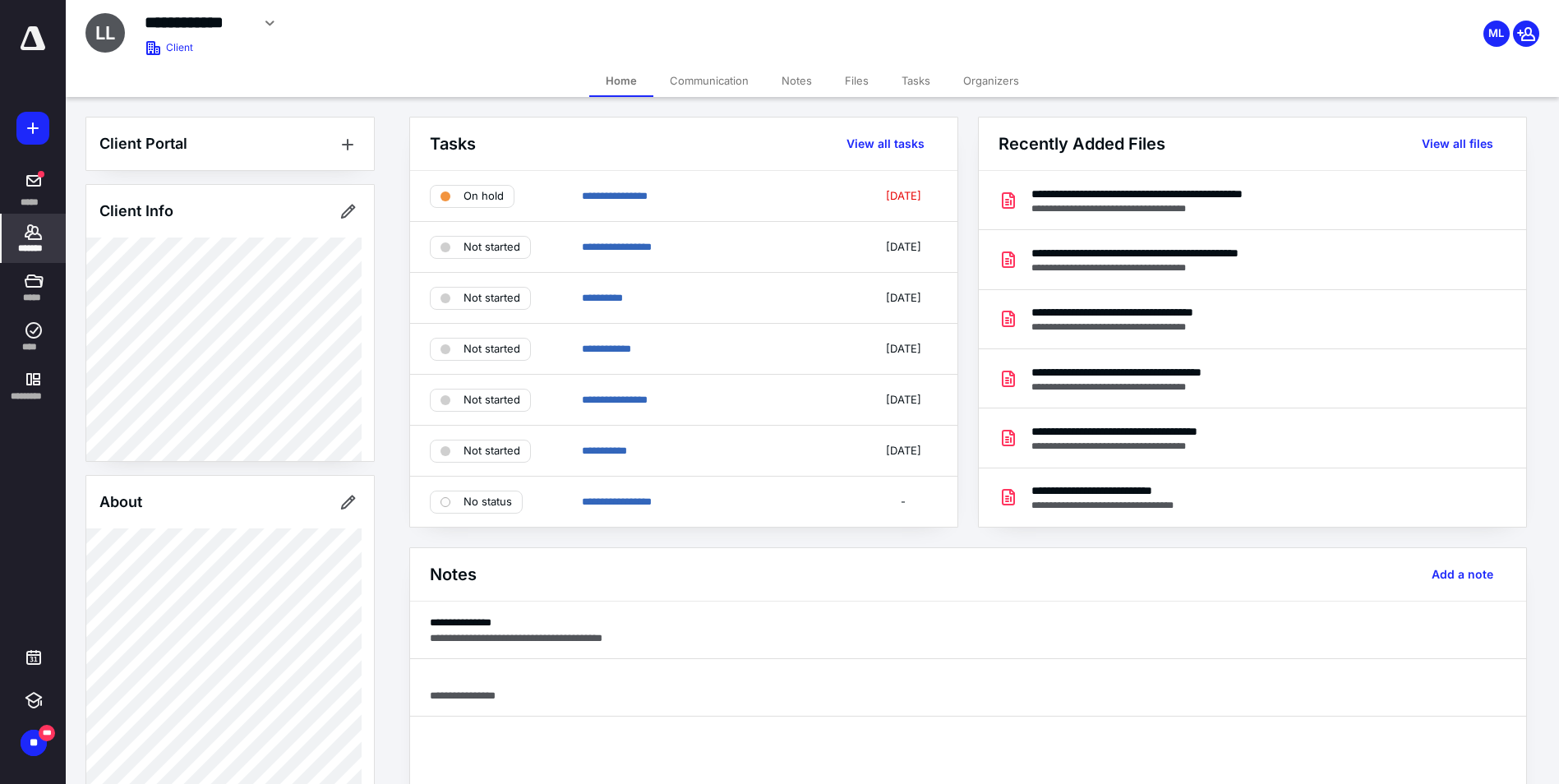 click on "Files" at bounding box center [856, 81] 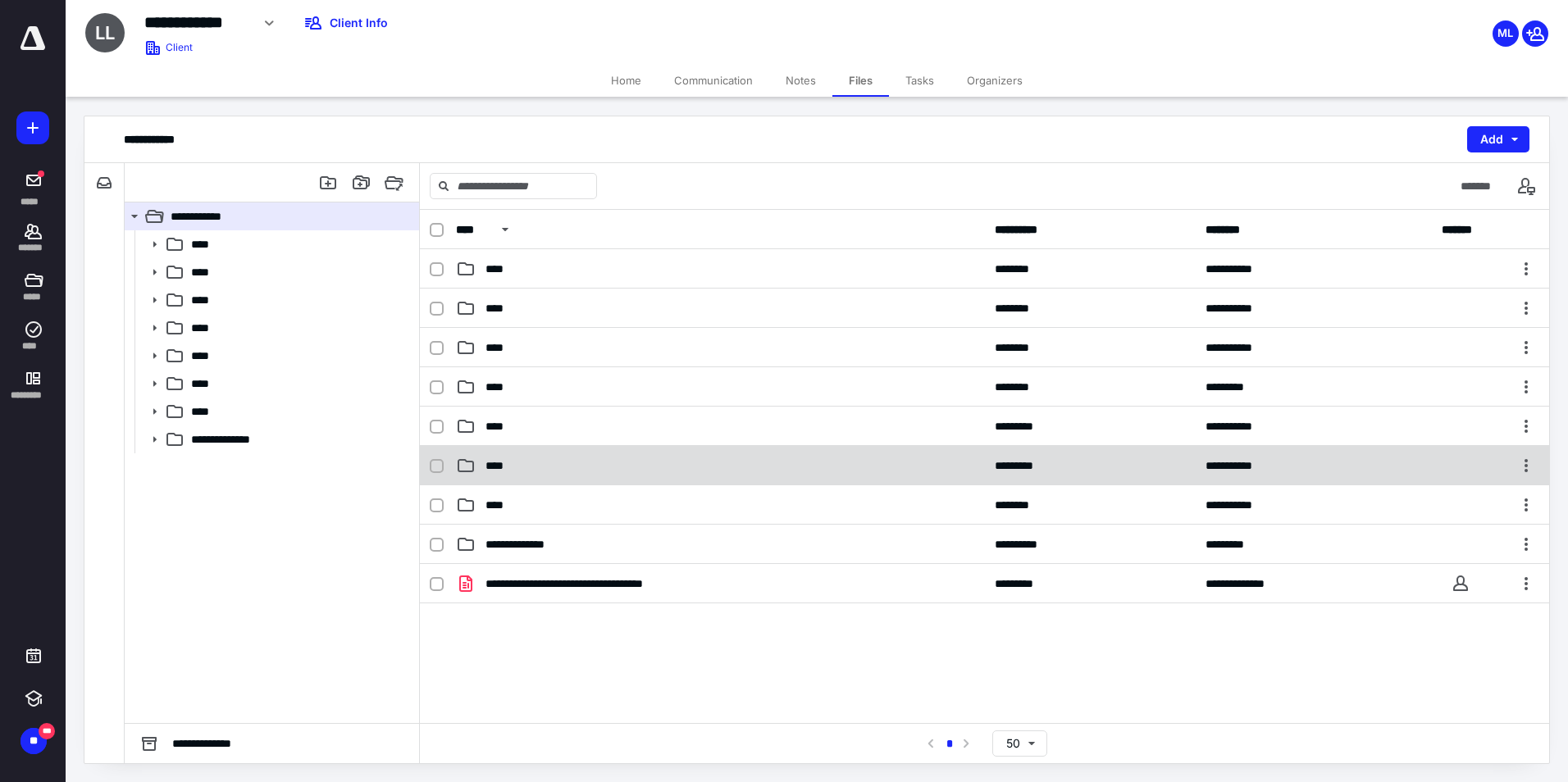 click on "****" at bounding box center (720, 466) 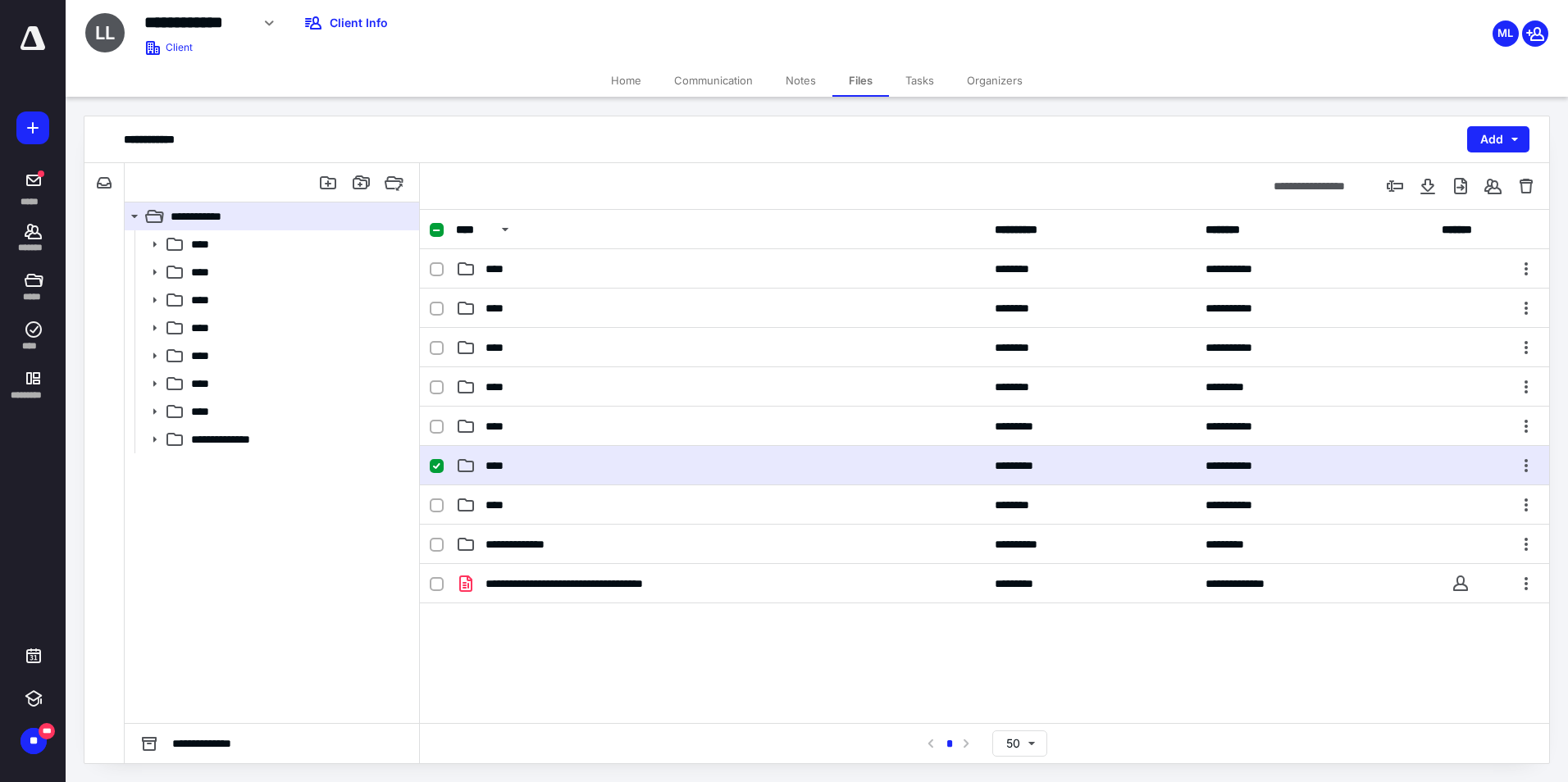 click on "****" at bounding box center [720, 466] 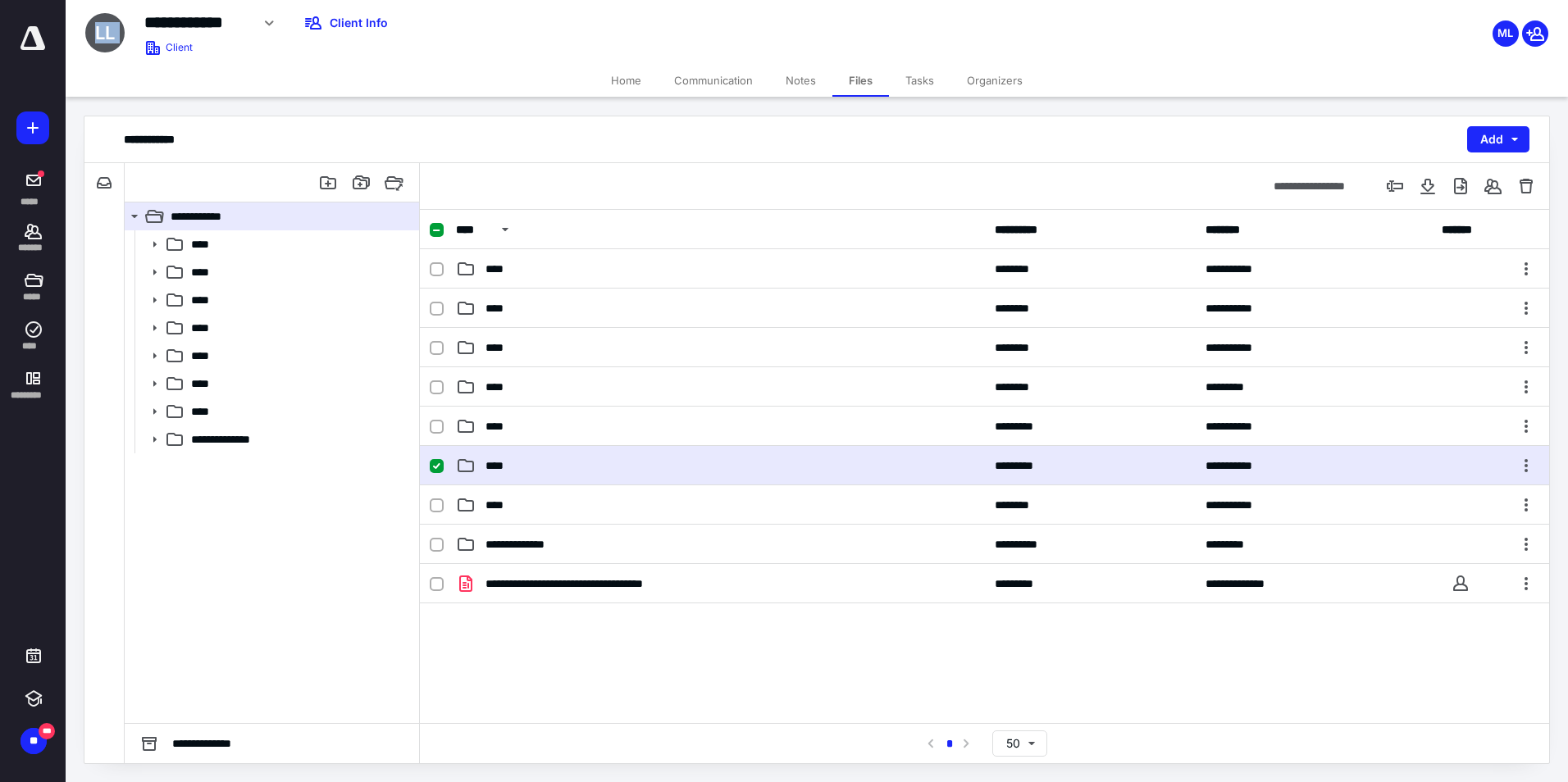 click on "**********" at bounding box center [984, 466] 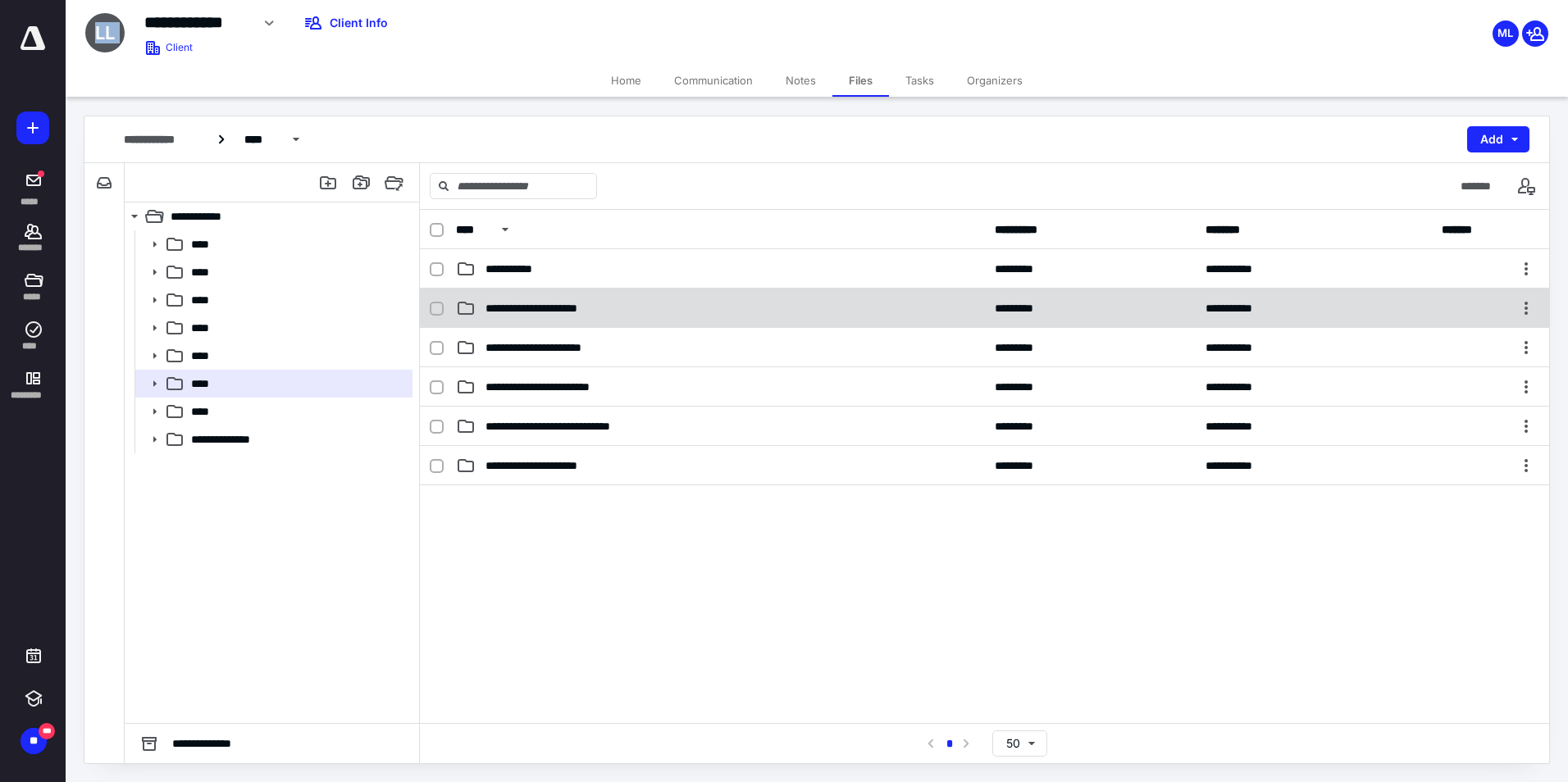 click on "**********" at bounding box center (720, 308) 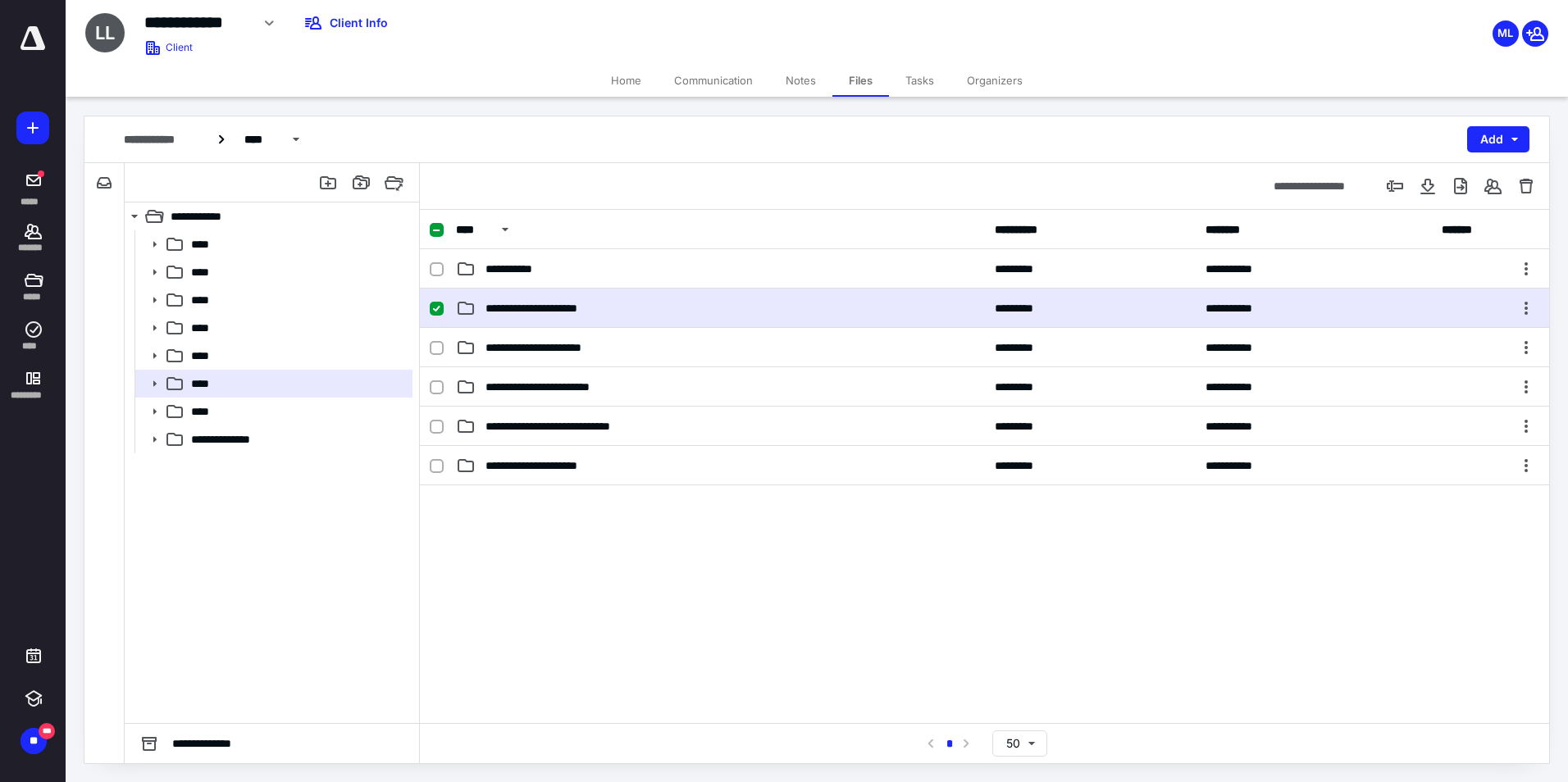 click on "**********" at bounding box center [720, 308] 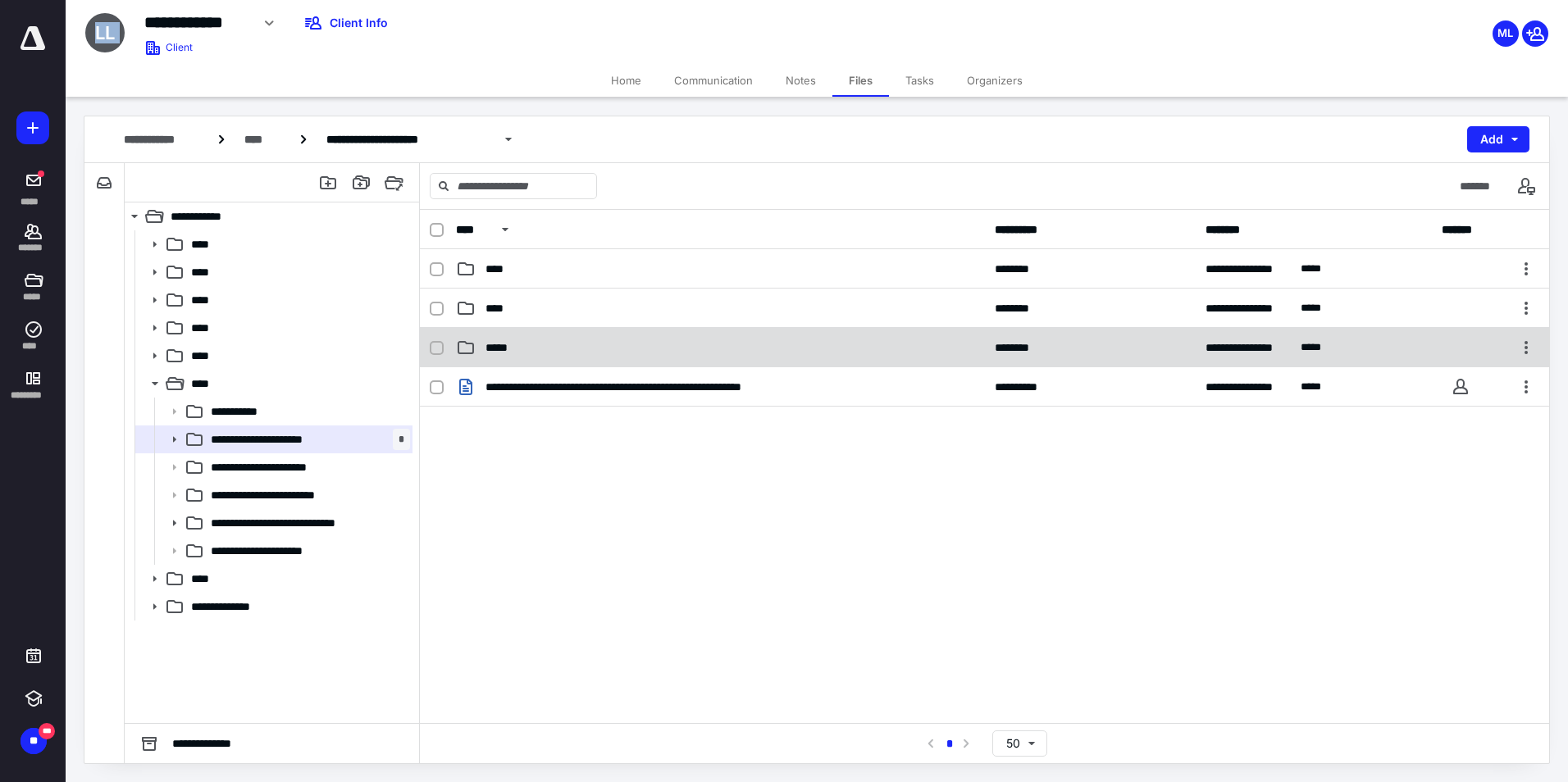 click on "*****" at bounding box center [720, 348] 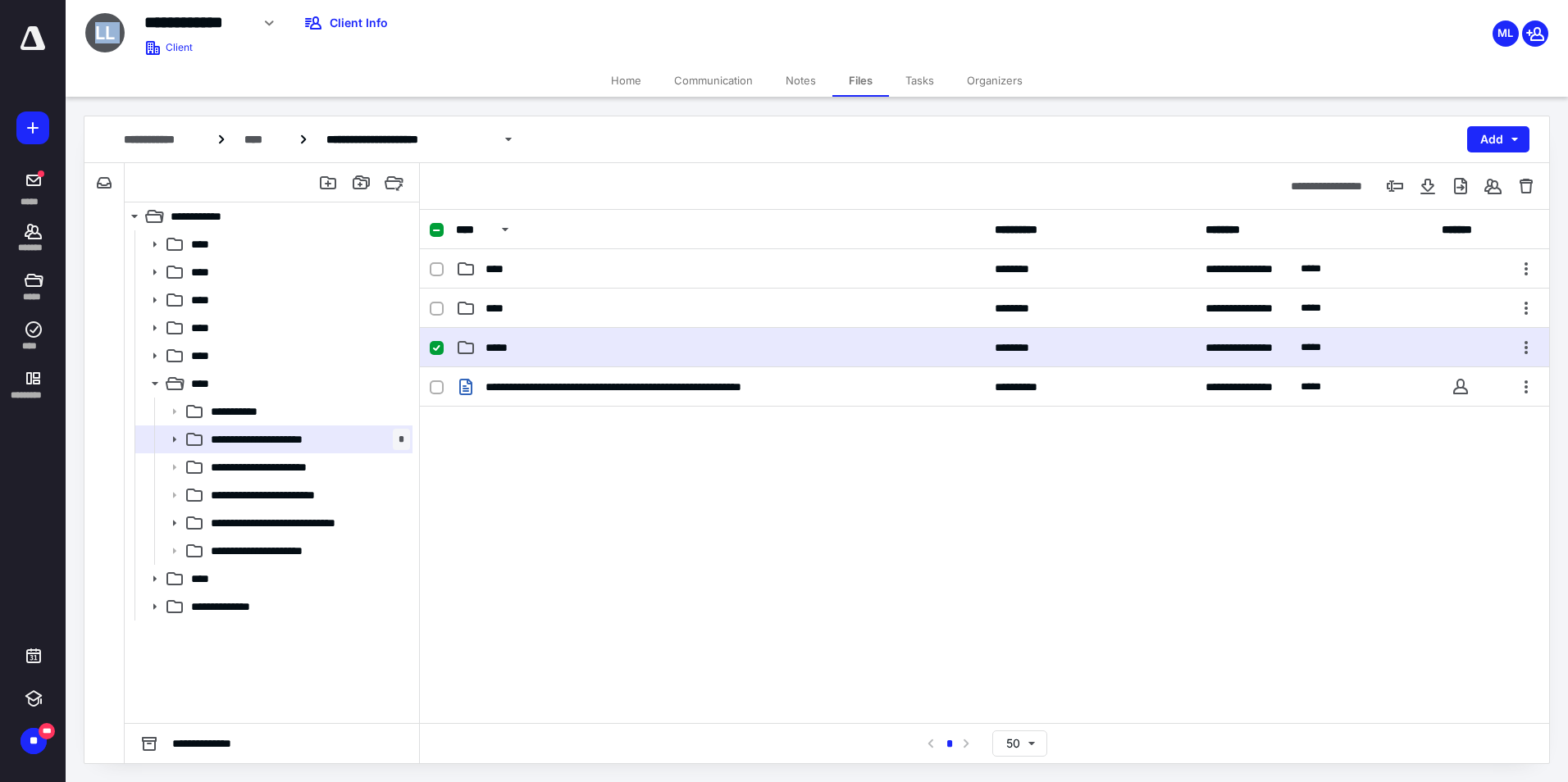 checkbox on "true" 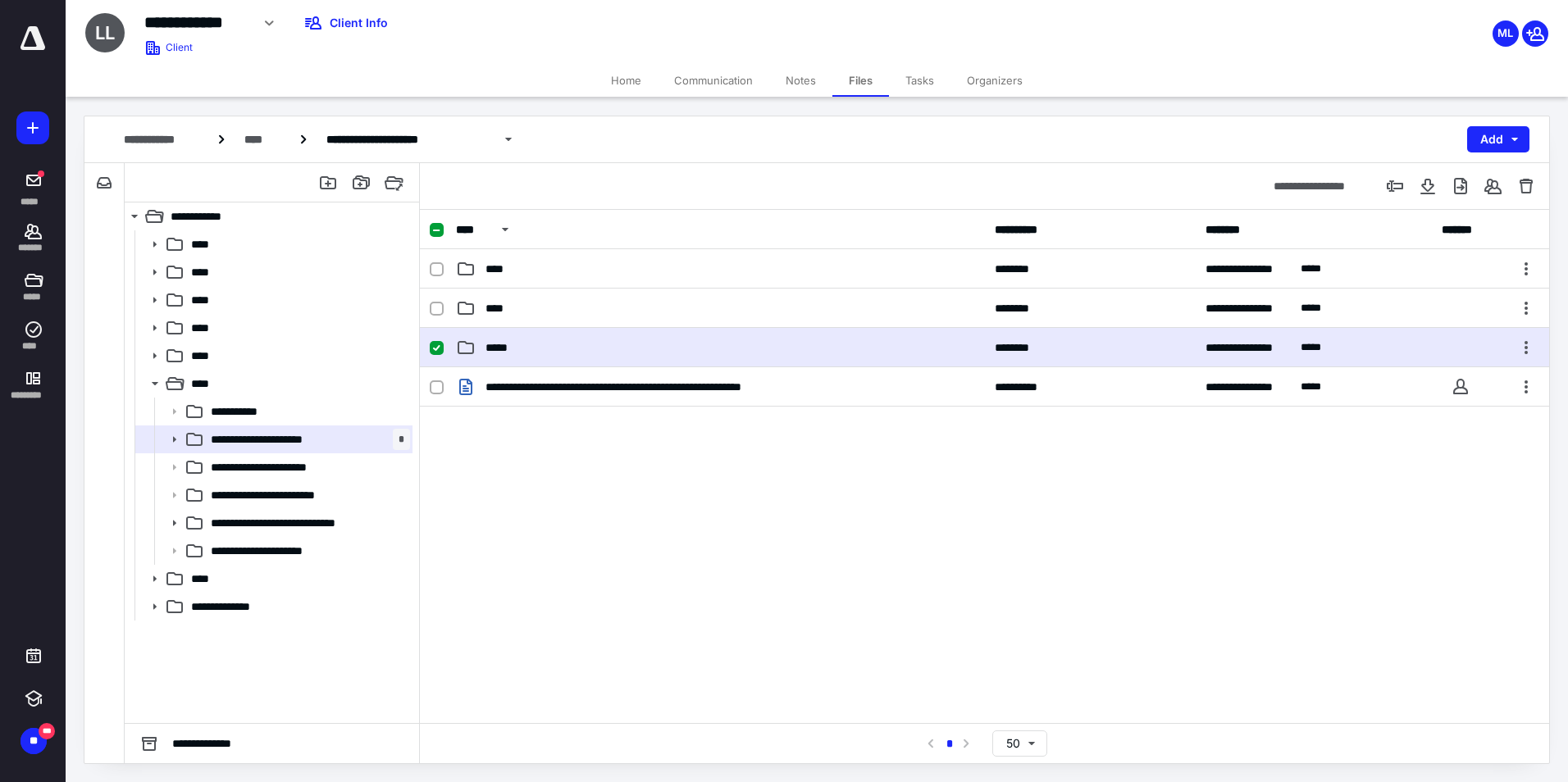 click on "*****" at bounding box center [720, 348] 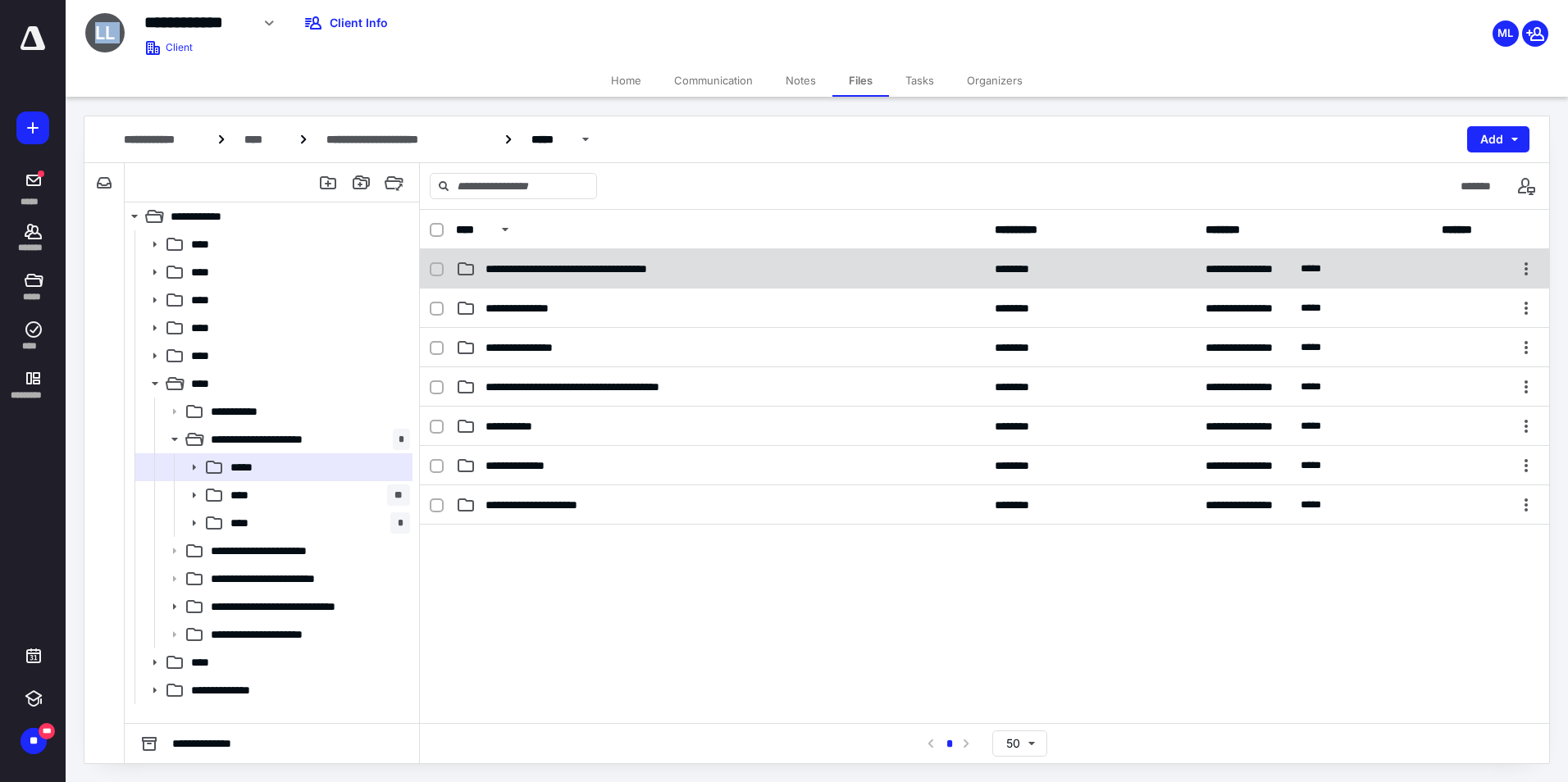 click on "**********" at bounding box center (591, 269) 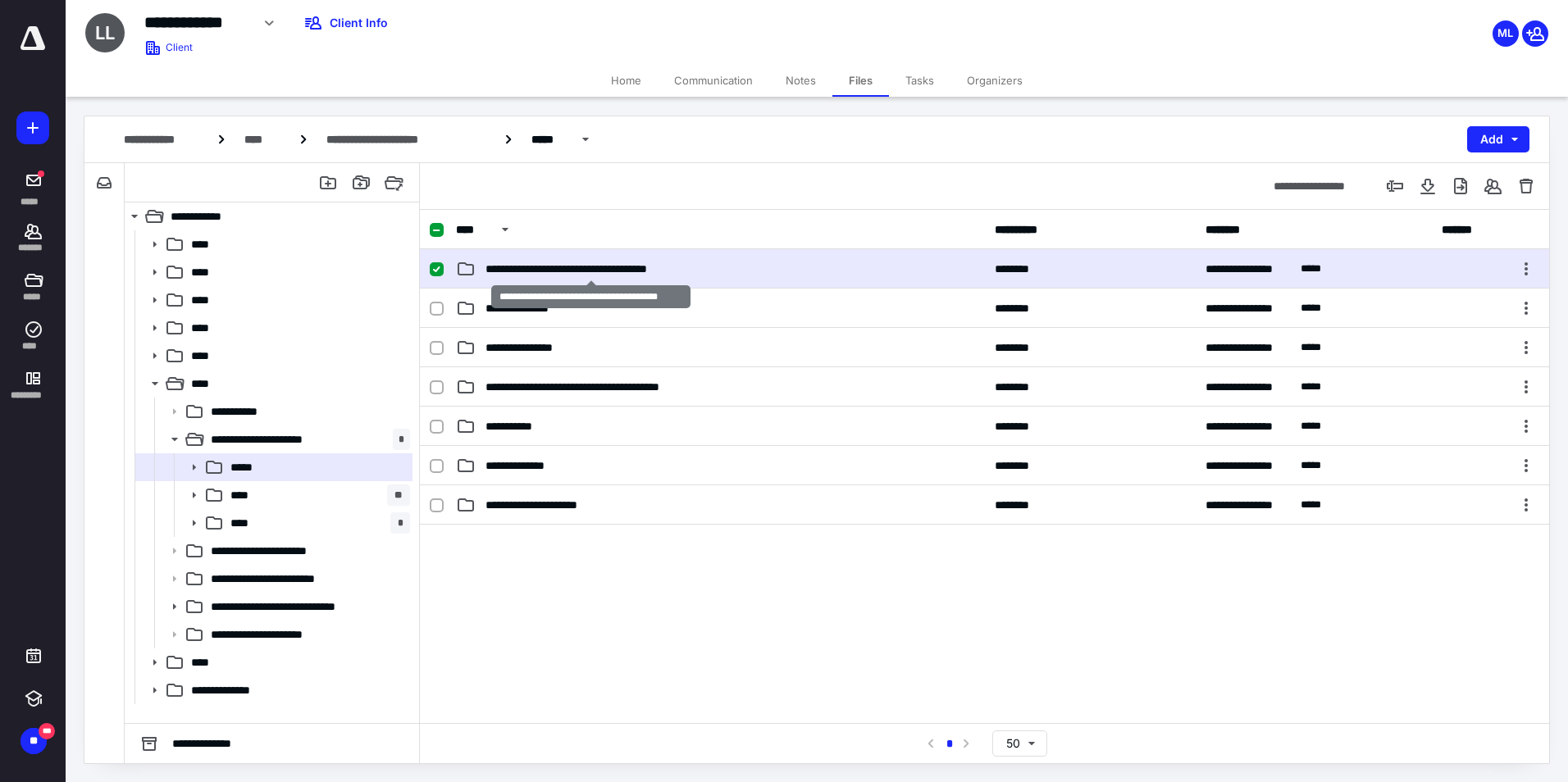 click on "**********" at bounding box center [591, 269] 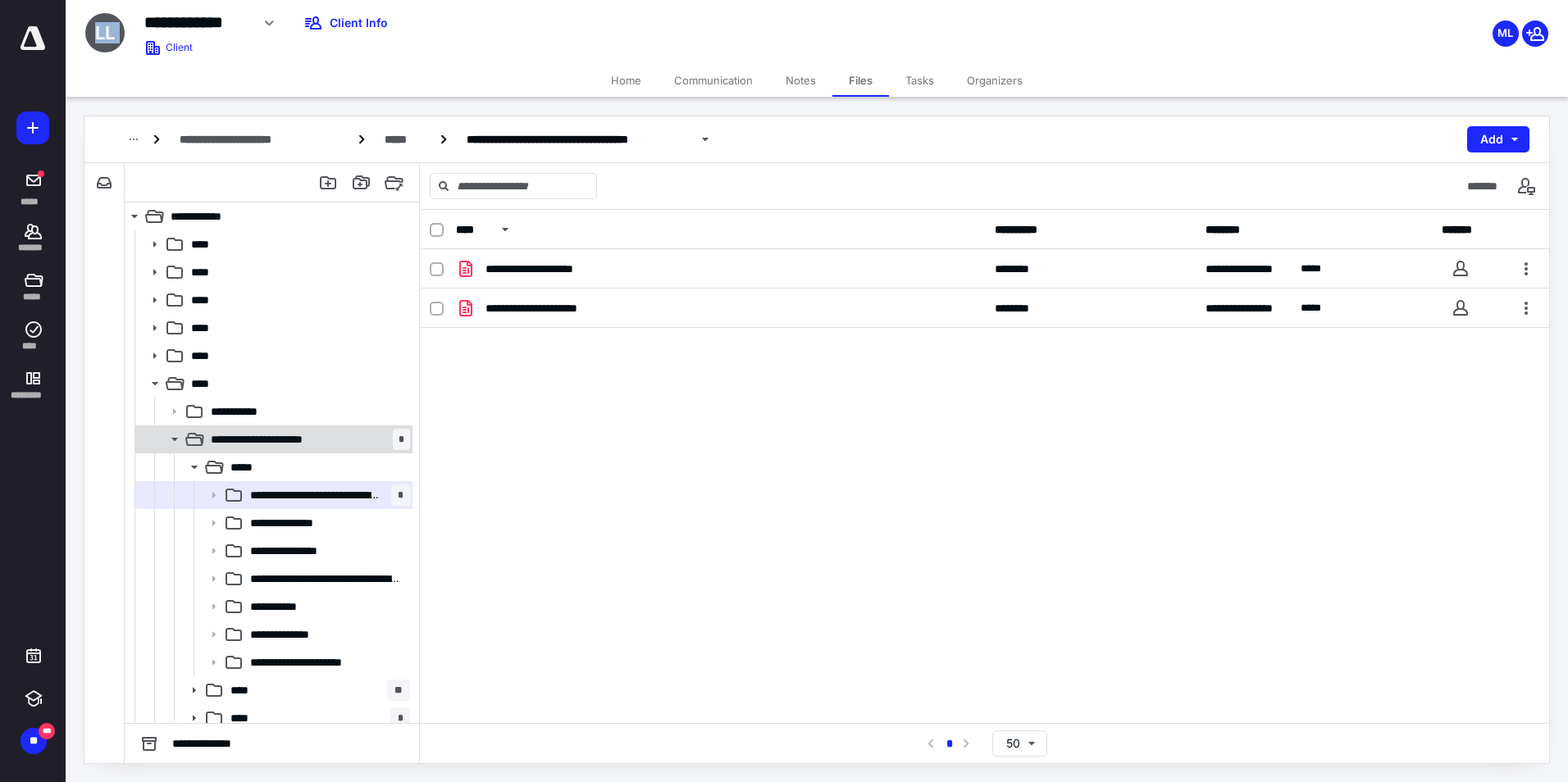 scroll, scrollTop: 37, scrollLeft: 0, axis: vertical 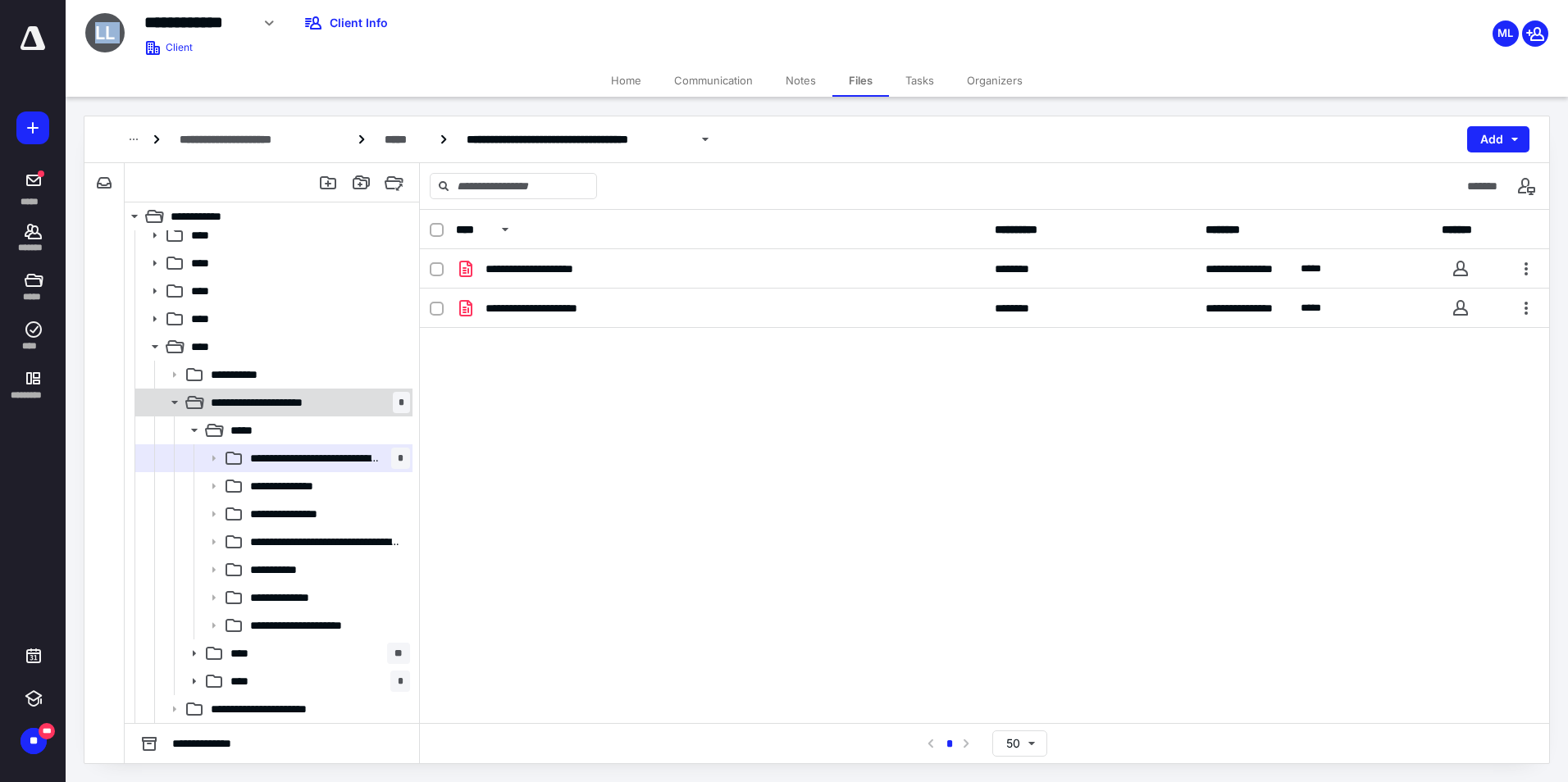click on "**********" at bounding box center [272, 402] 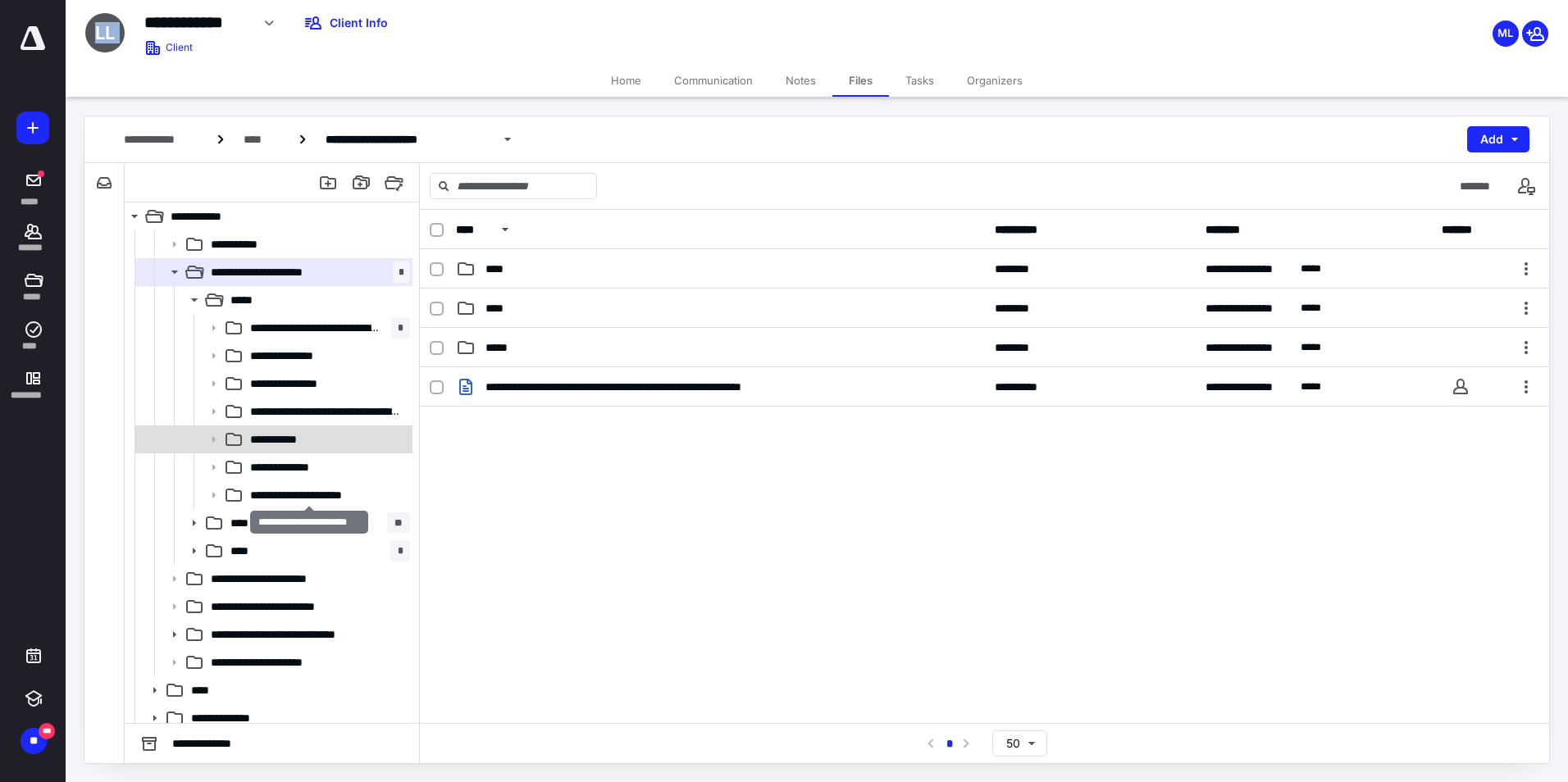 scroll, scrollTop: 169, scrollLeft: 0, axis: vertical 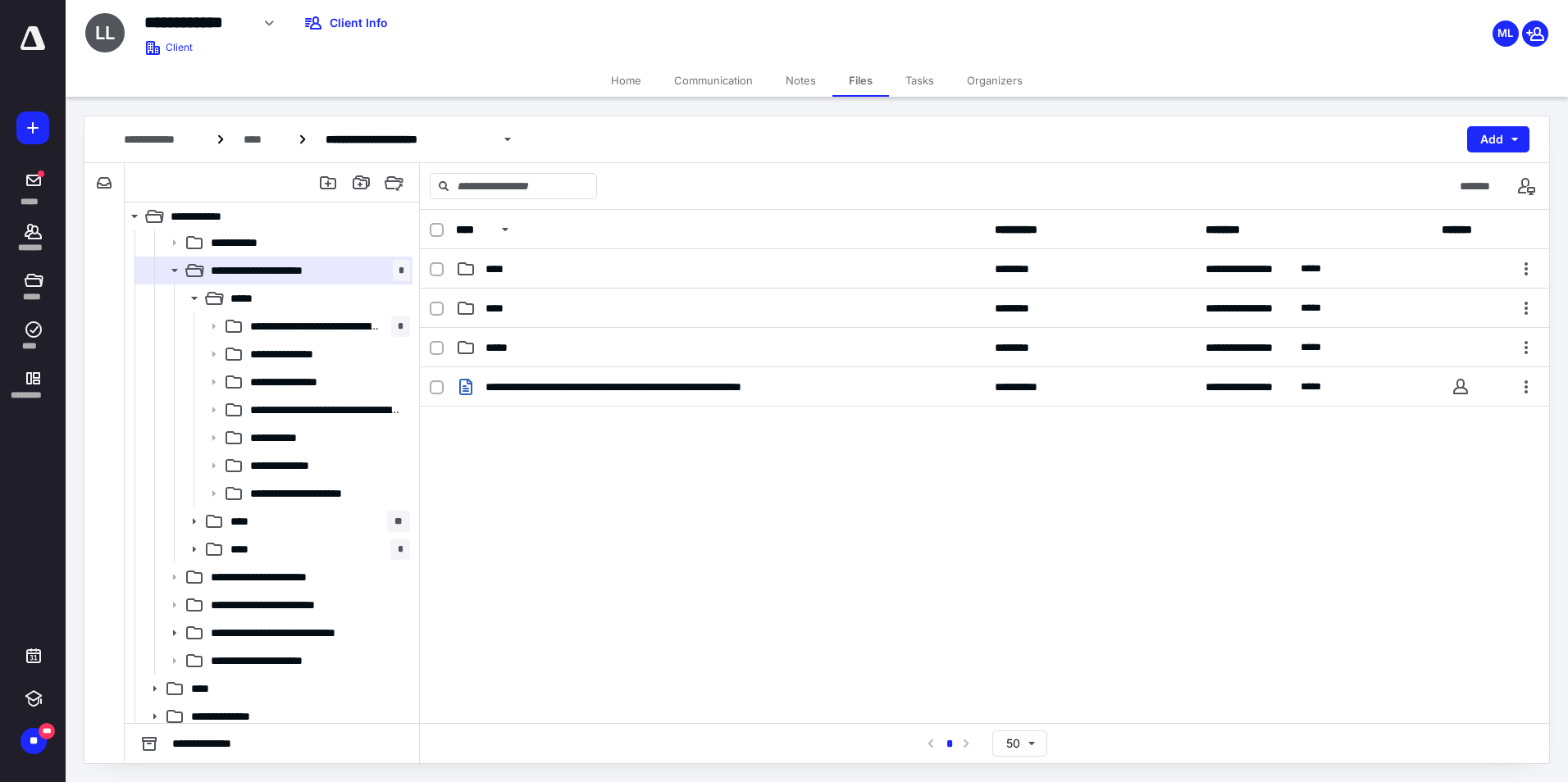 click on "Home Communication Notes Files Tasks Organizers" at bounding box center (817, 80) 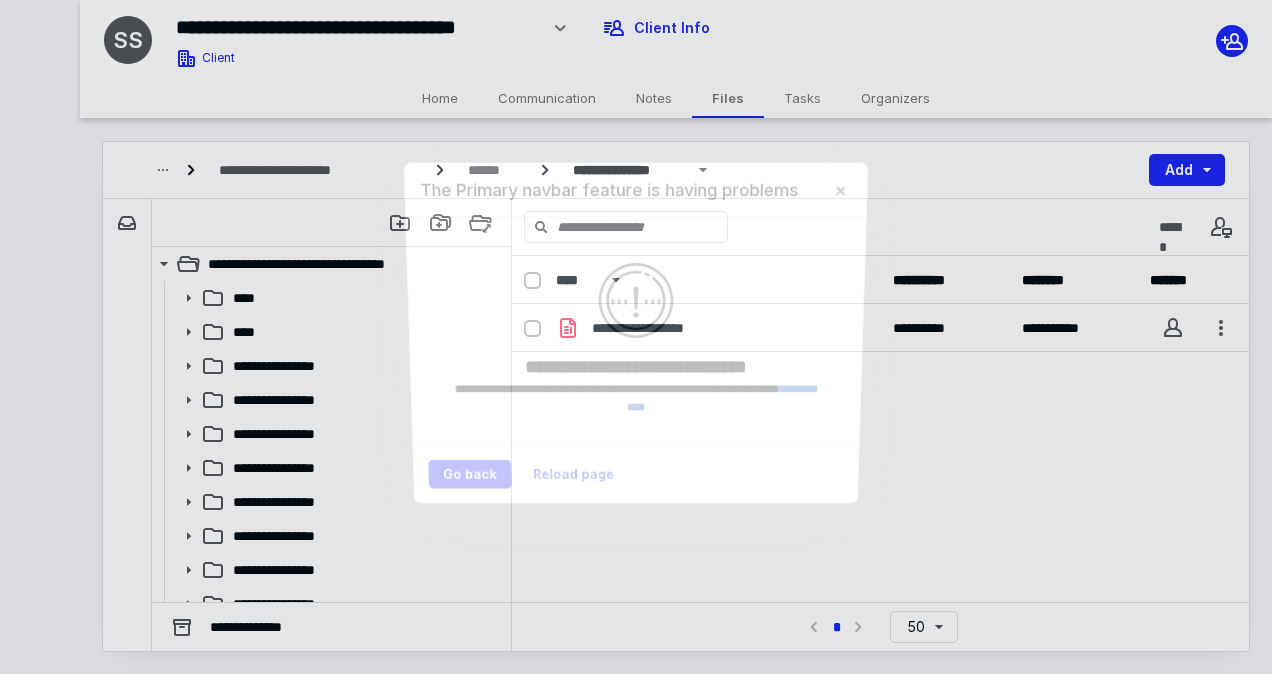 scroll, scrollTop: 0, scrollLeft: 0, axis: both 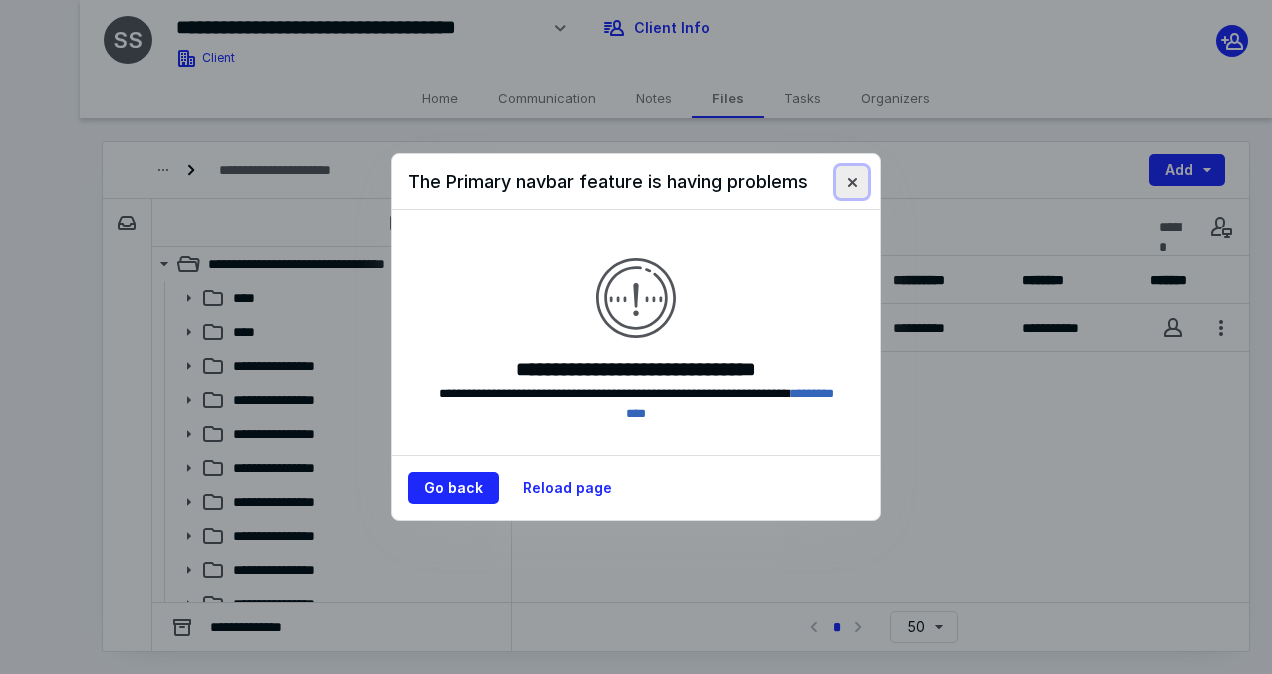 click at bounding box center (852, 182) 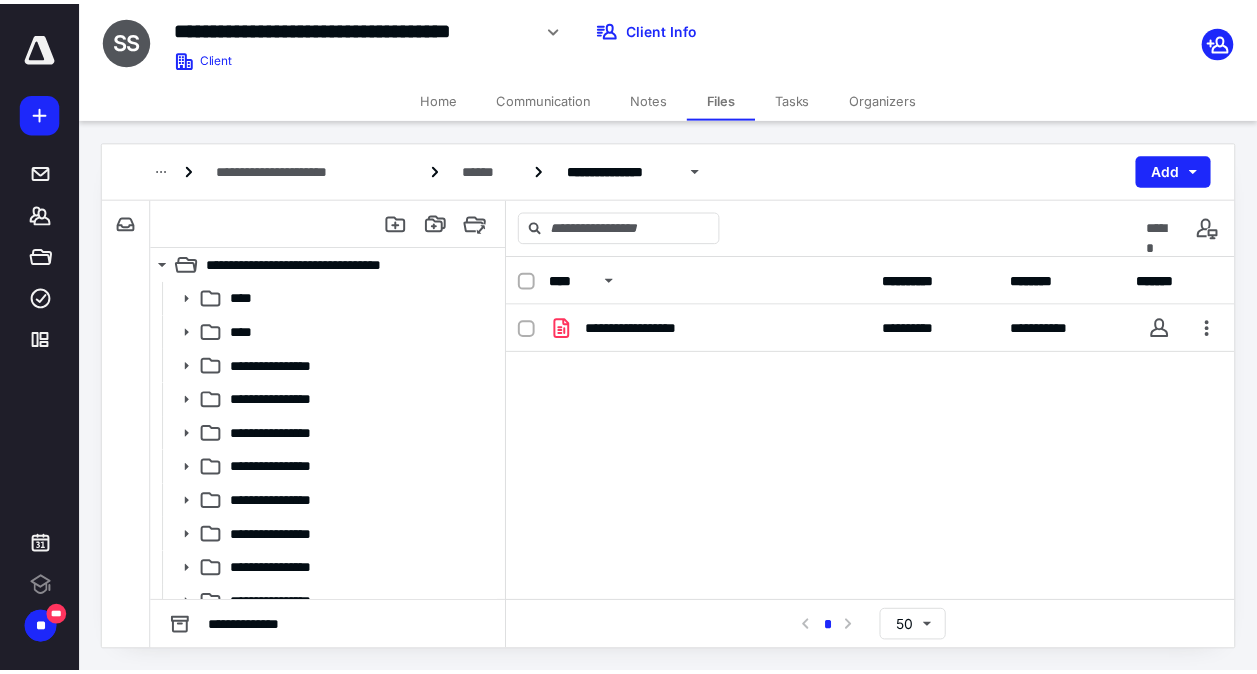scroll, scrollTop: 0, scrollLeft: 0, axis: both 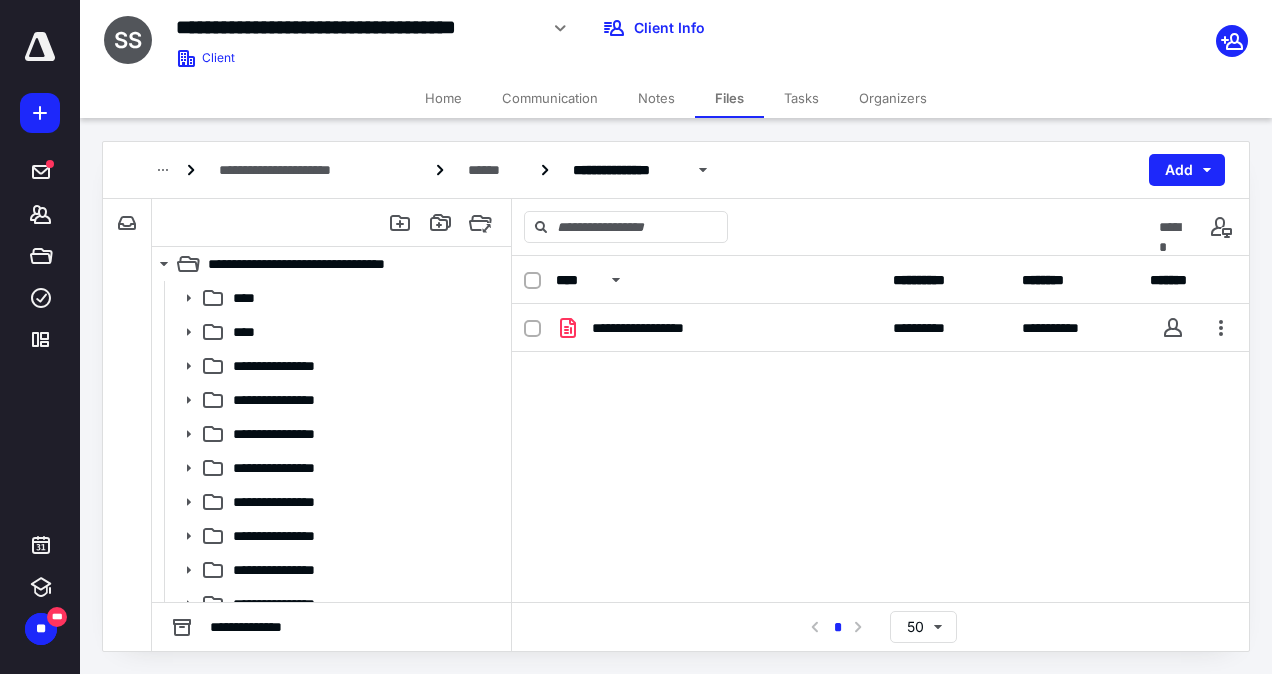 click at bounding box center (40, 47) 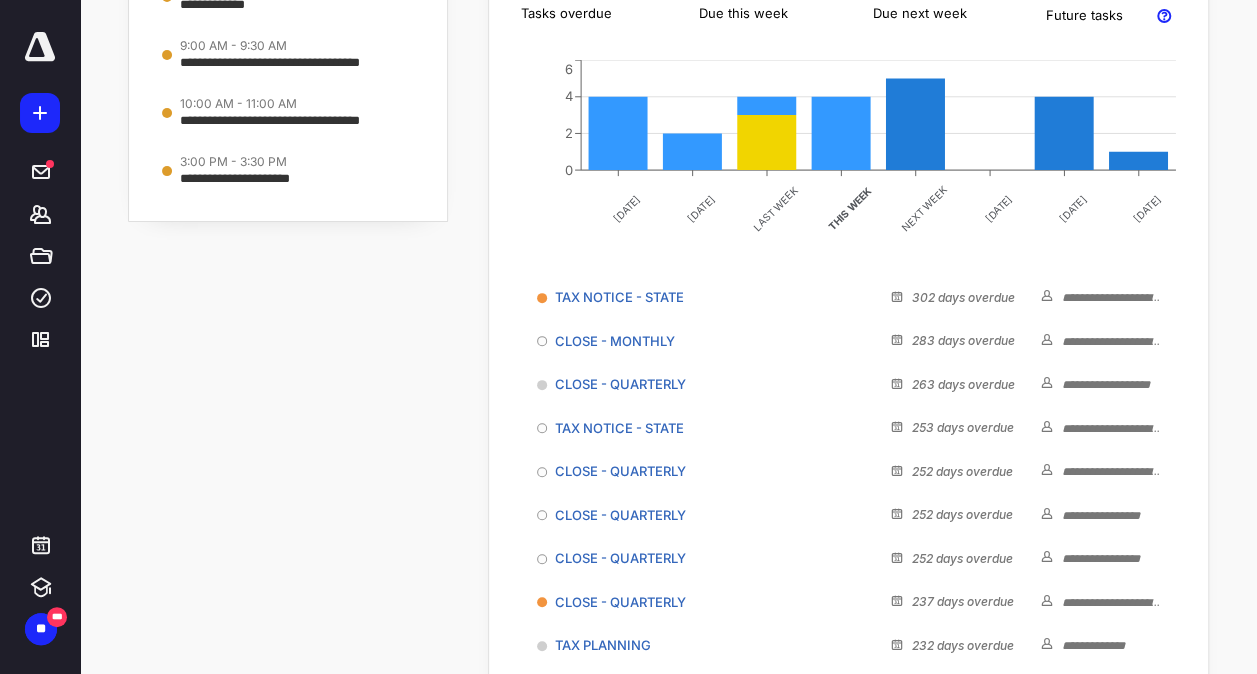 scroll, scrollTop: 332, scrollLeft: 0, axis: vertical 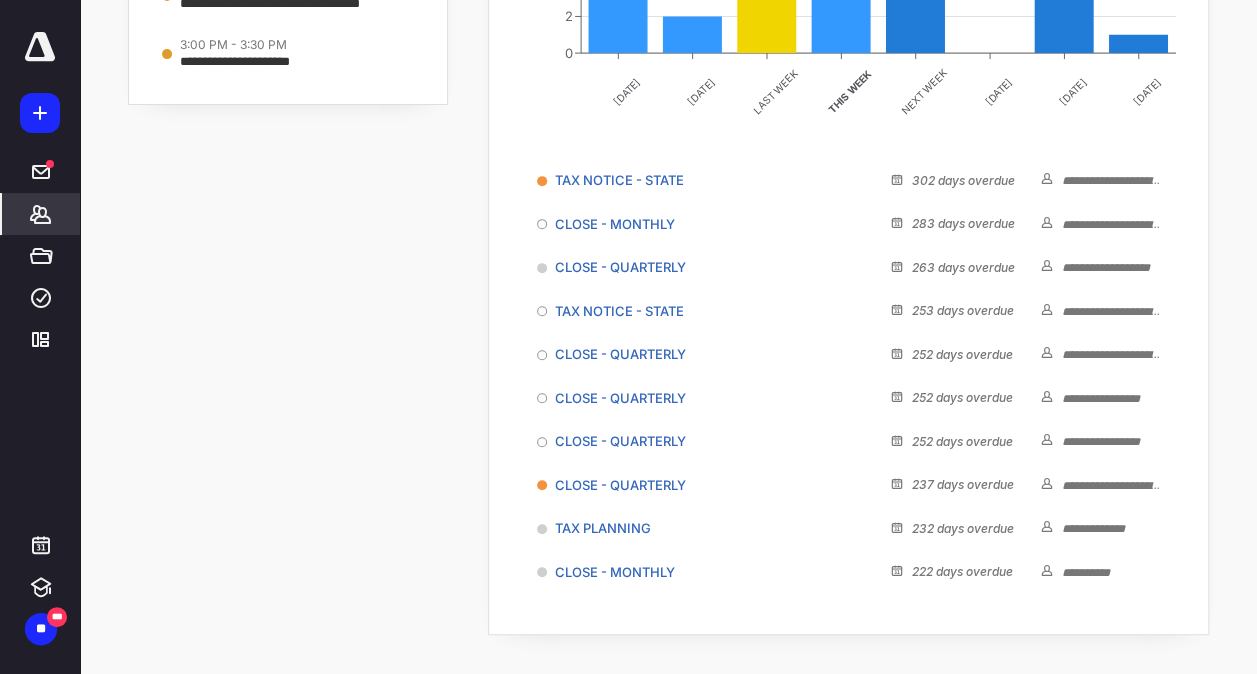 click on "*******" at bounding box center (41, 214) 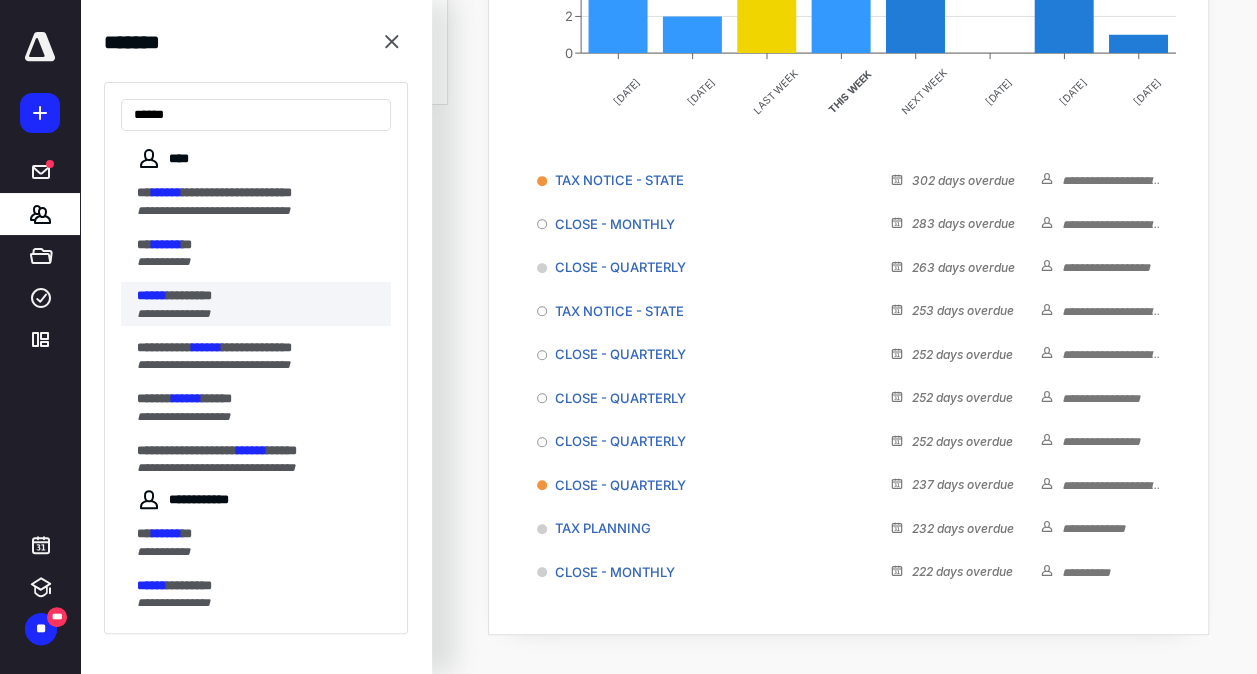 type on "******" 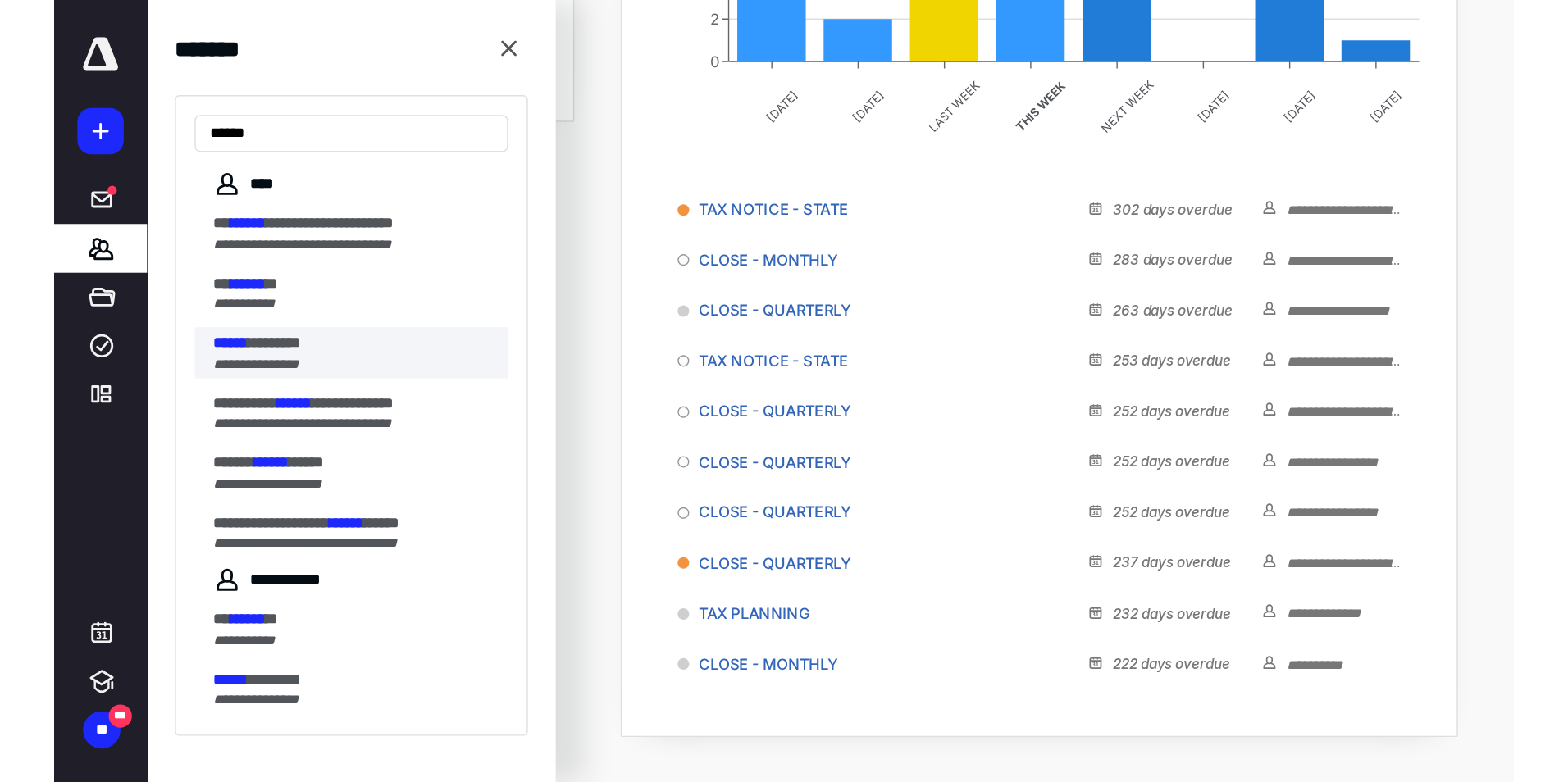 scroll, scrollTop: 0, scrollLeft: 0, axis: both 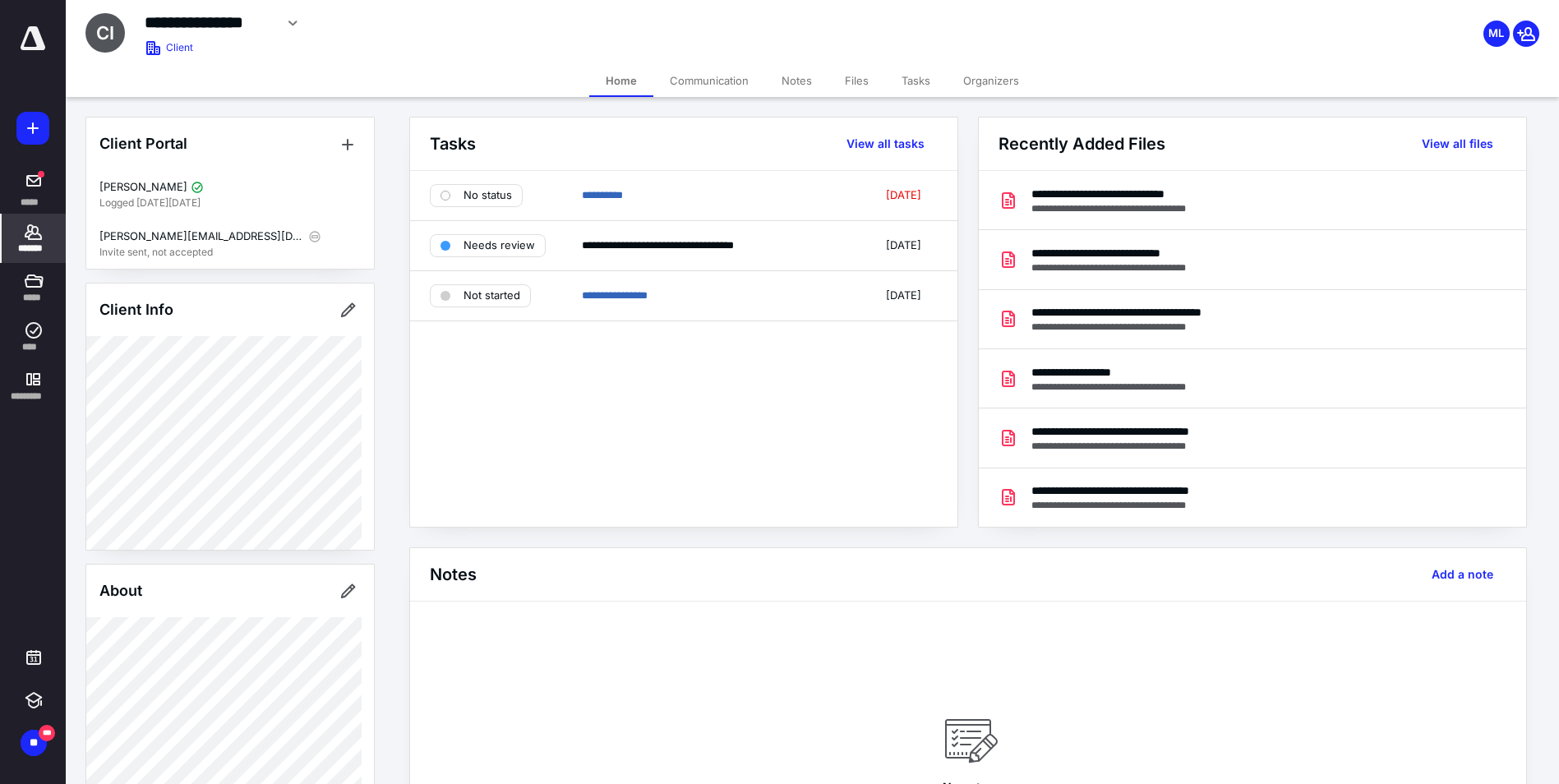 click on "Files" at bounding box center (856, 81) 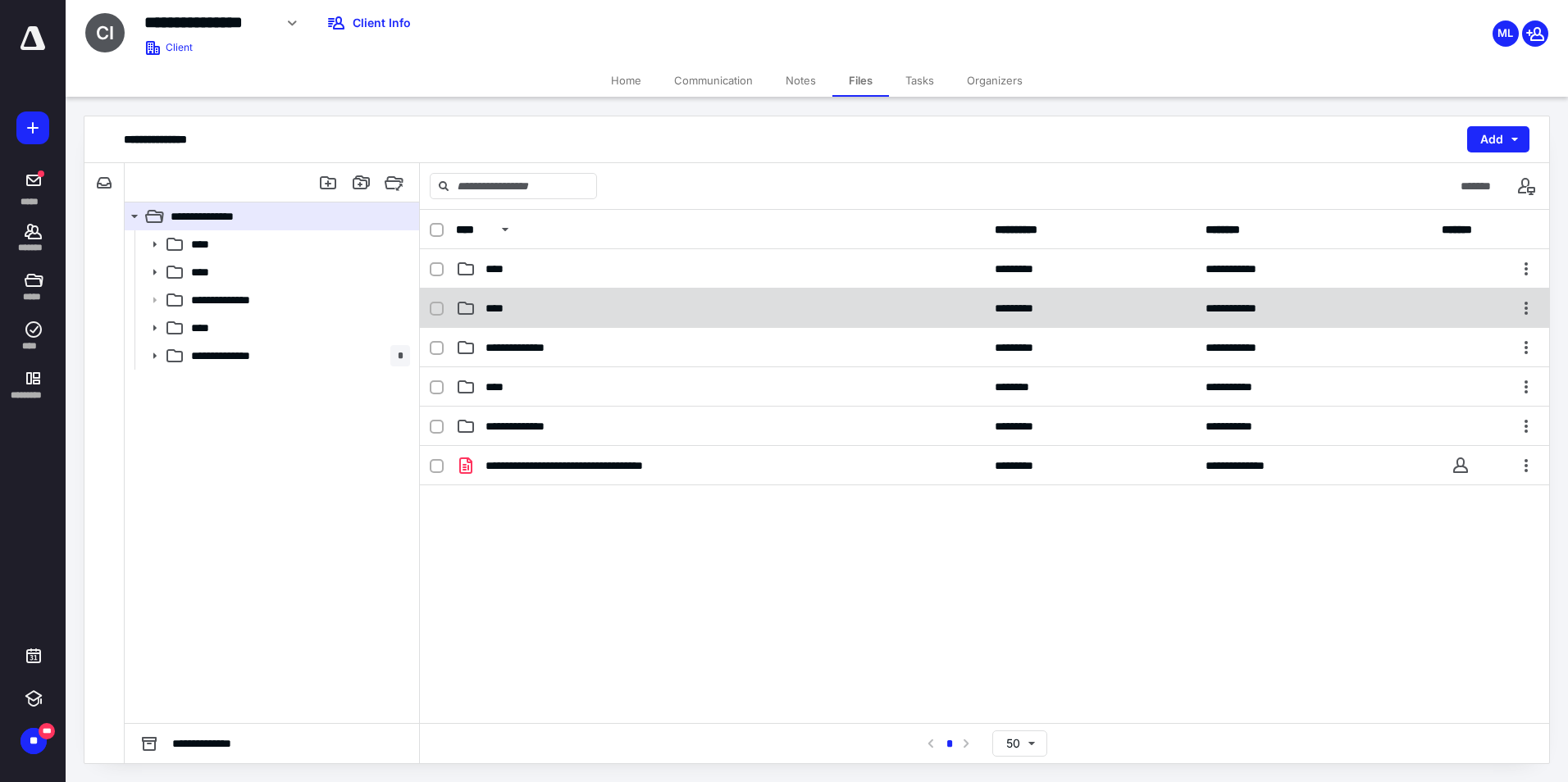 click on "****" at bounding box center (499, 308) 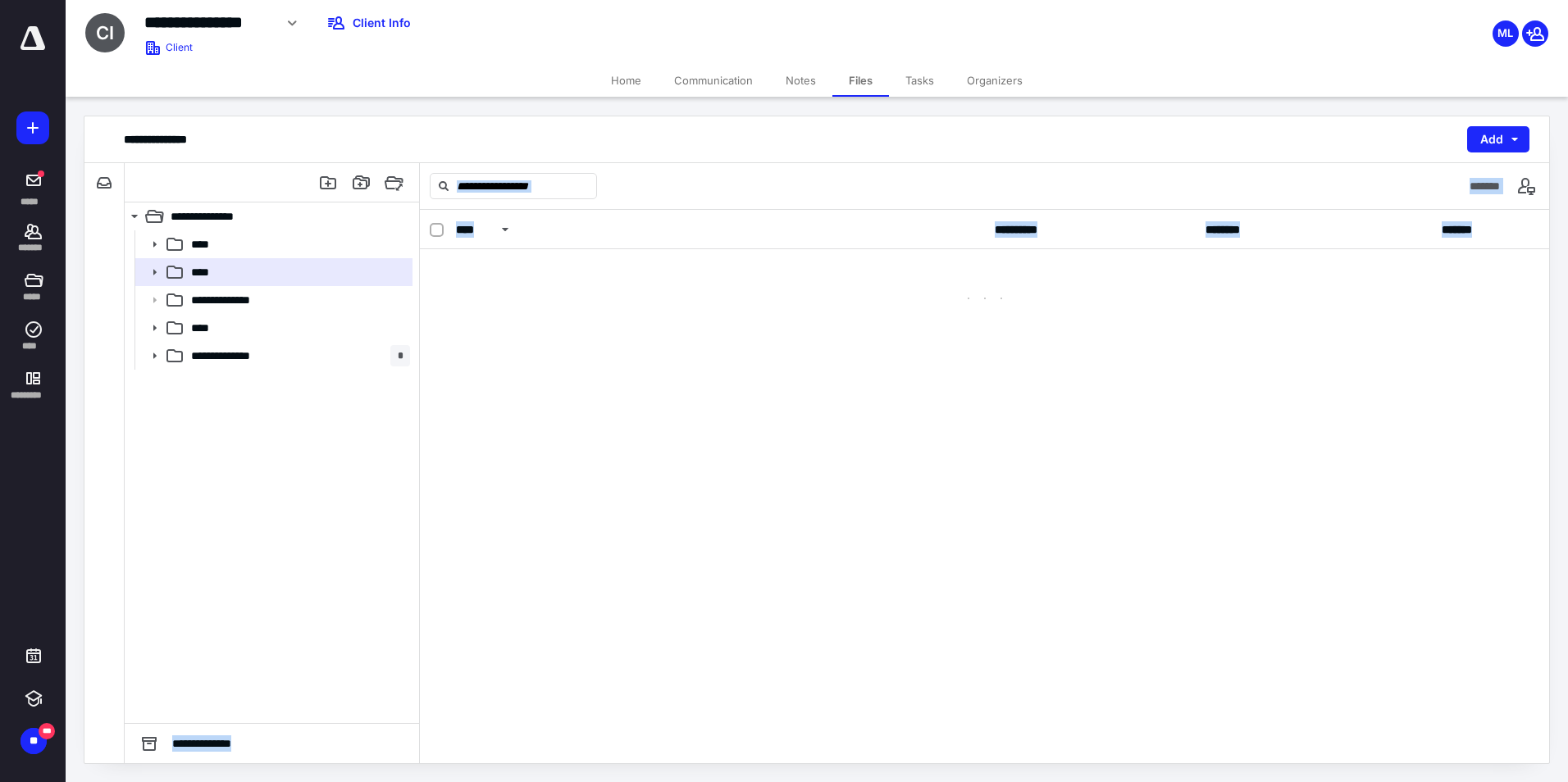 click on "**********" at bounding box center (984, 486) 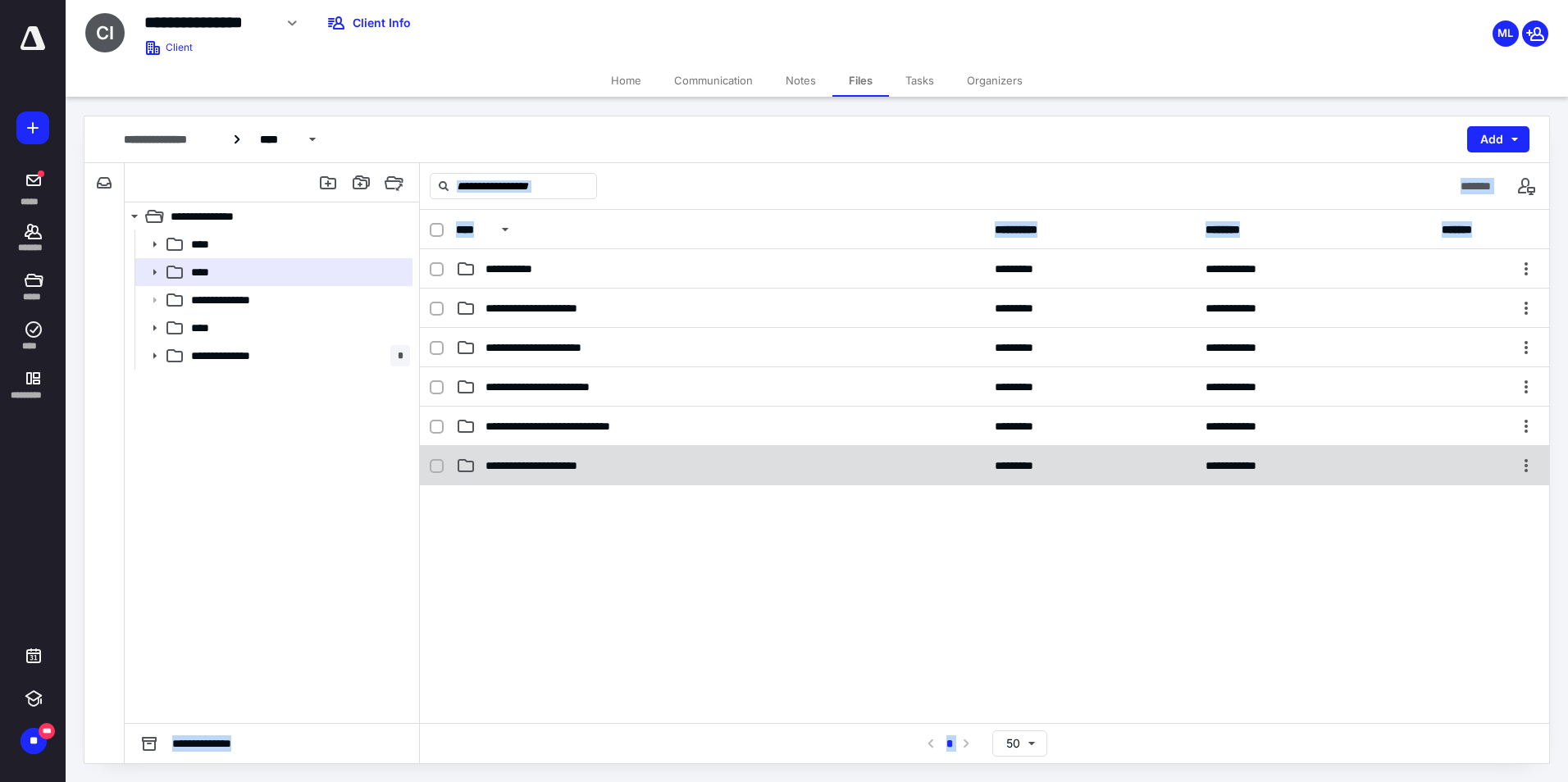 click on "**********" at bounding box center [720, 466] 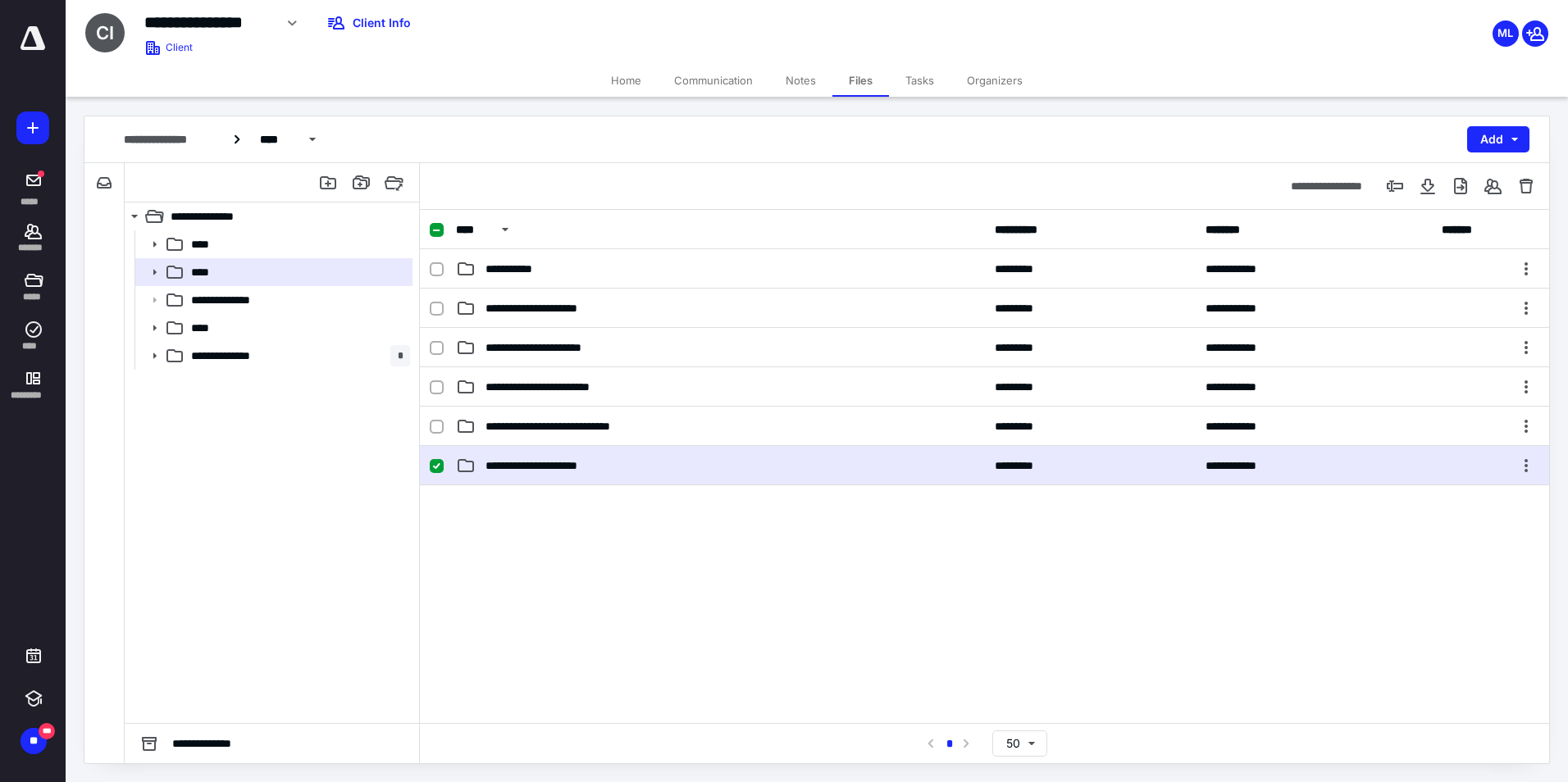 click on "**********" at bounding box center [720, 466] 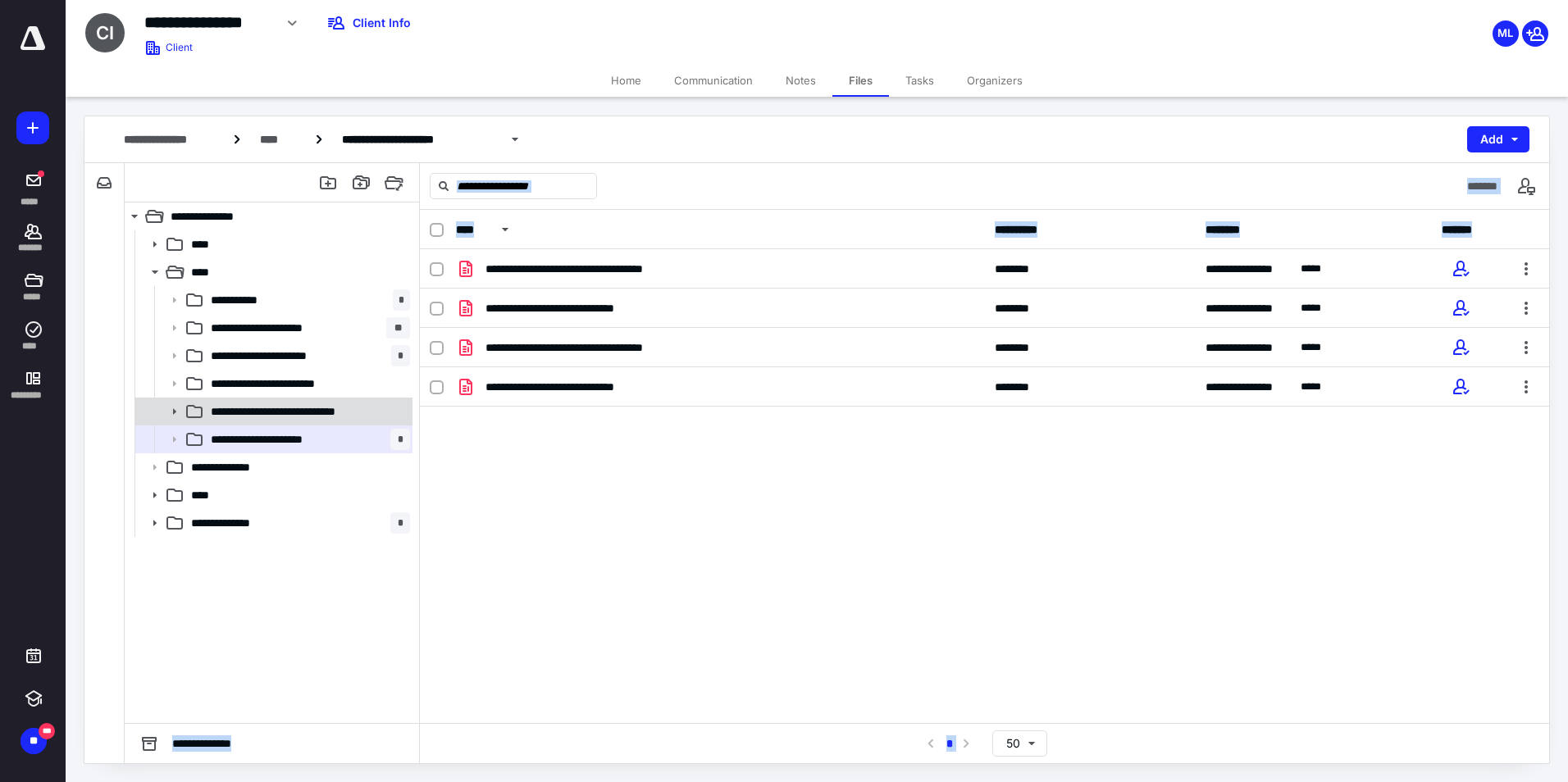 click 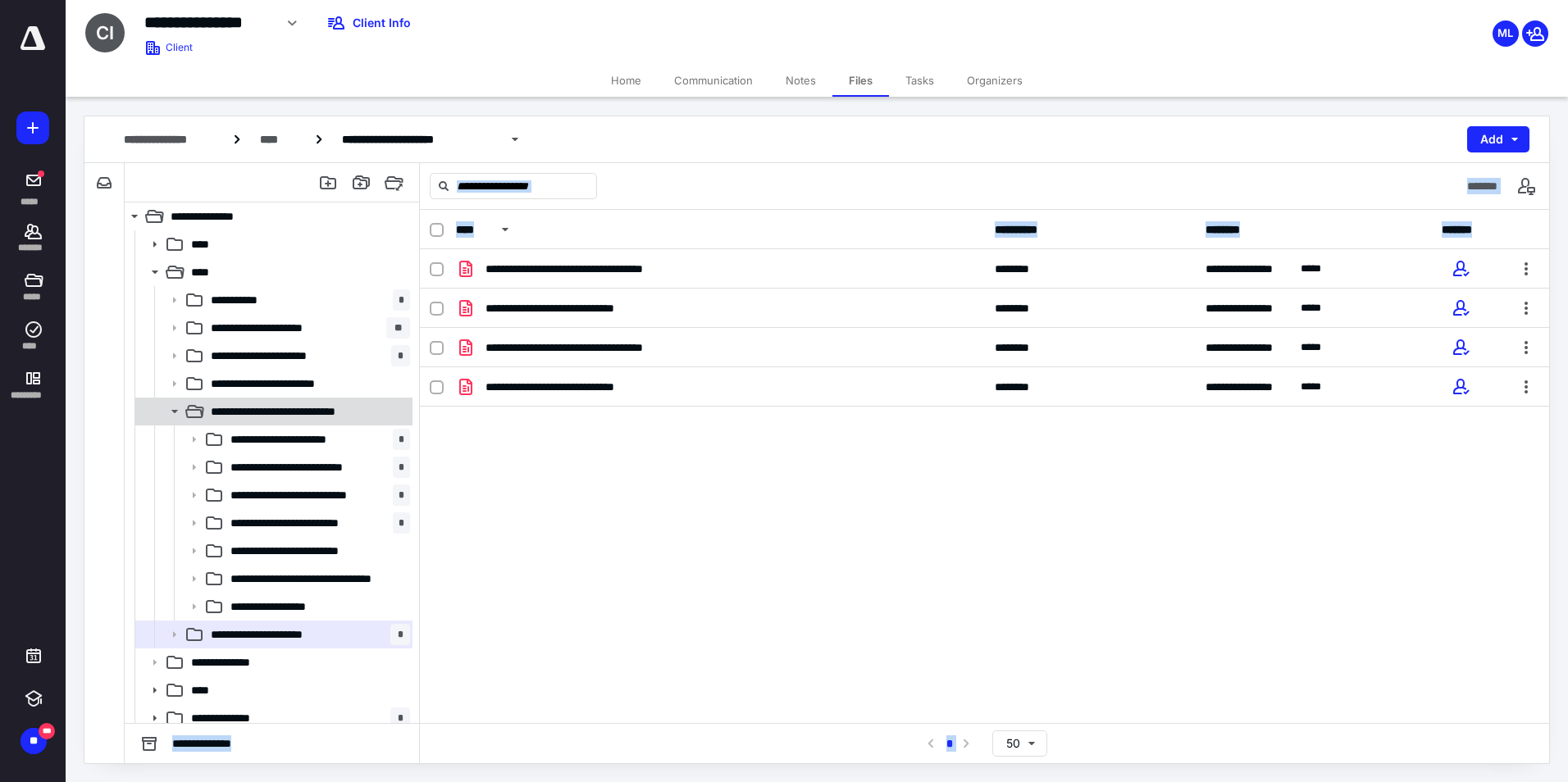 scroll, scrollTop: 9, scrollLeft: 0, axis: vertical 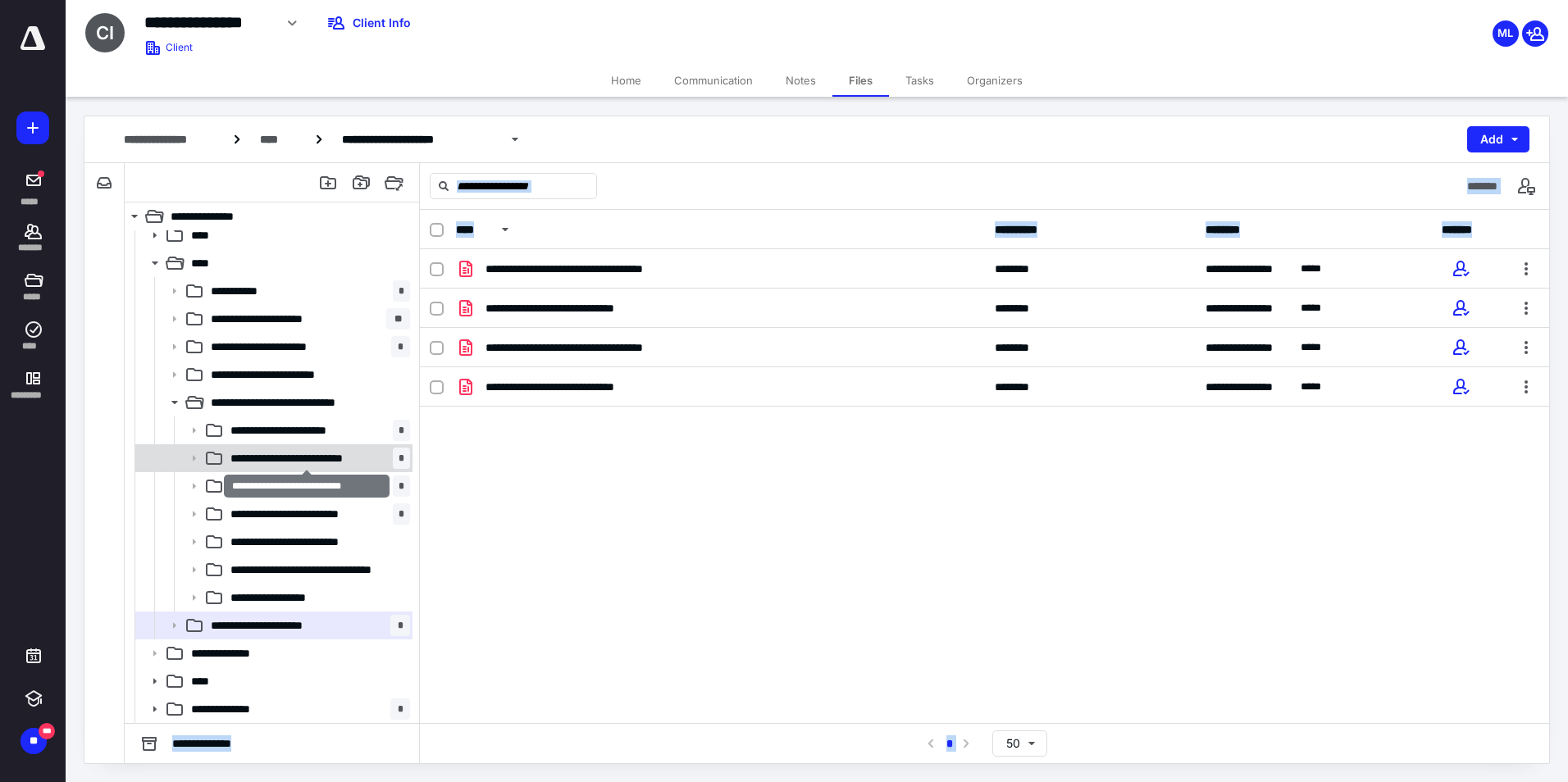 click on "**********" at bounding box center (307, 458) 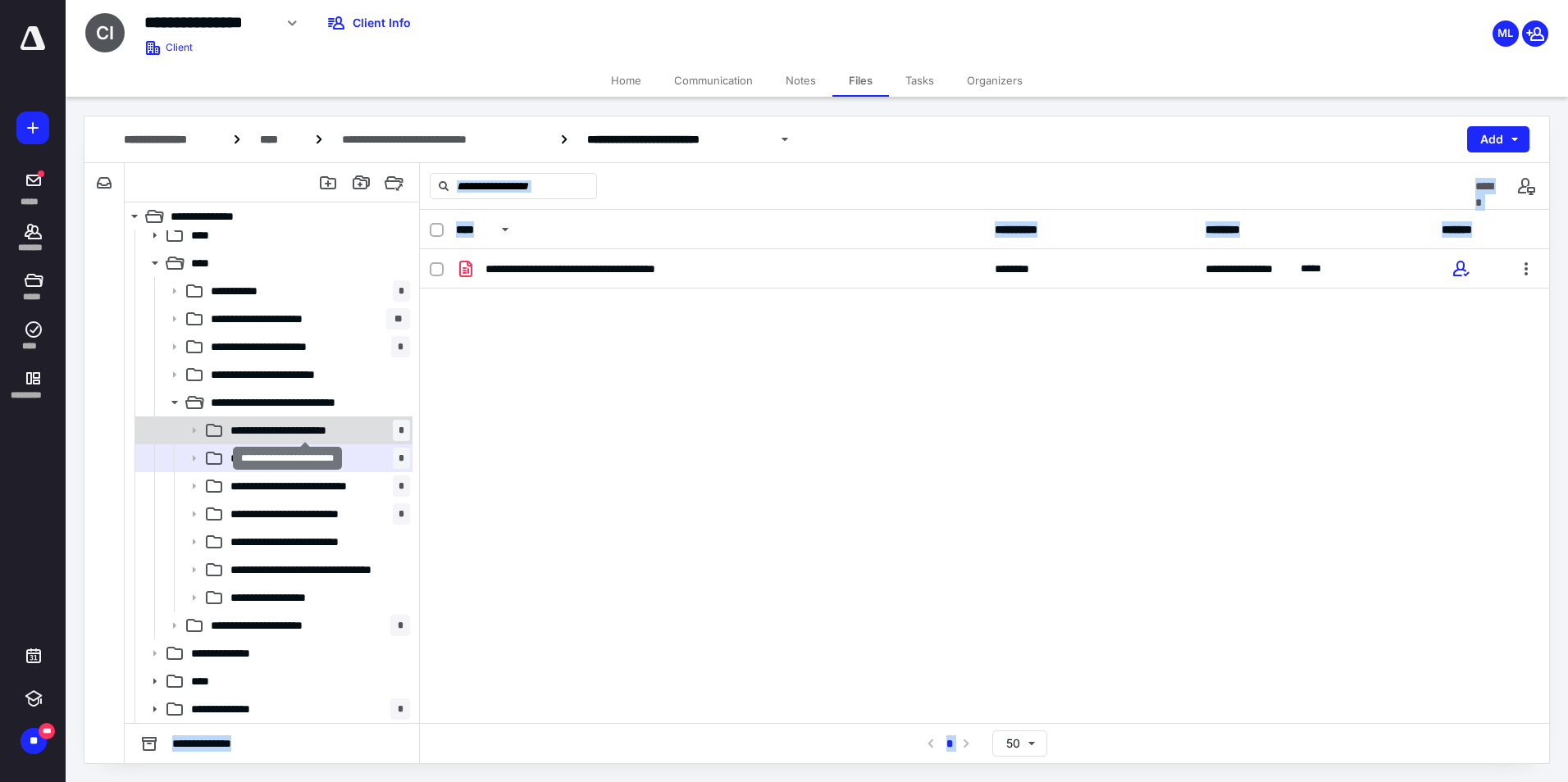 click on "**********" at bounding box center (304, 430) 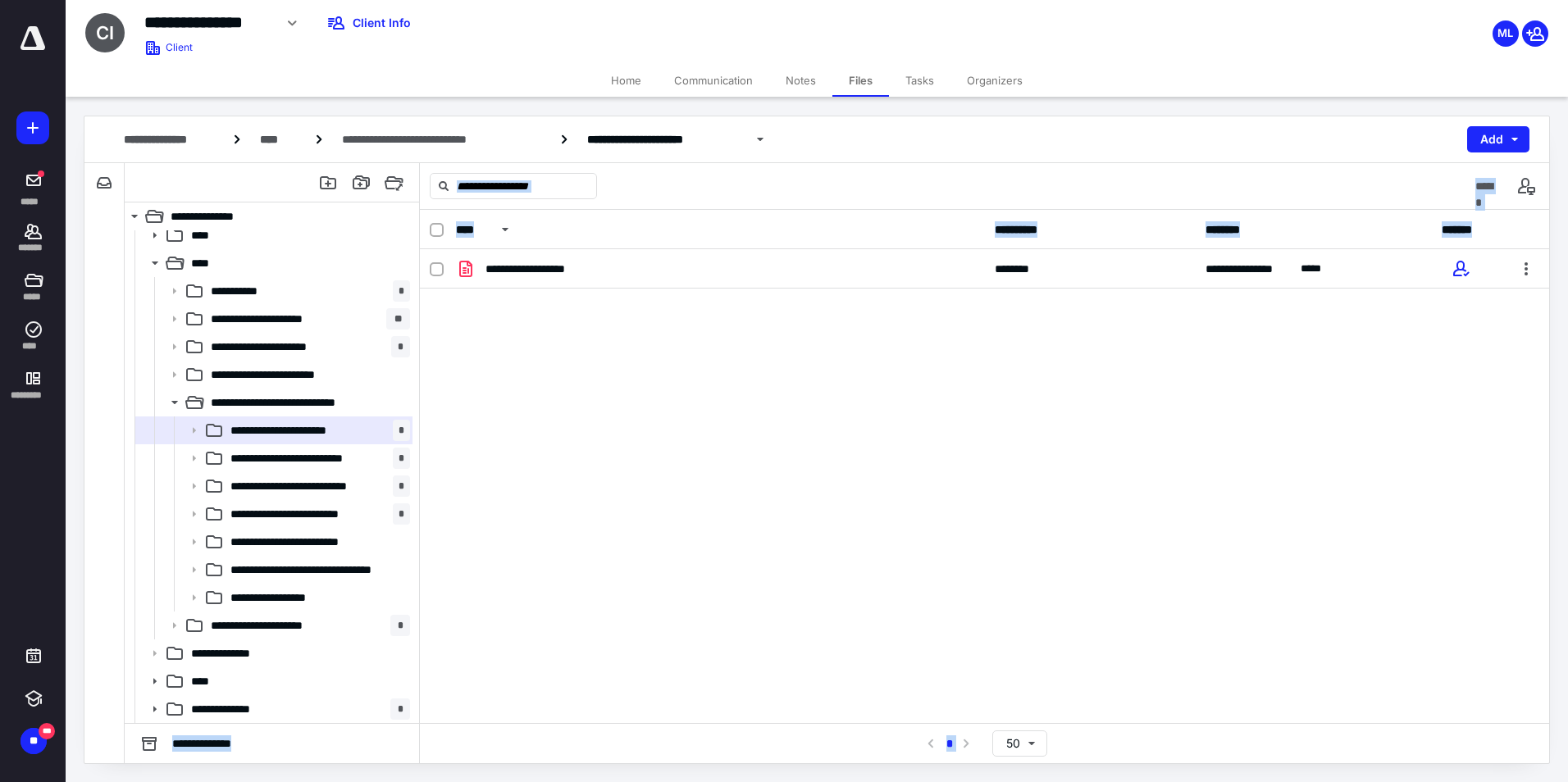 click on "Communication" at bounding box center (713, 80) 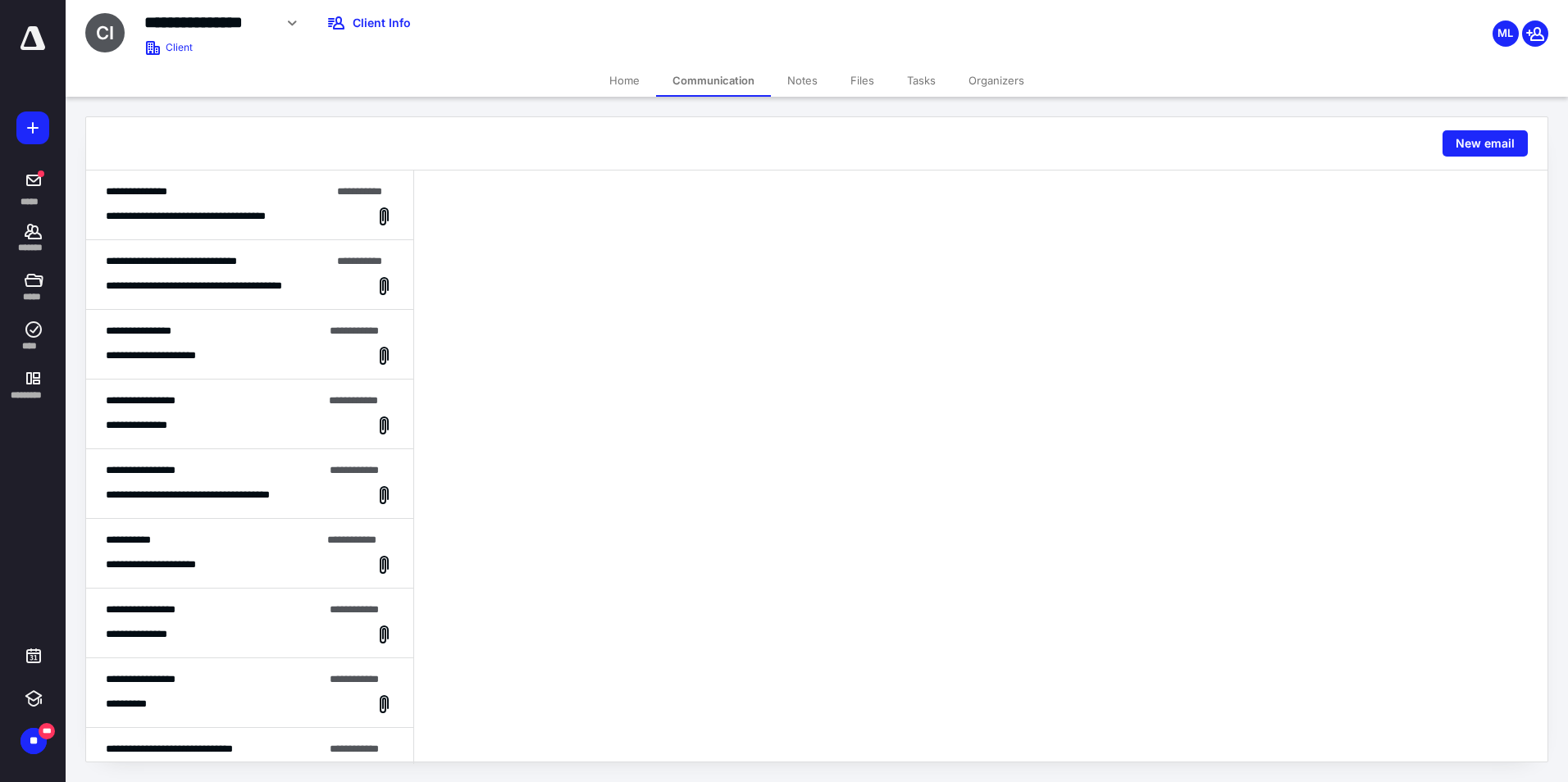 click on "**********" at bounding box center (249, 205) 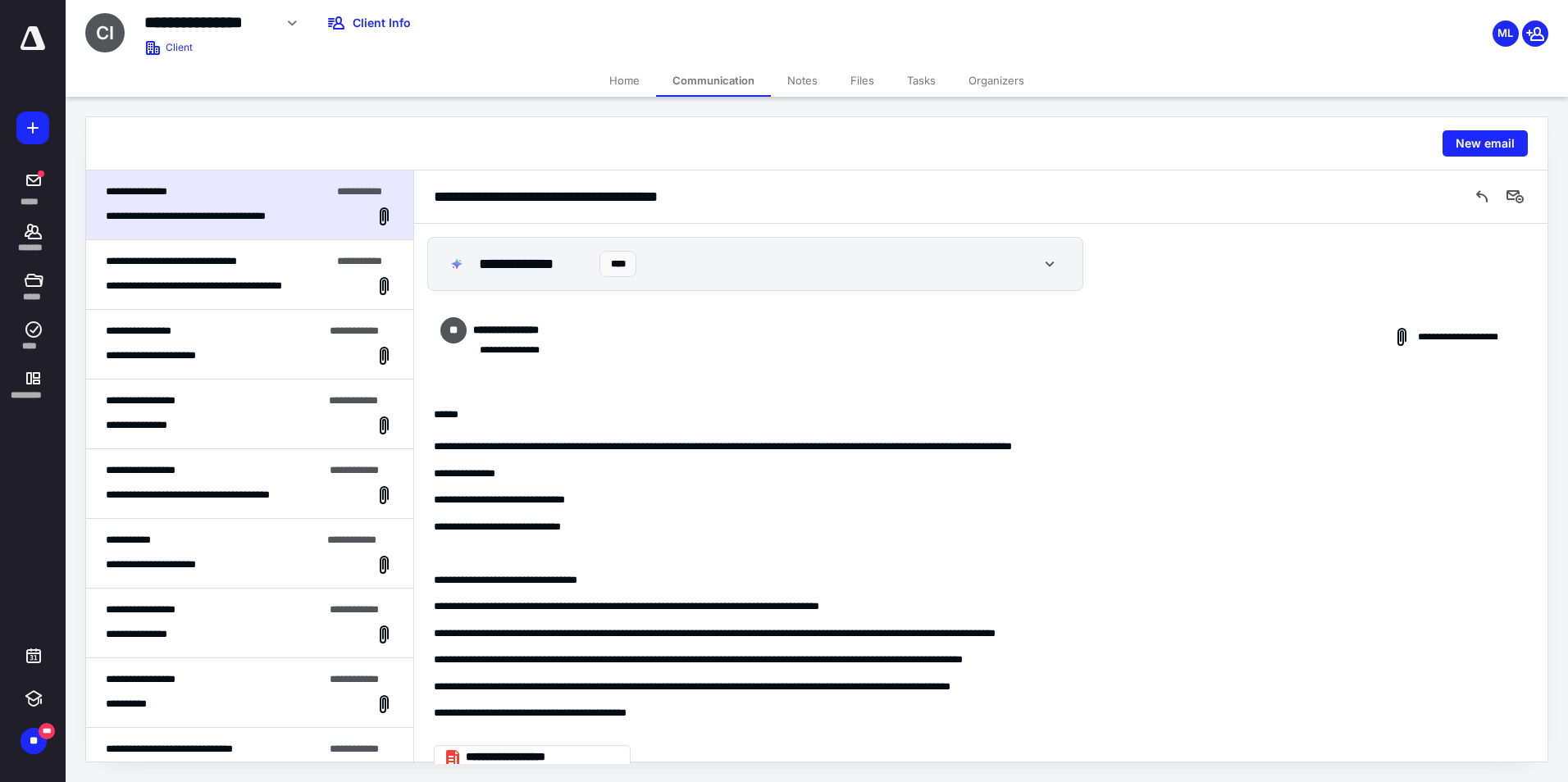 scroll, scrollTop: 28, scrollLeft: 0, axis: vertical 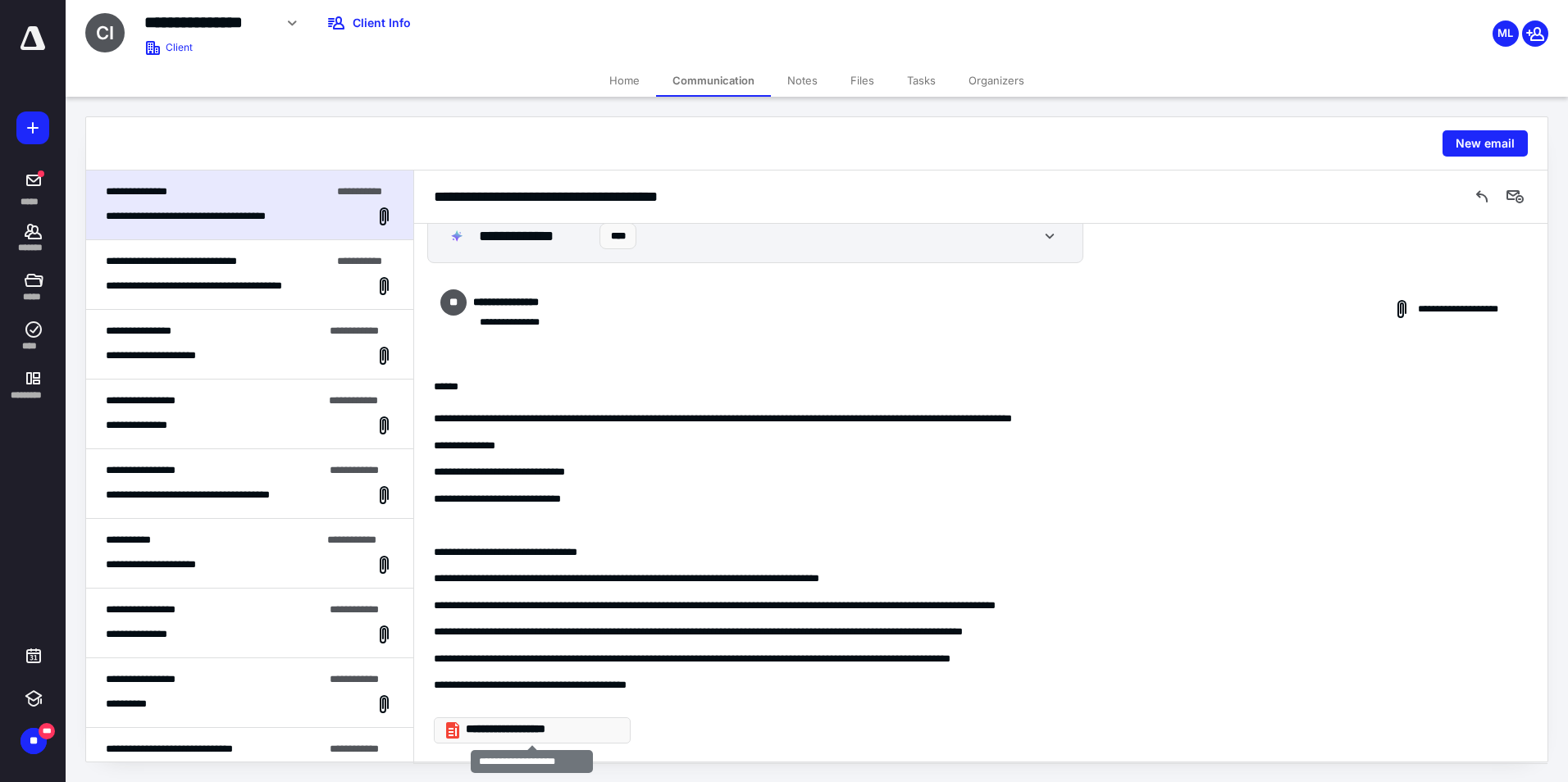 click on "**********" at bounding box center (532, 730) 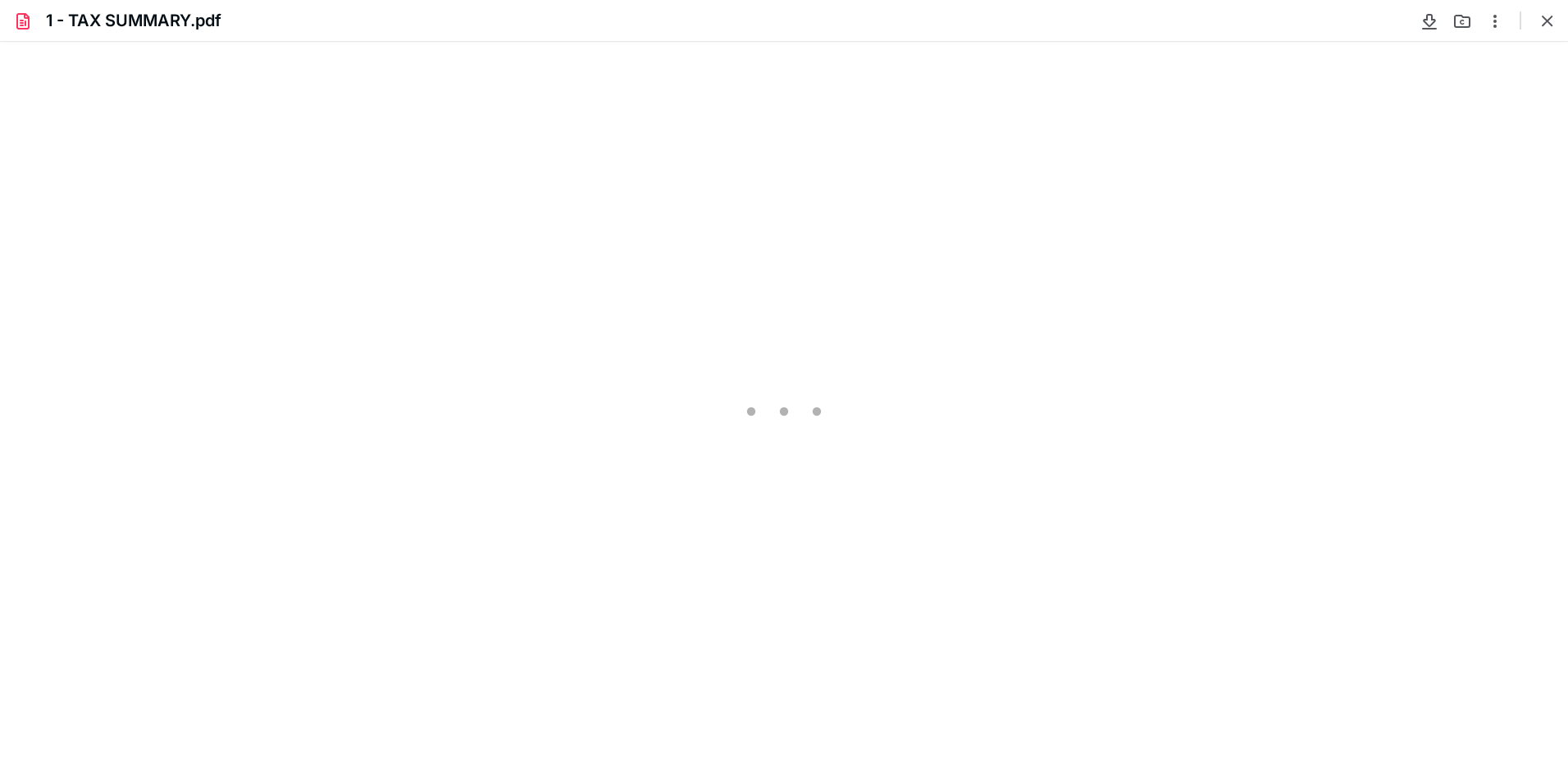 scroll, scrollTop: 0, scrollLeft: 0, axis: both 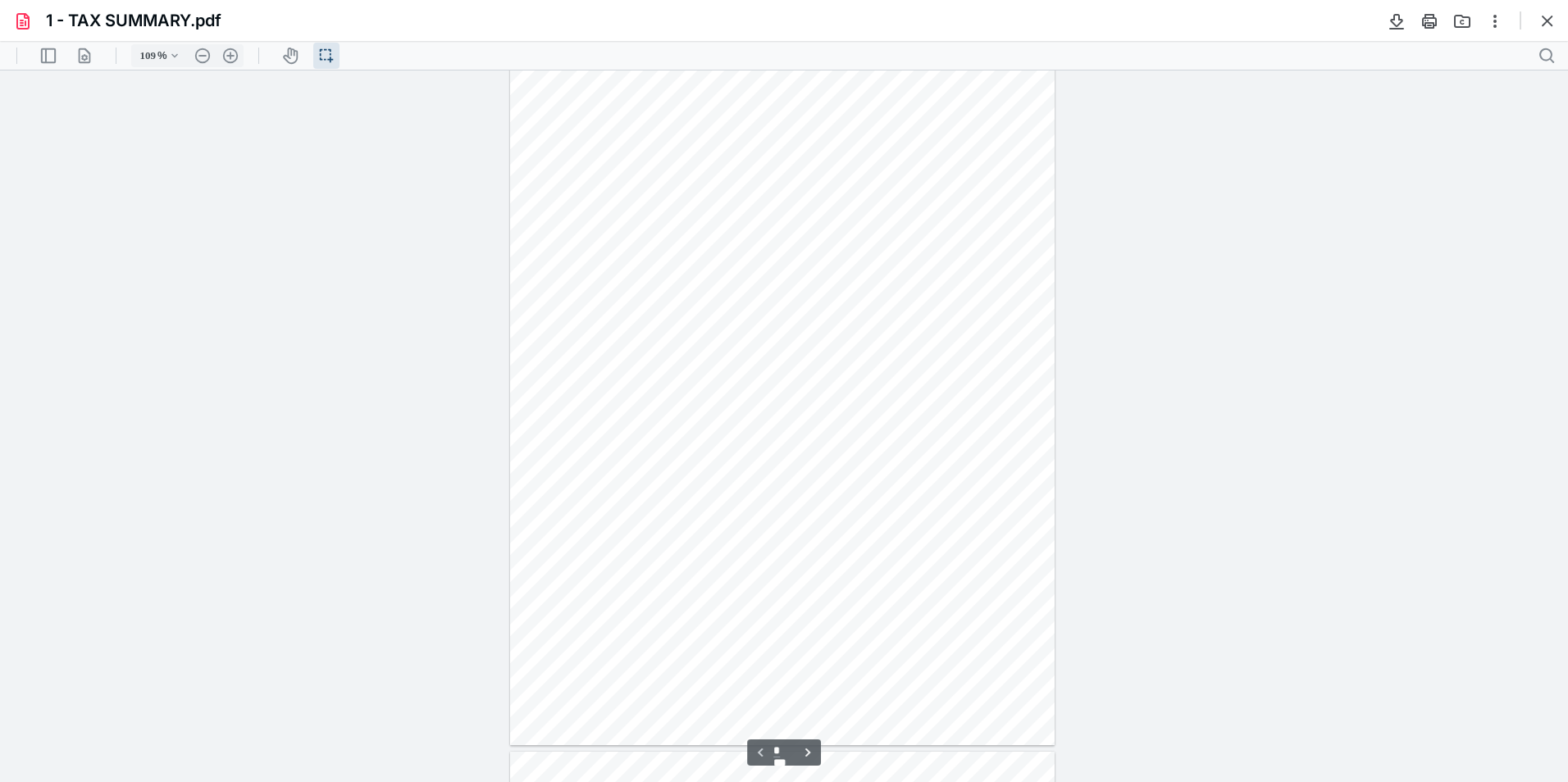 type on "306" 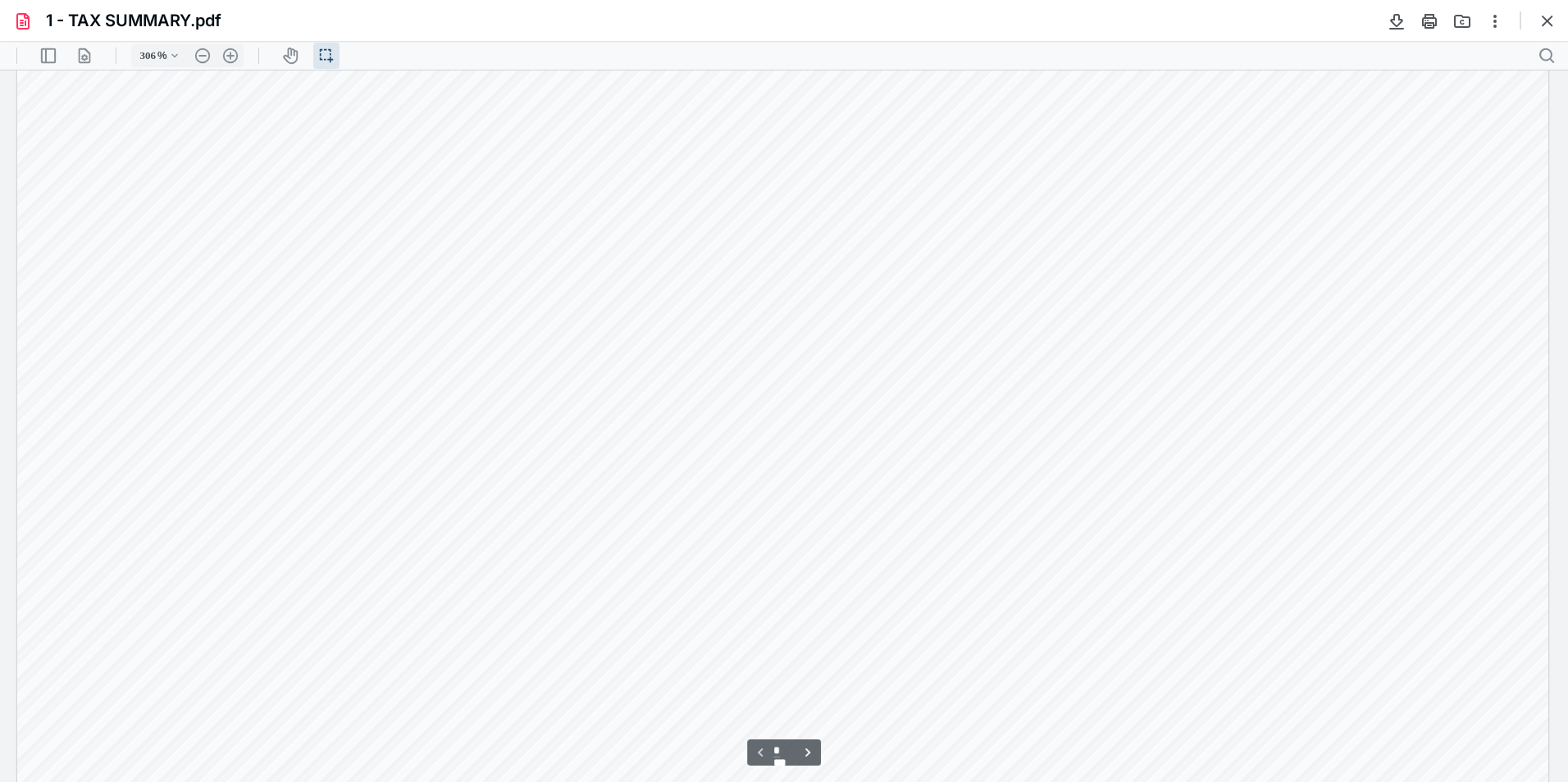 scroll, scrollTop: 854, scrollLeft: 0, axis: vertical 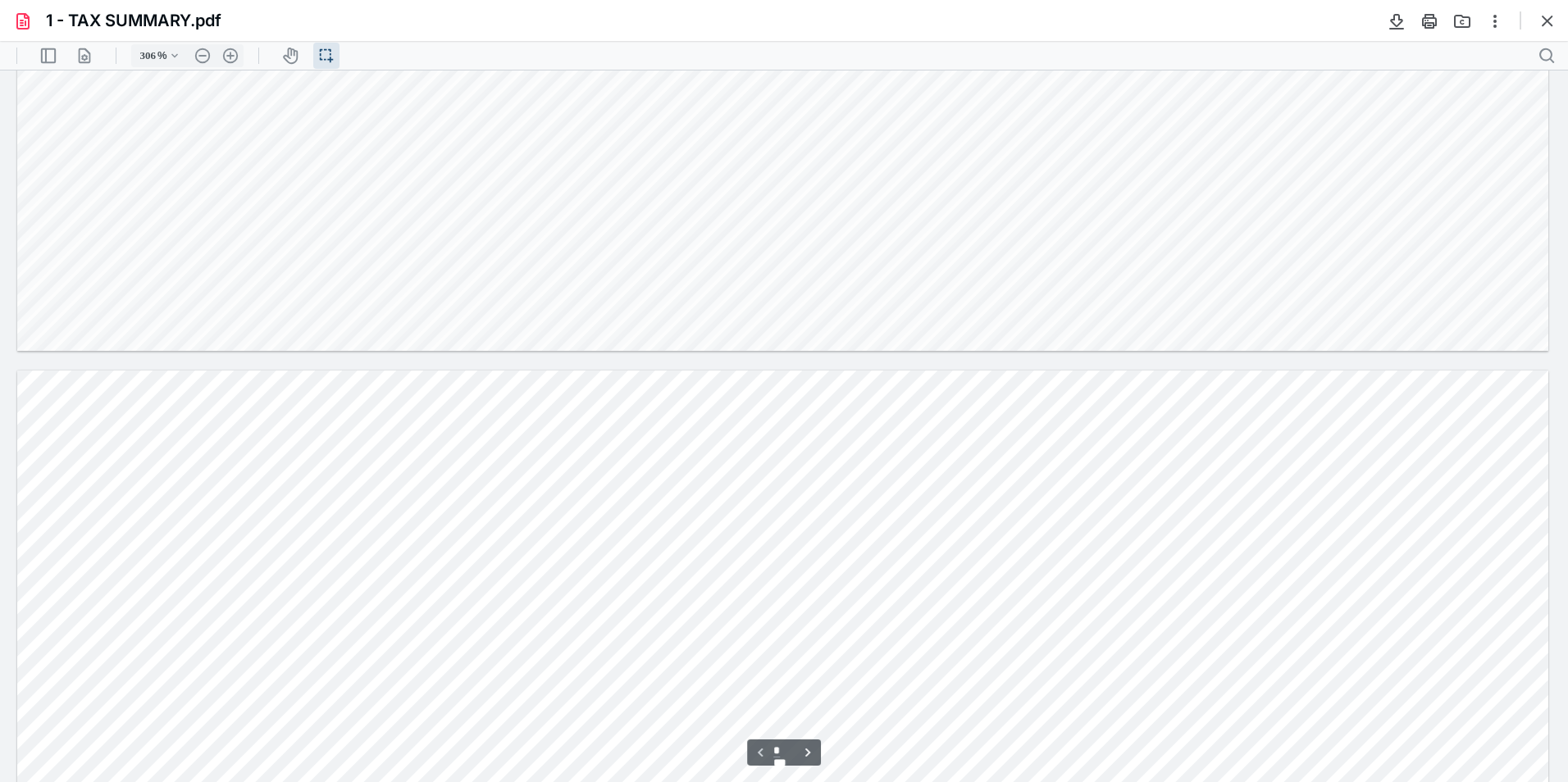 type on "*" 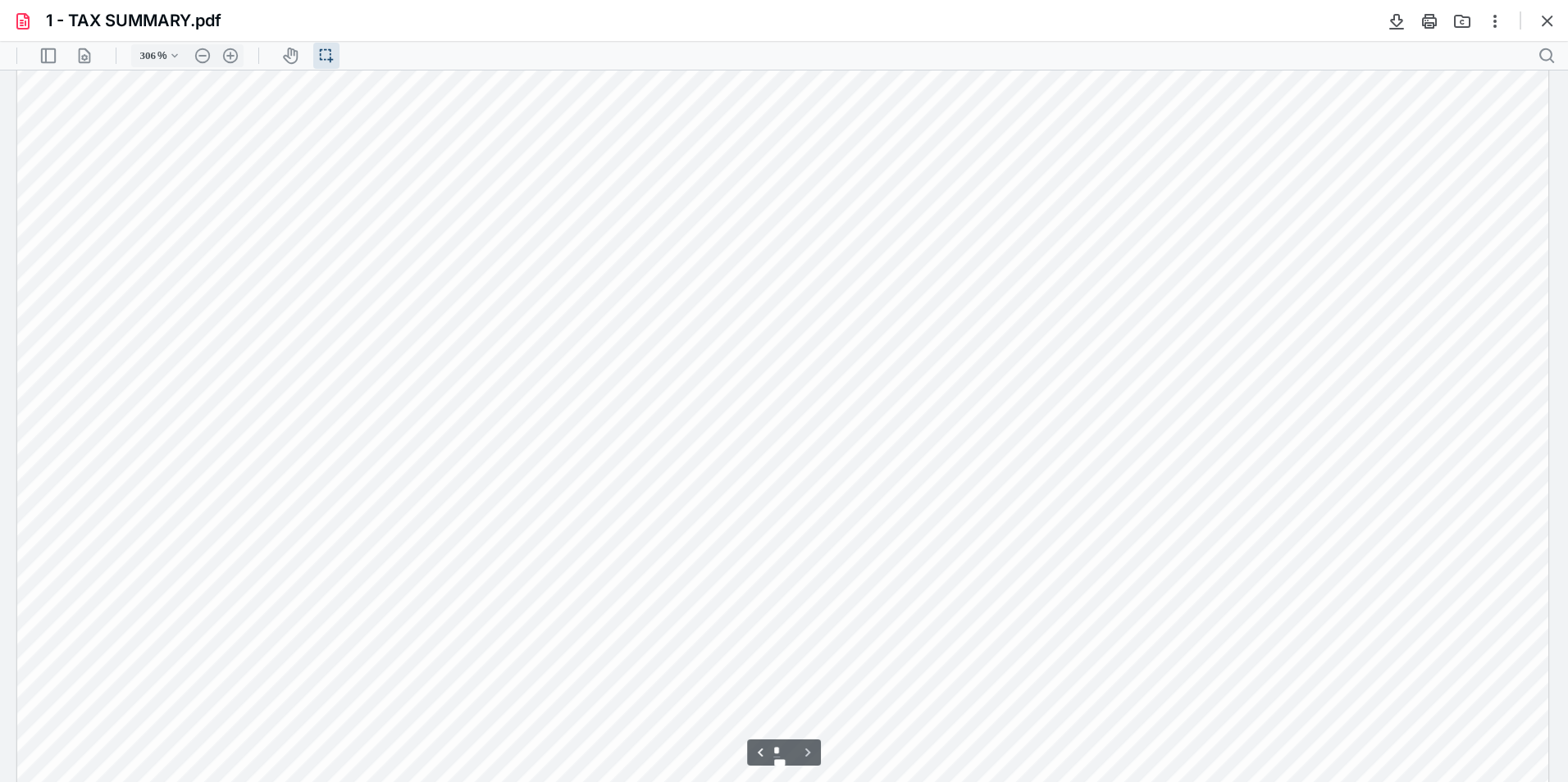 scroll, scrollTop: 3289, scrollLeft: 0, axis: vertical 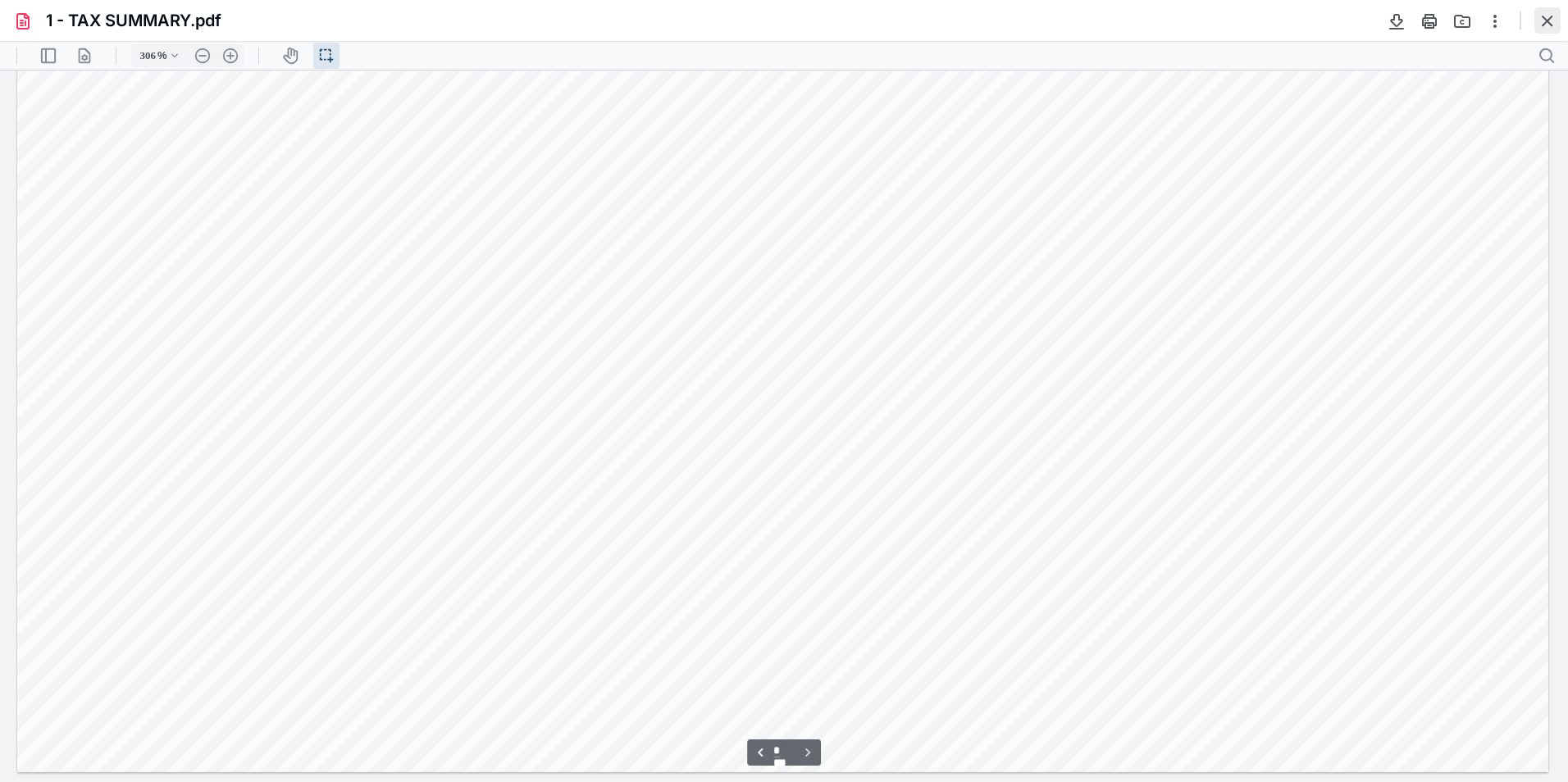 click at bounding box center [1547, 20] 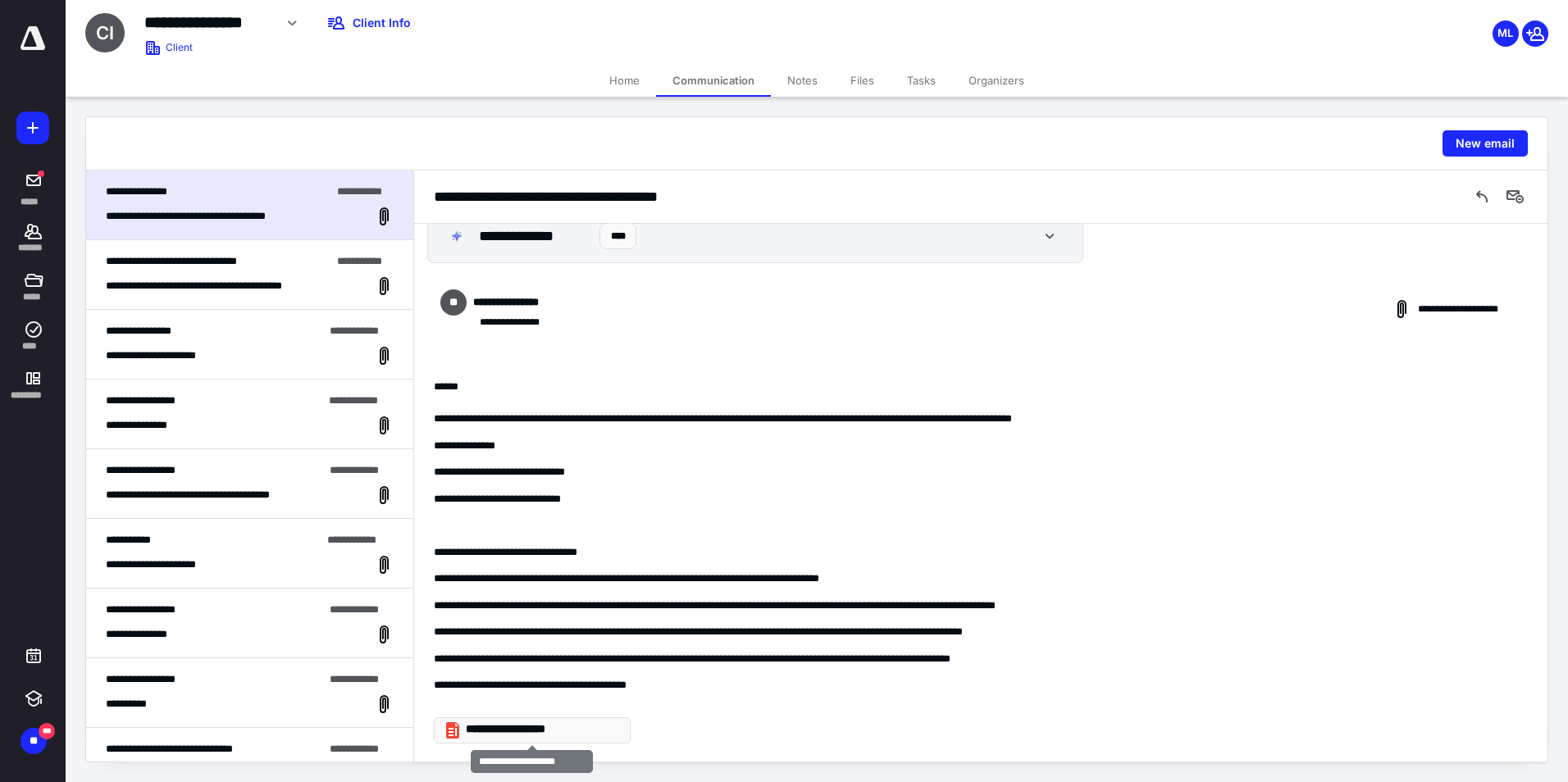 click on "**********" at bounding box center (532, 730) 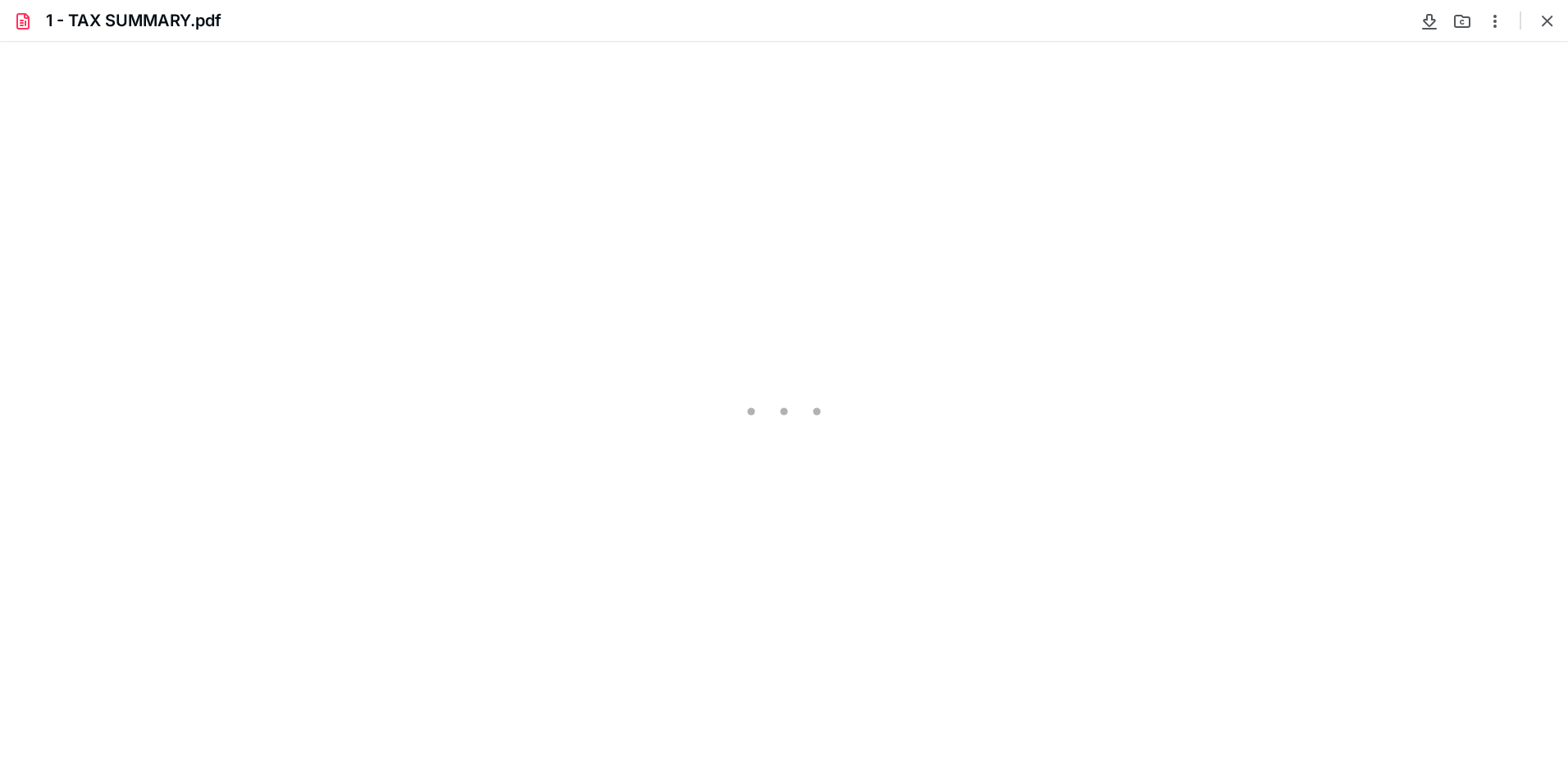 scroll, scrollTop: 0, scrollLeft: 0, axis: both 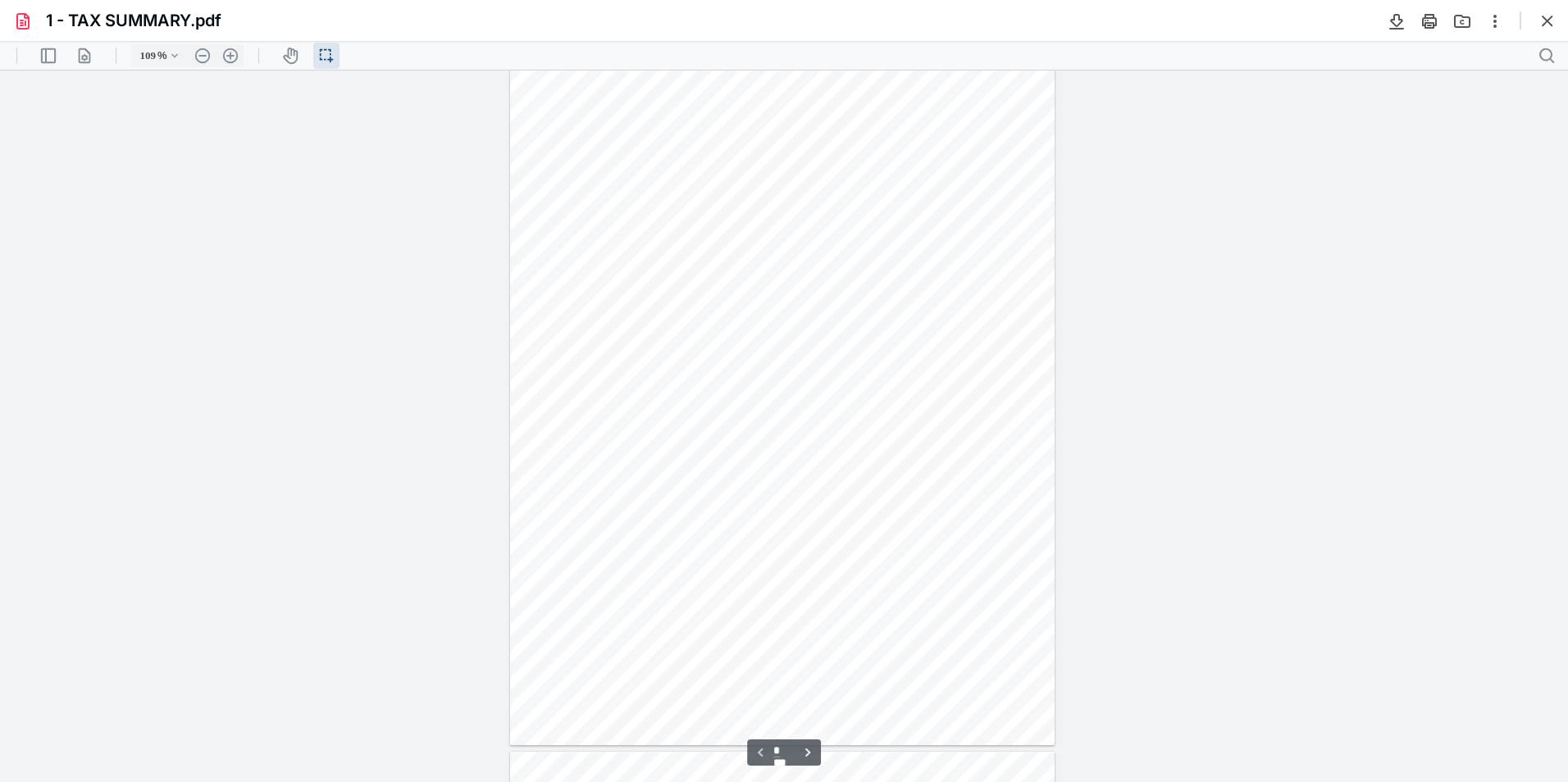 type on "306" 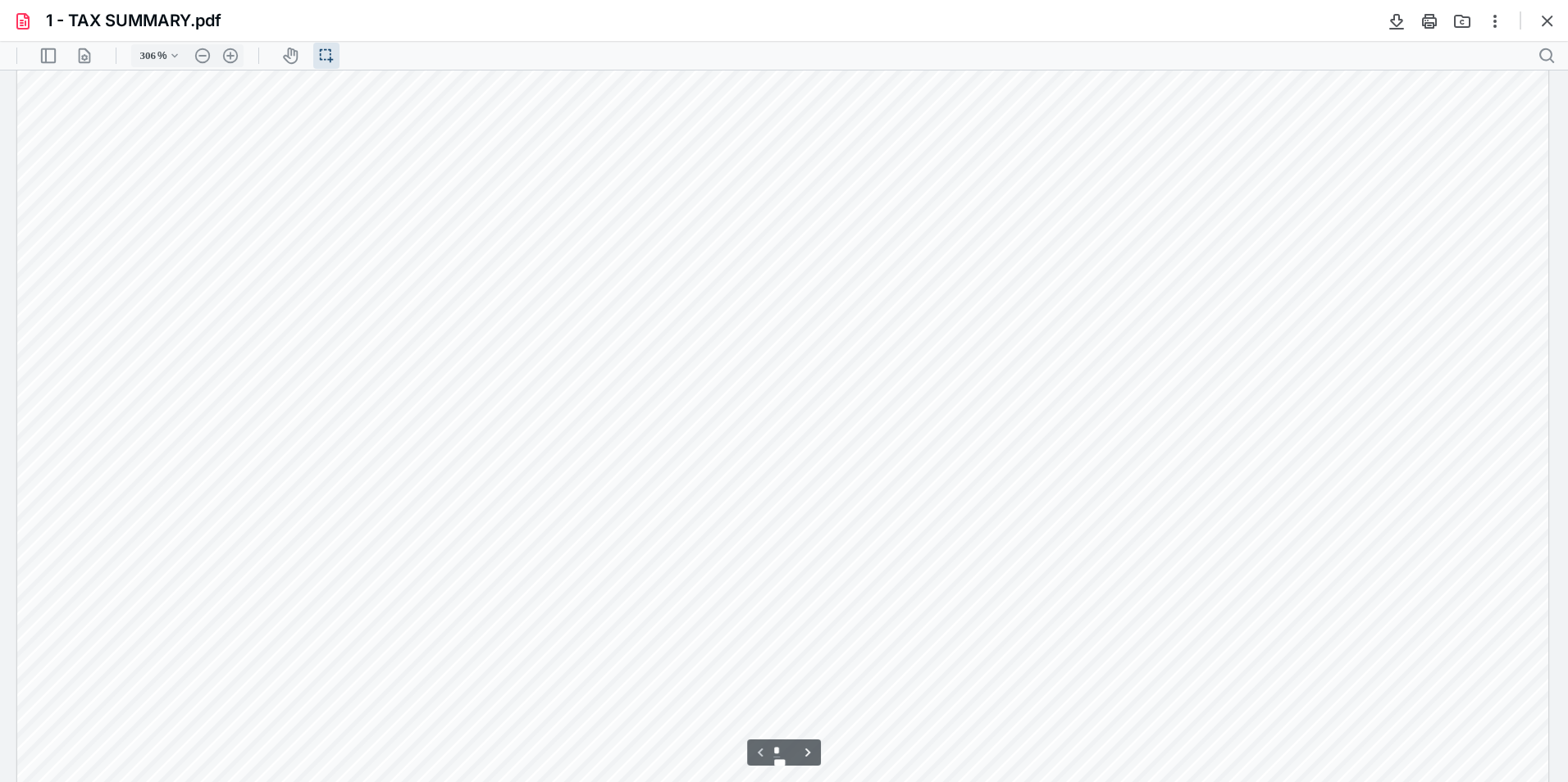 scroll, scrollTop: 493, scrollLeft: 0, axis: vertical 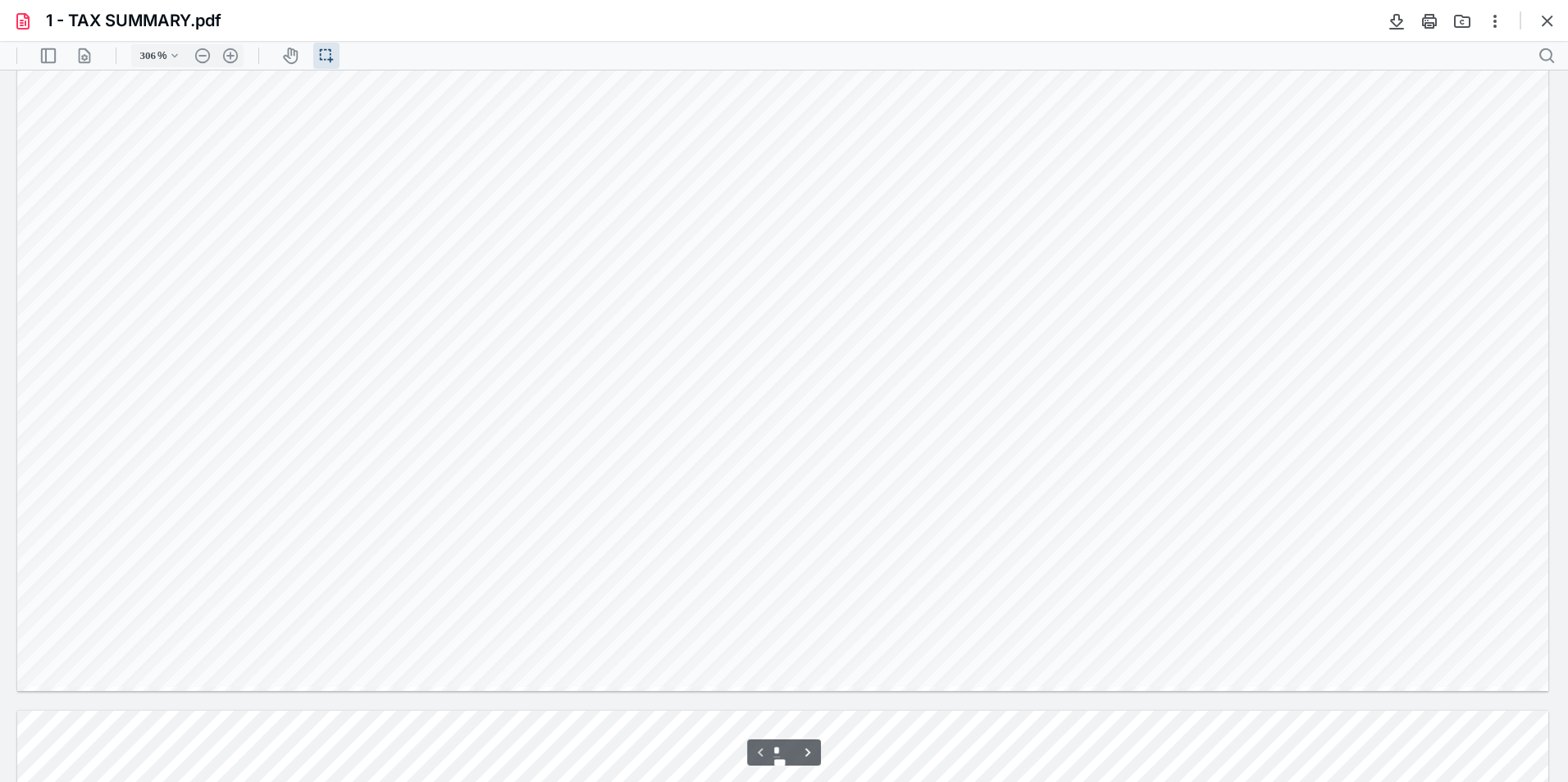type on "*" 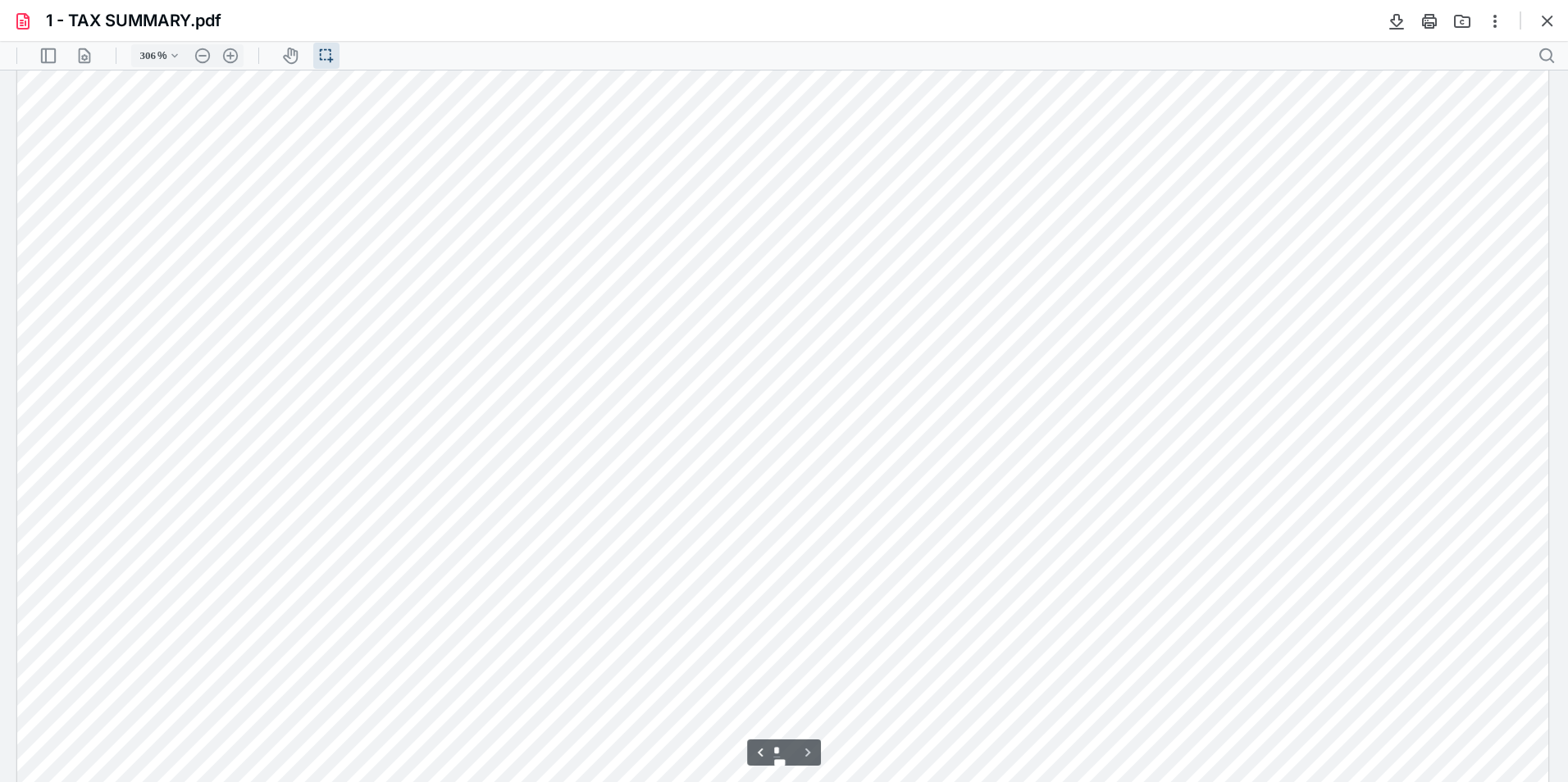 scroll, scrollTop: 2010, scrollLeft: 0, axis: vertical 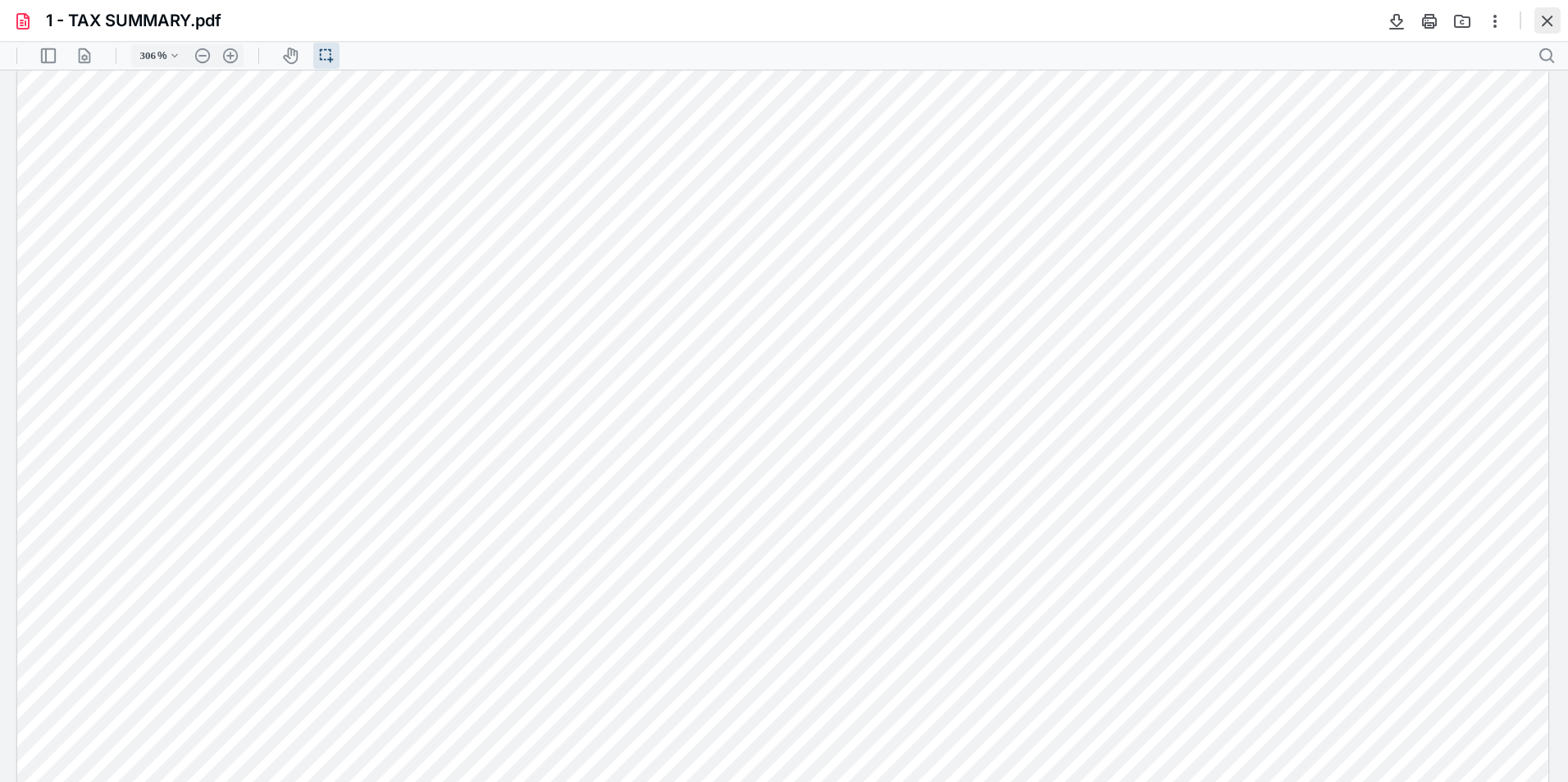 click on "1 - TAX SUMMARY.pdf" at bounding box center [784, 20] 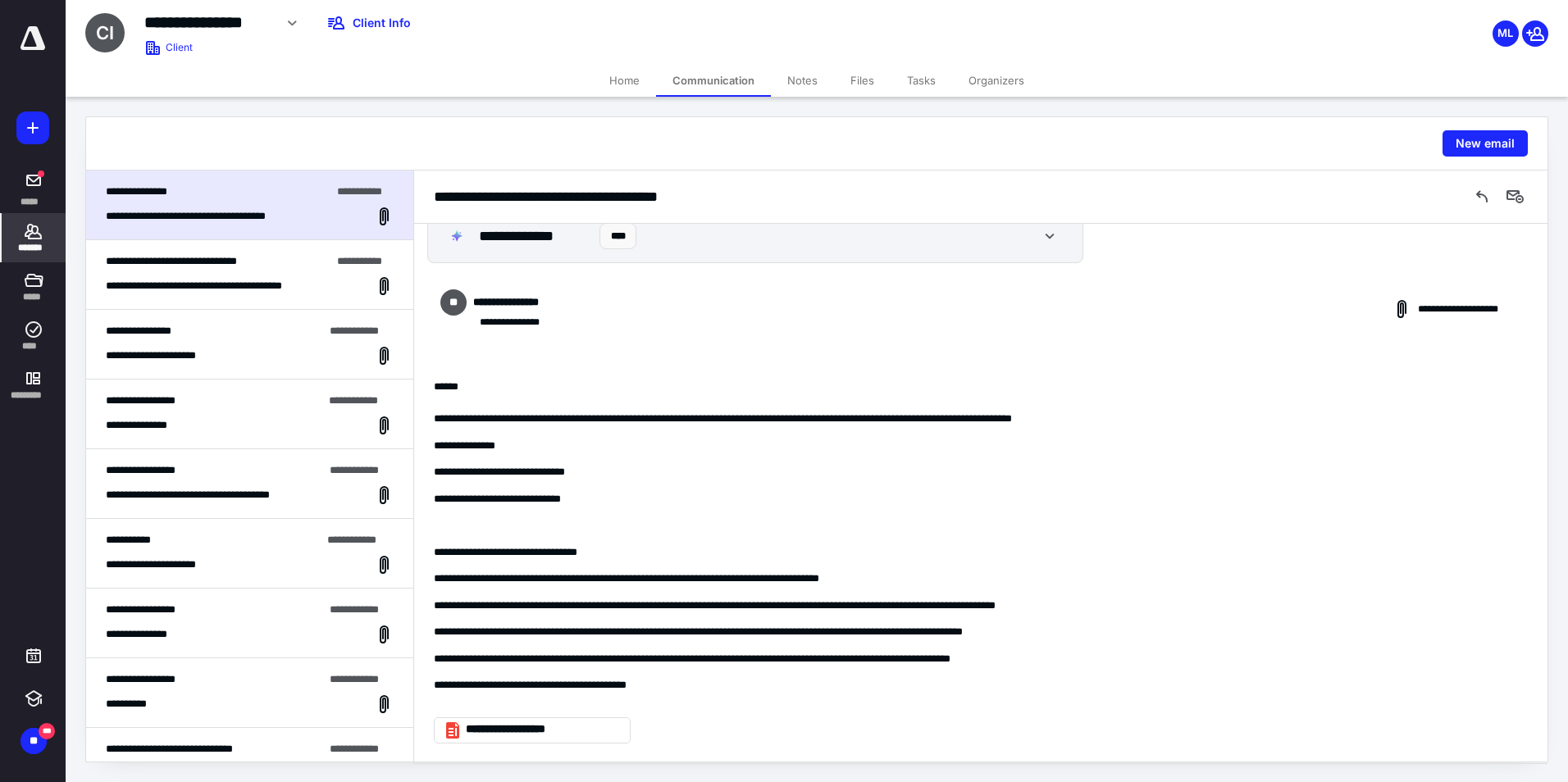 click 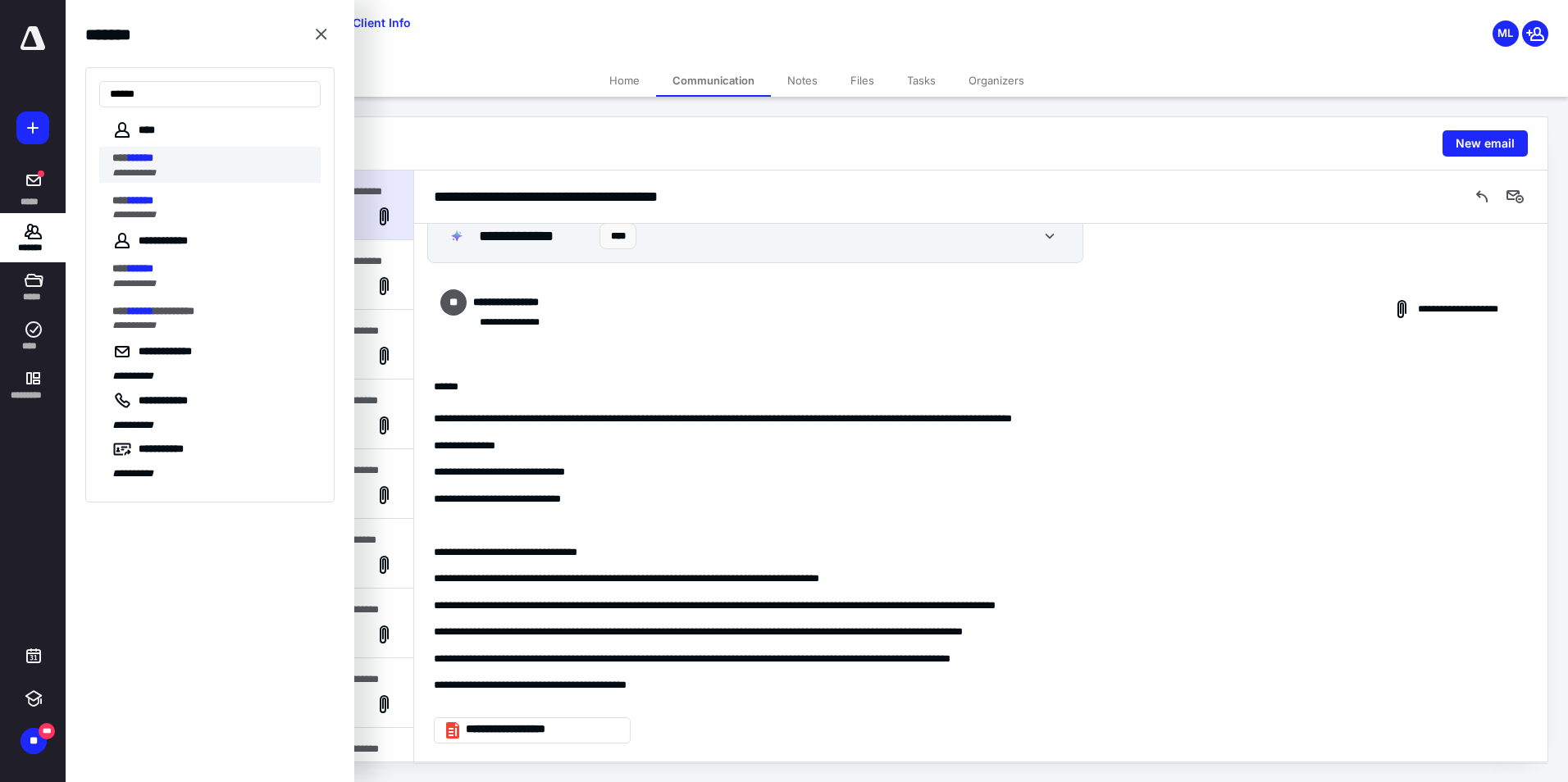 type on "******" 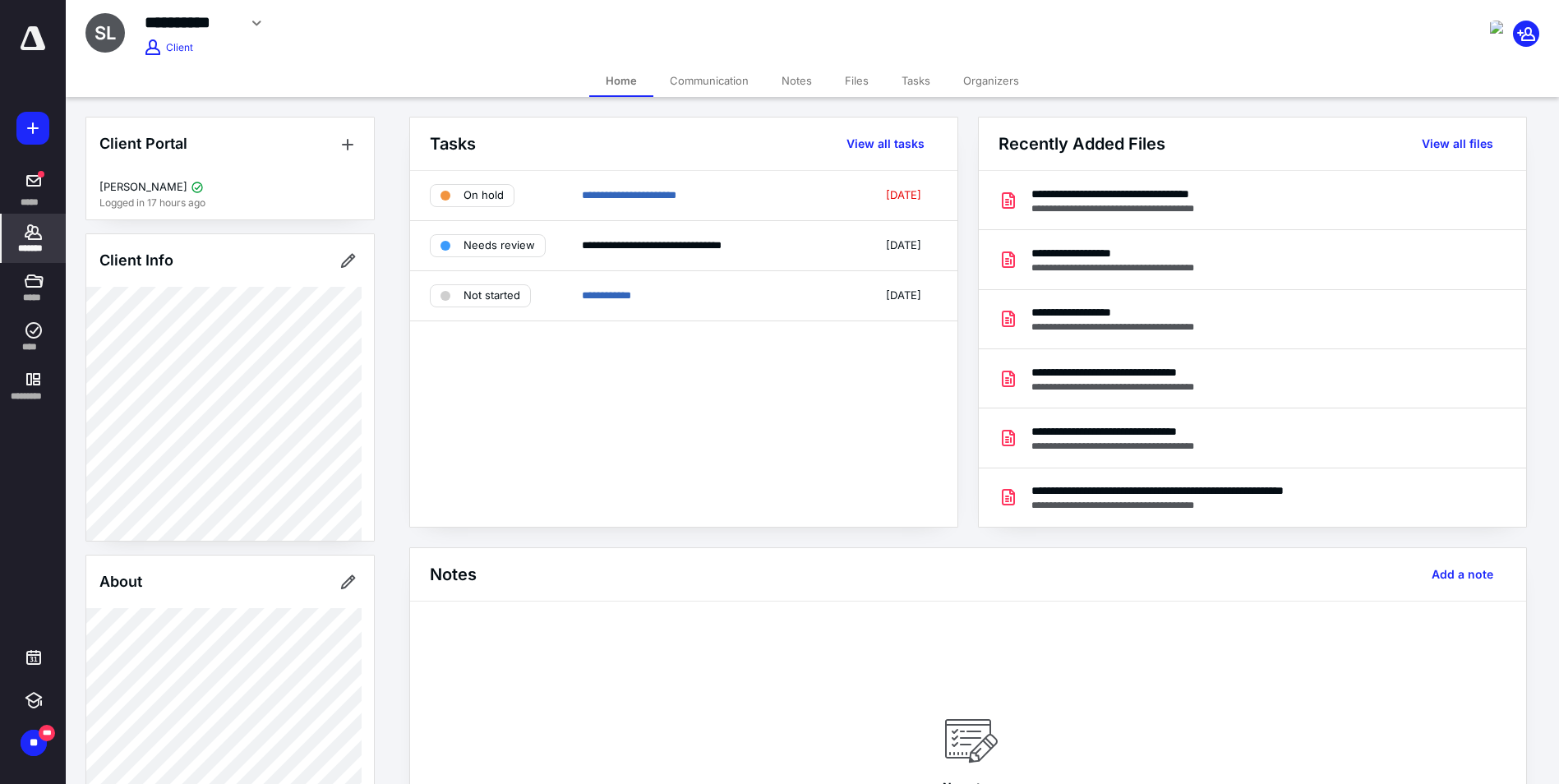 click on "Communication" at bounding box center (709, 81) 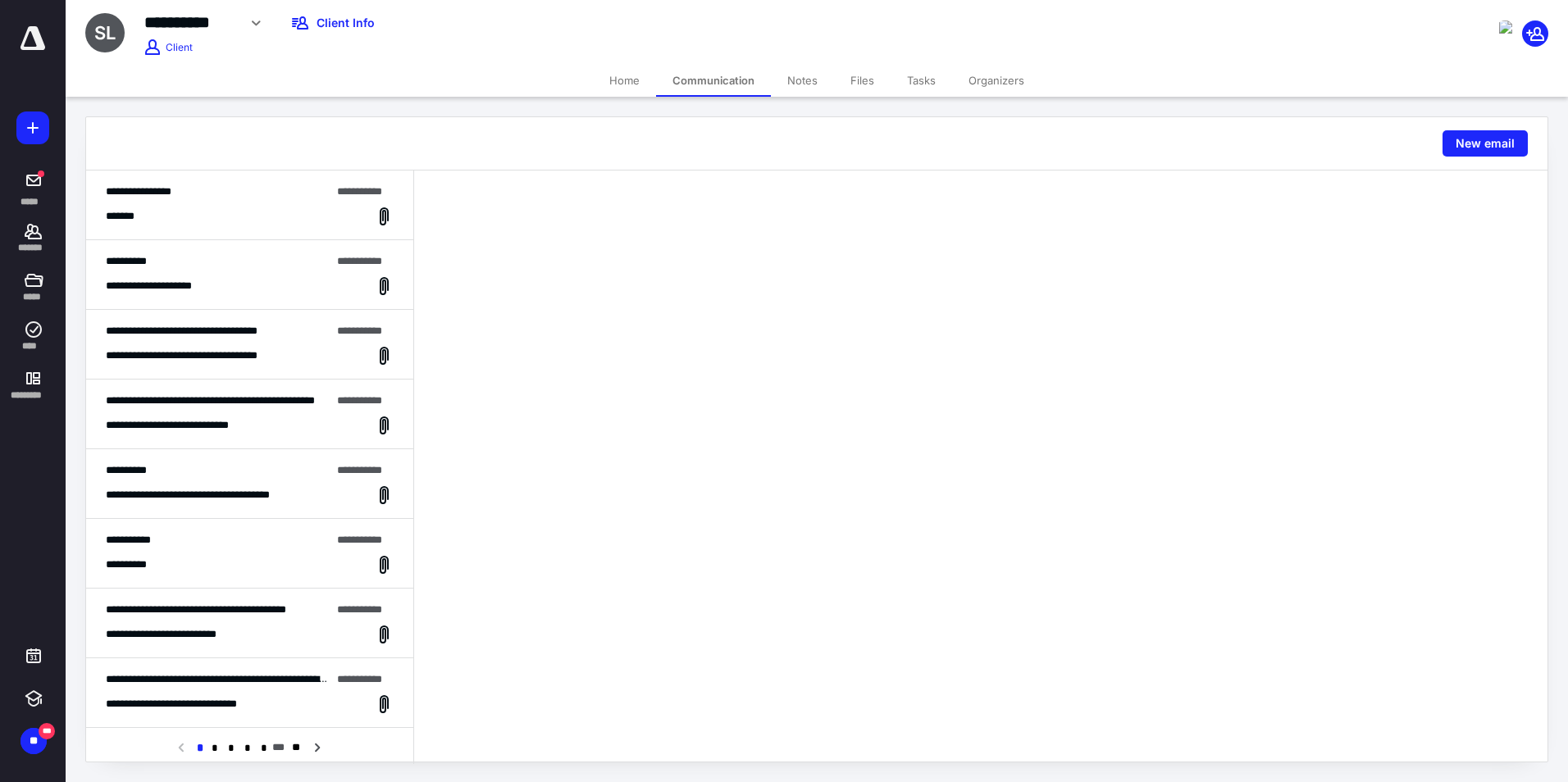 click on "**********" at bounding box center (249, 205) 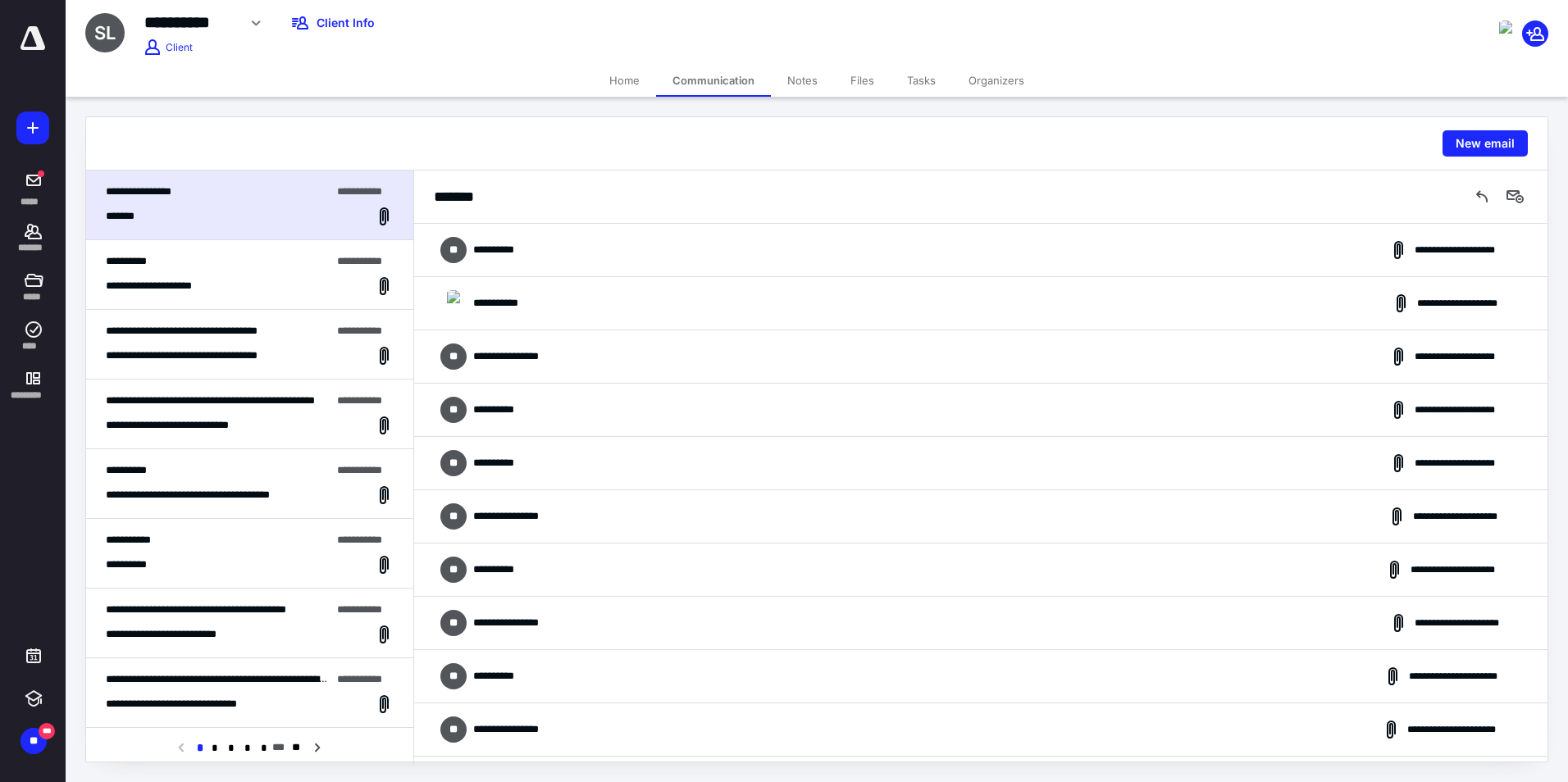 scroll, scrollTop: 896, scrollLeft: 0, axis: vertical 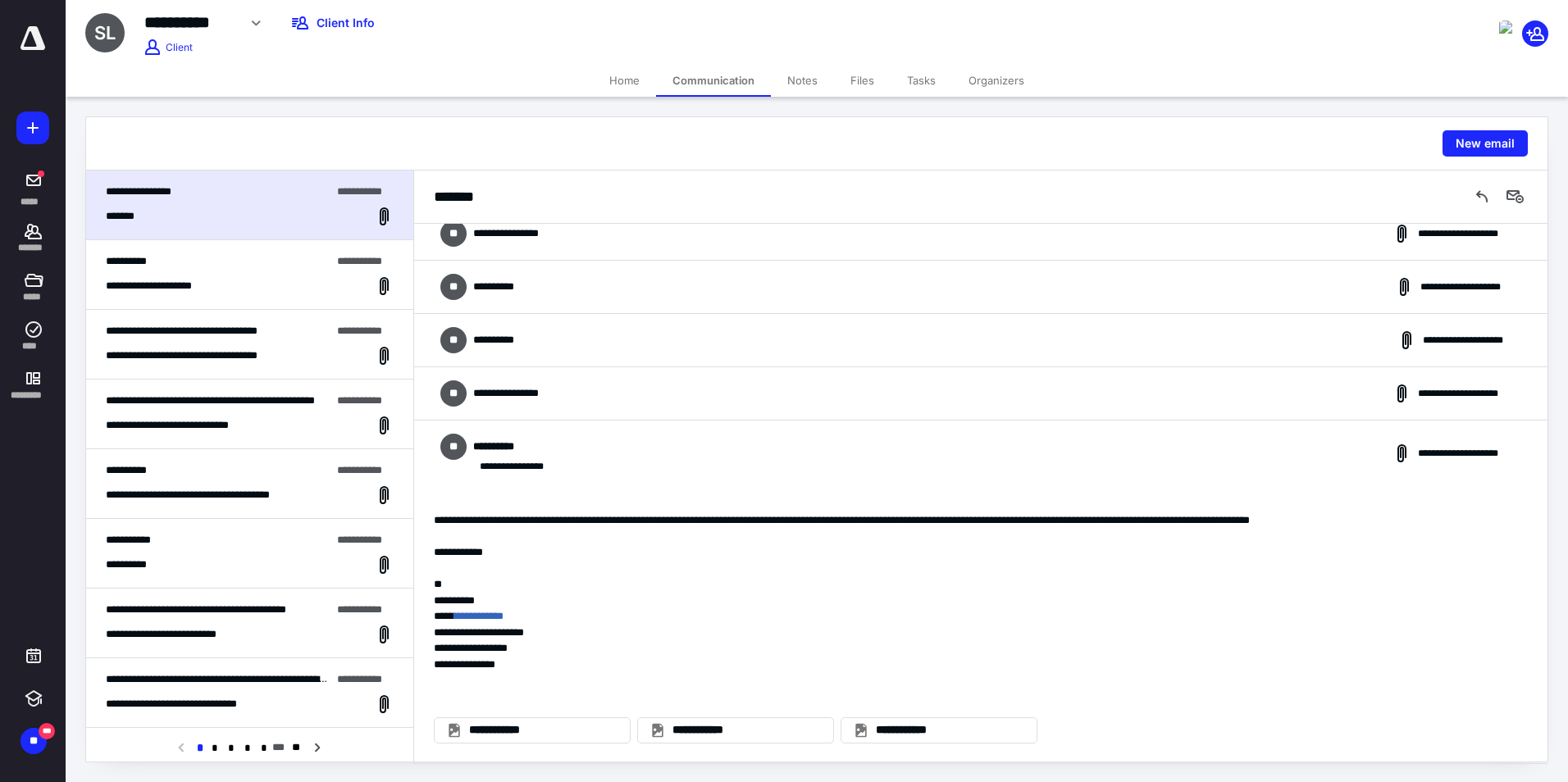 click on "**********" at bounding box center (981, 393) 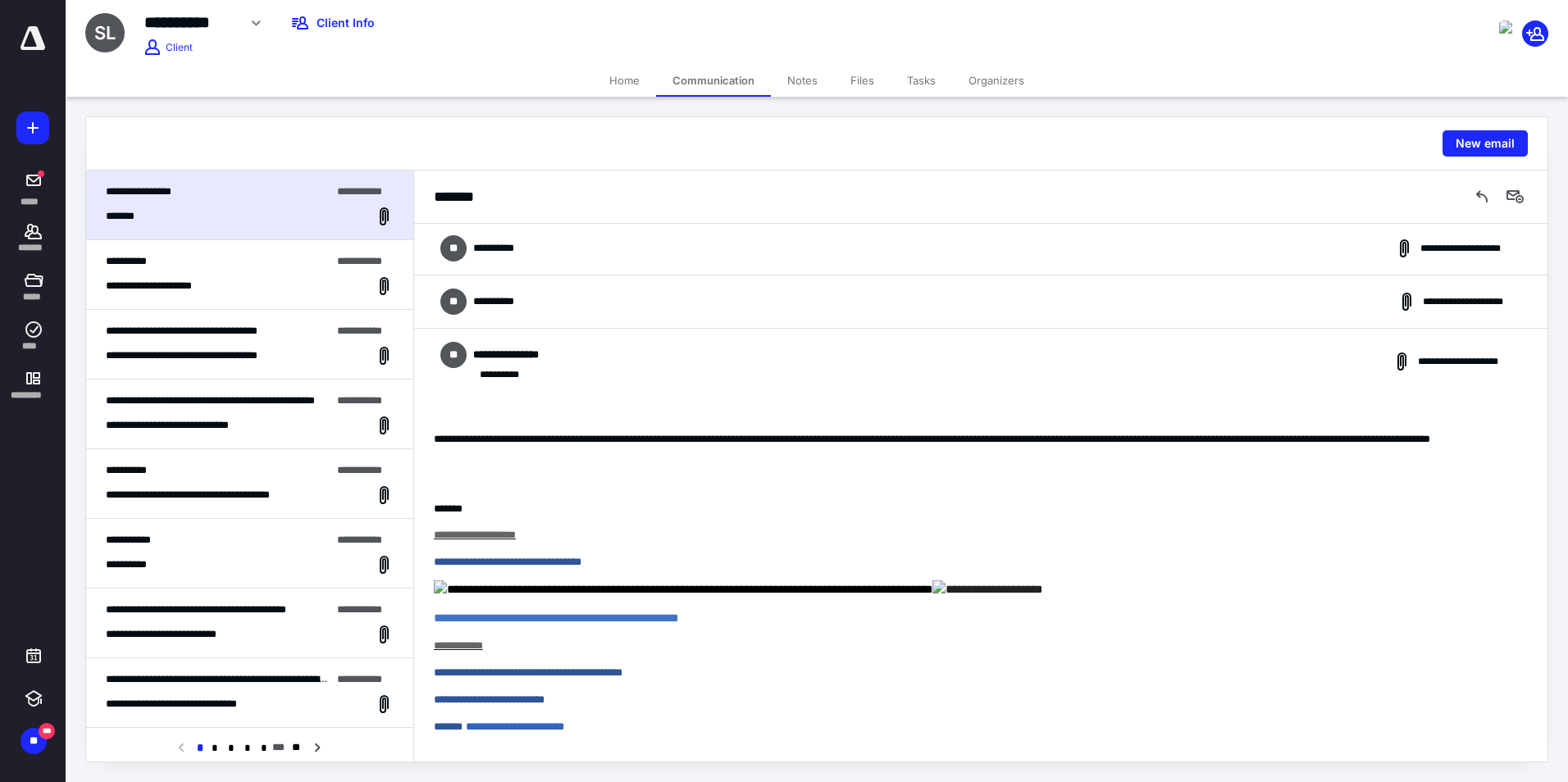 scroll, scrollTop: 924, scrollLeft: 0, axis: vertical 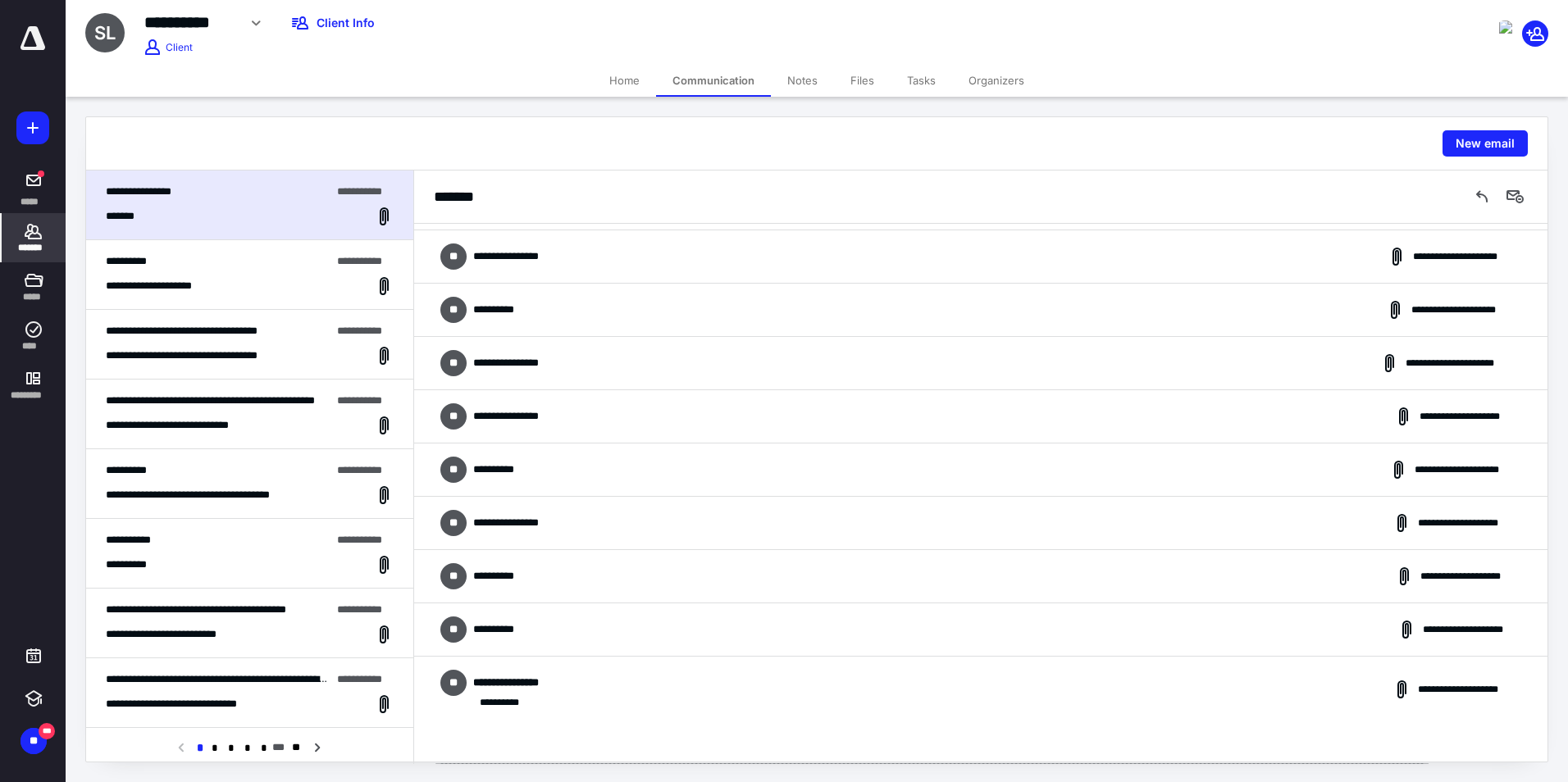 click 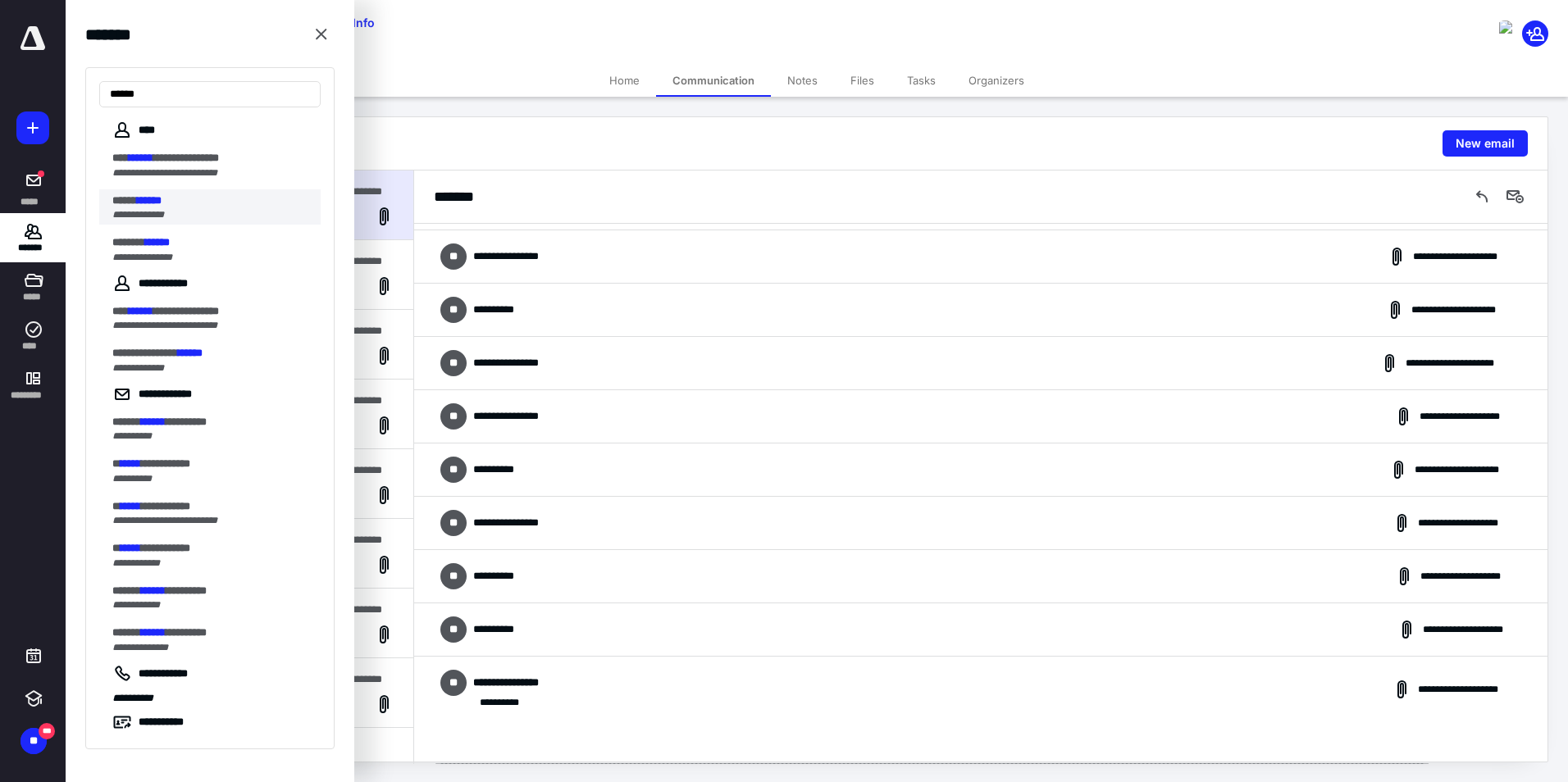 type on "******" 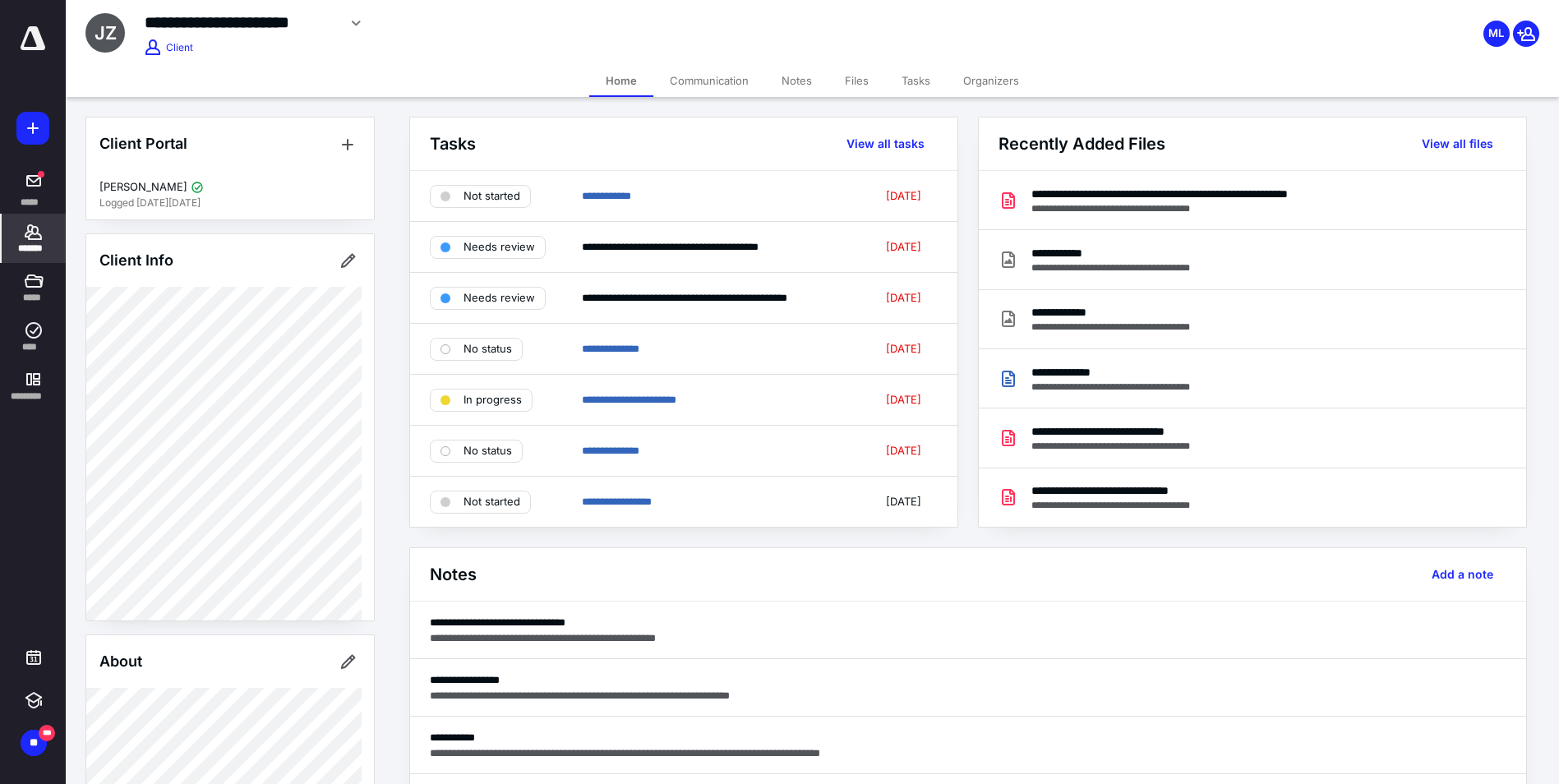 click on "Files" at bounding box center [856, 81] 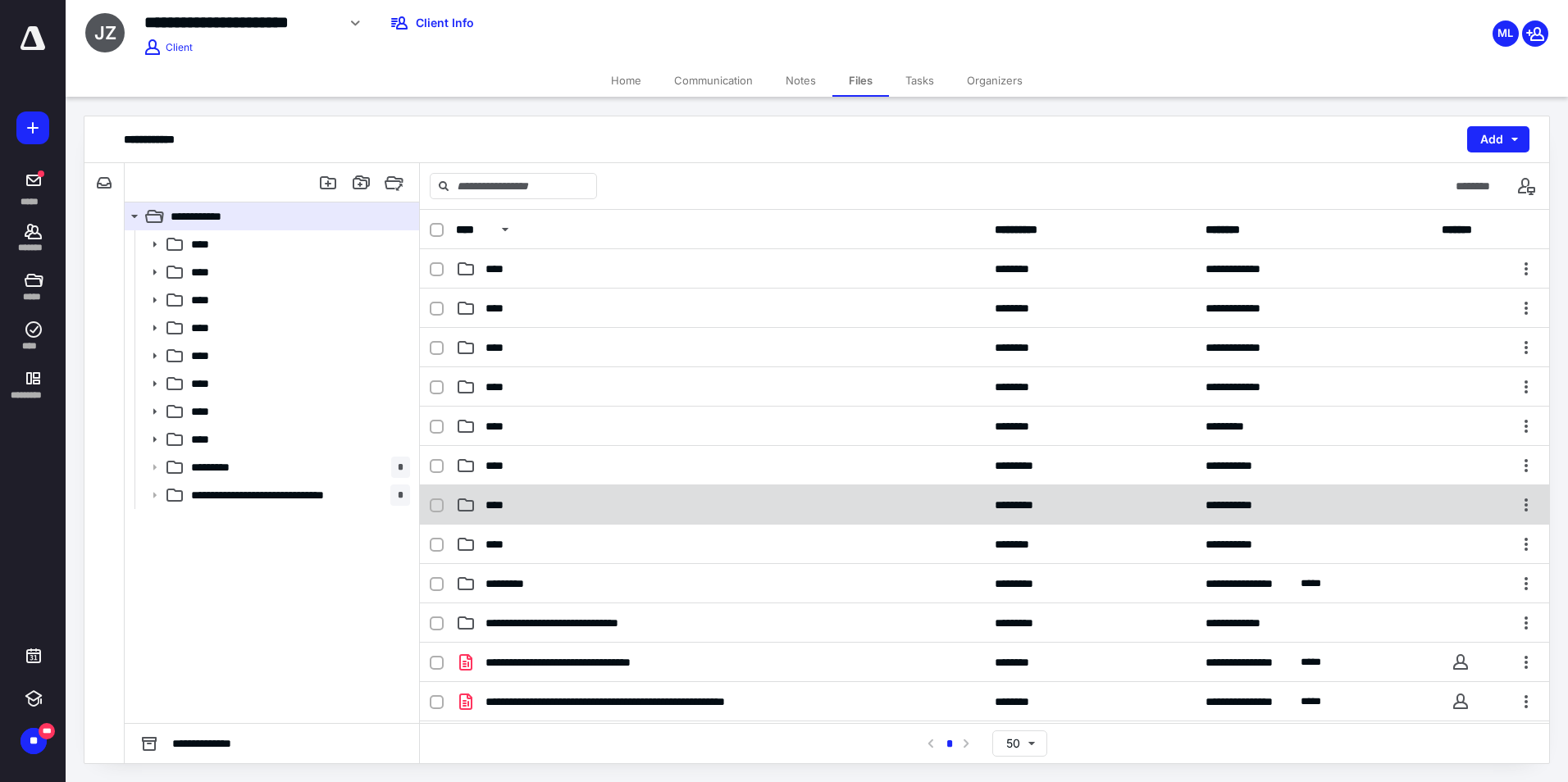 click on "**********" at bounding box center (984, 505) 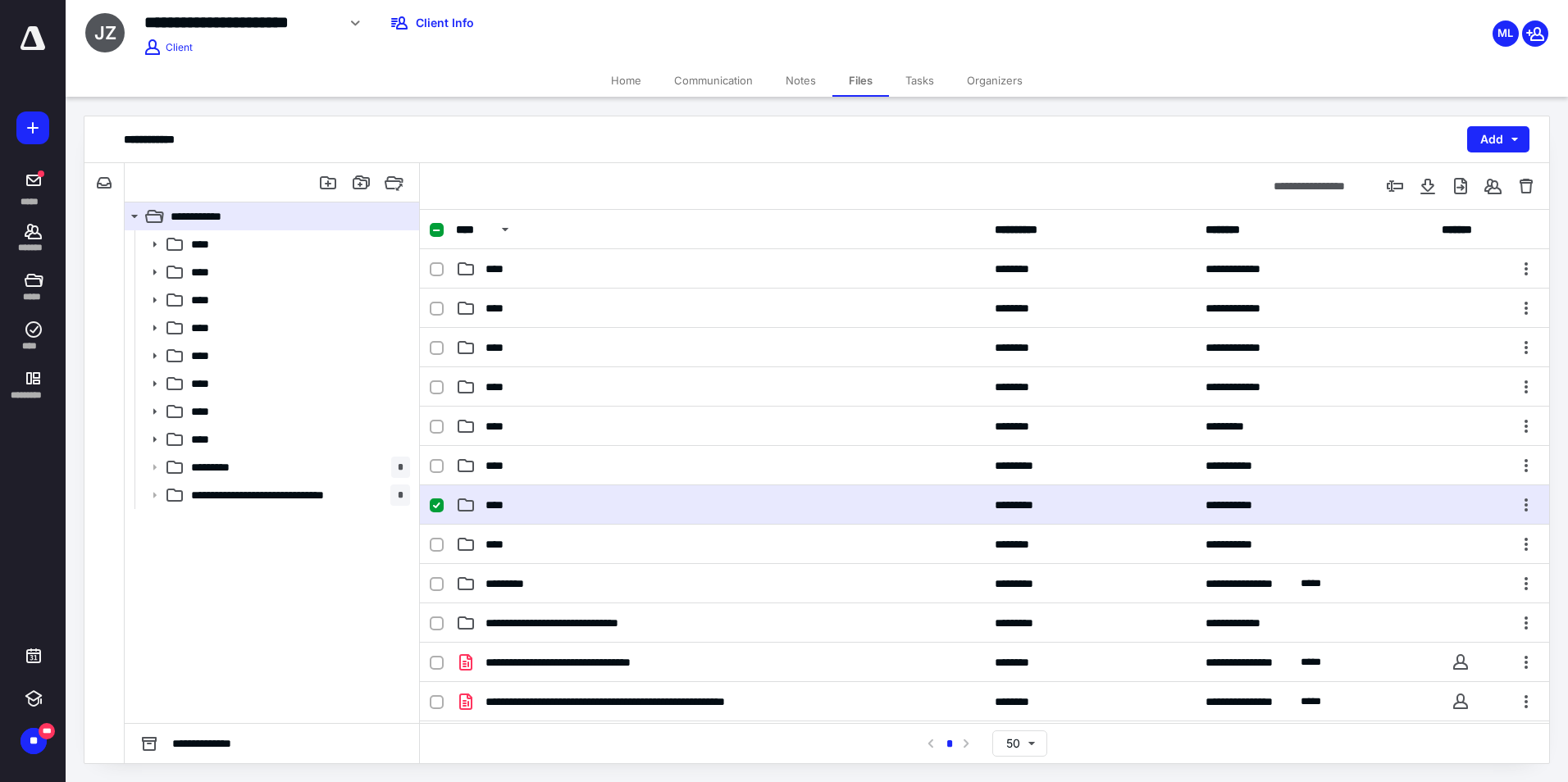 click on "**********" at bounding box center [984, 505] 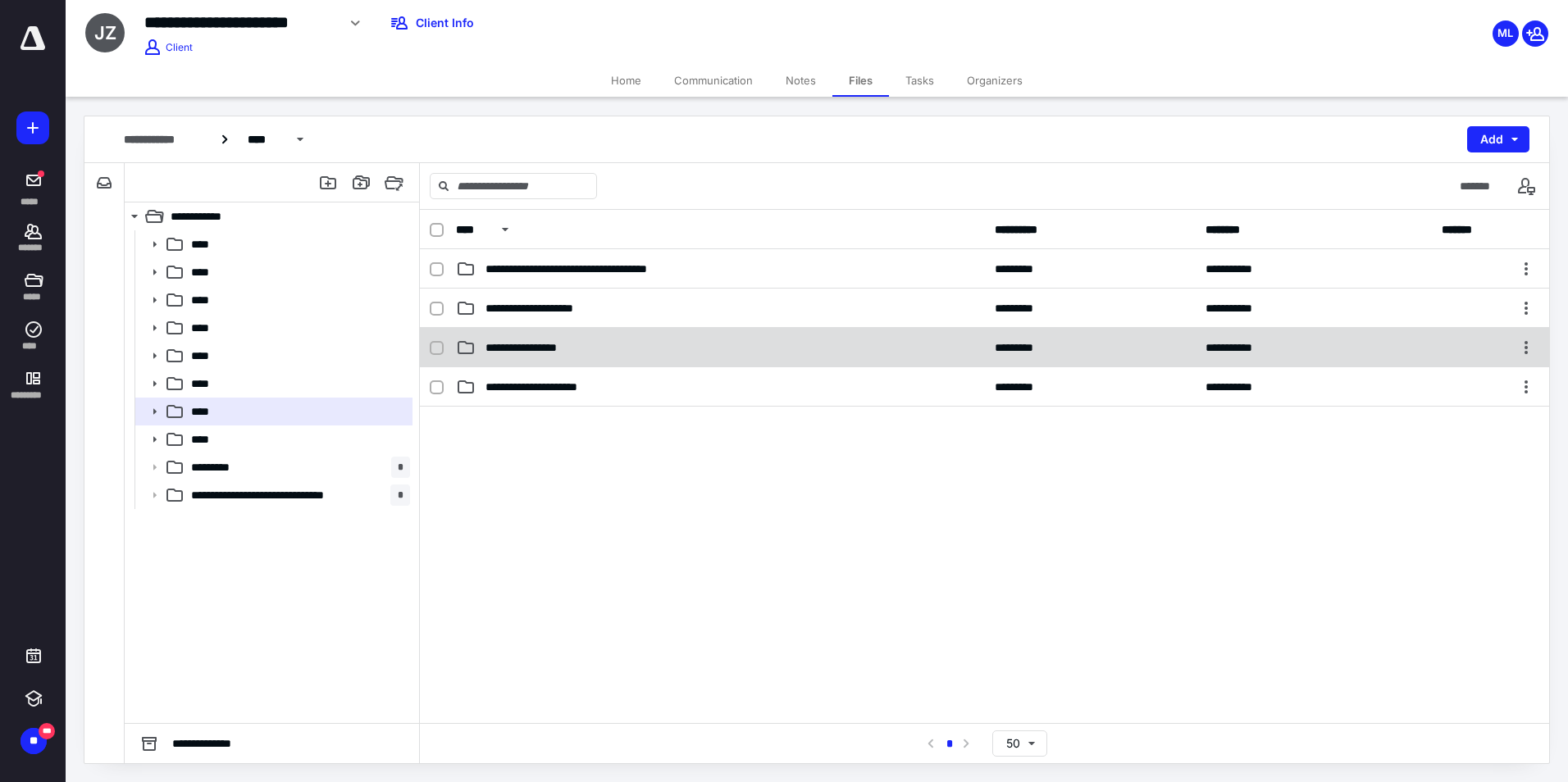 click on "**********" at bounding box center (720, 348) 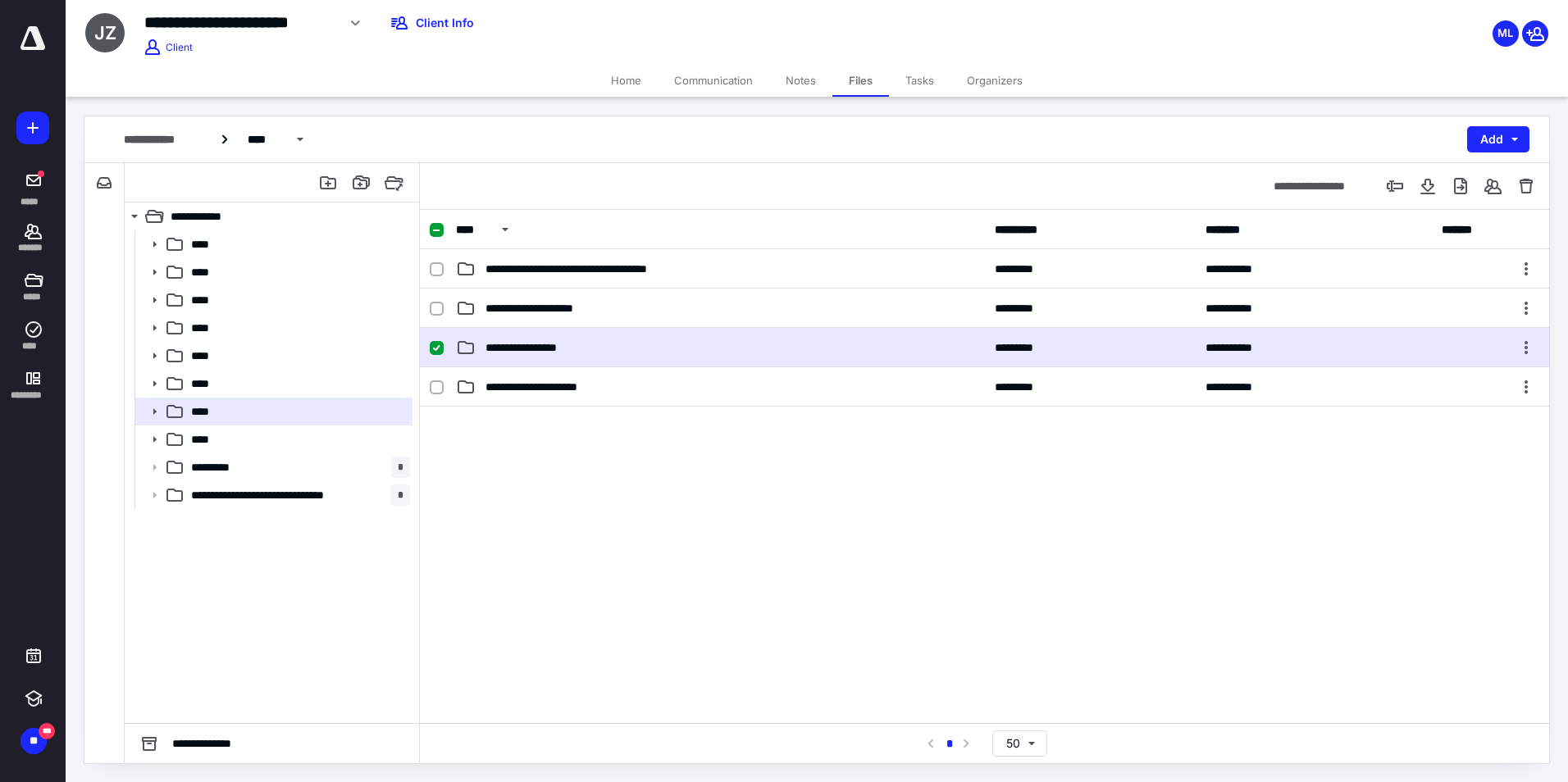 click on "**********" at bounding box center (720, 348) 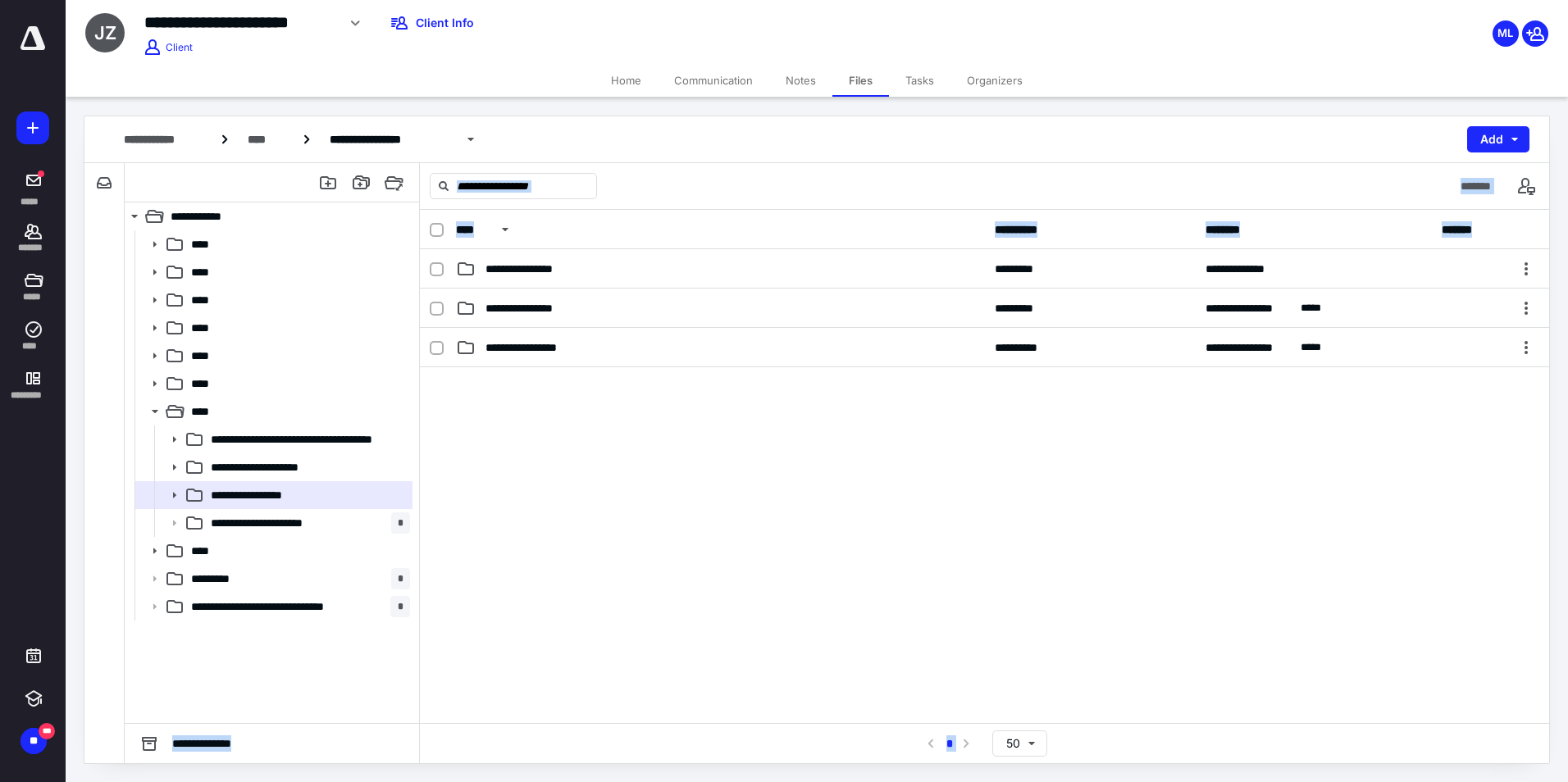 click on "**********" at bounding box center [720, 348] 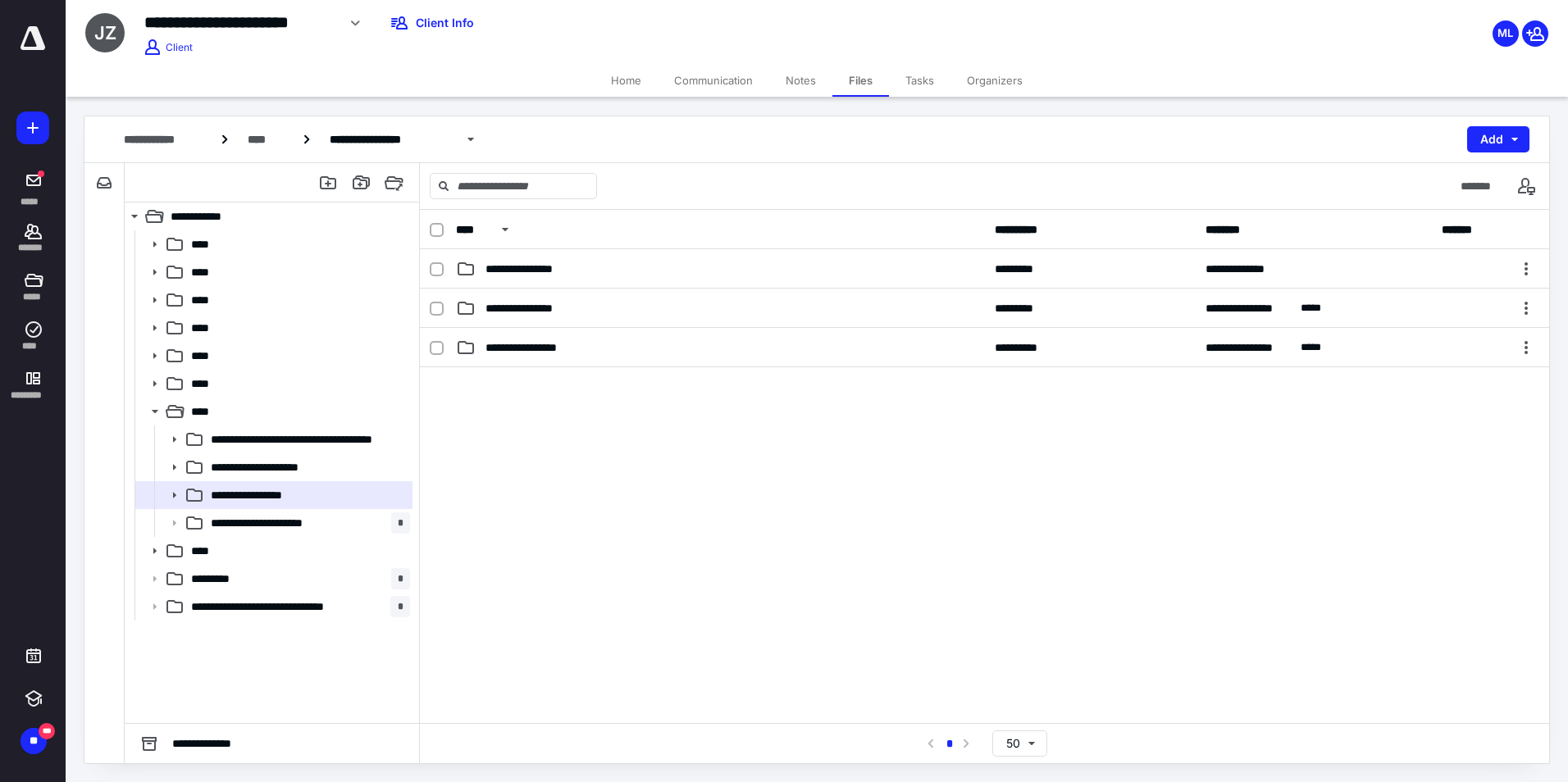 click on "**********" at bounding box center [720, 348] 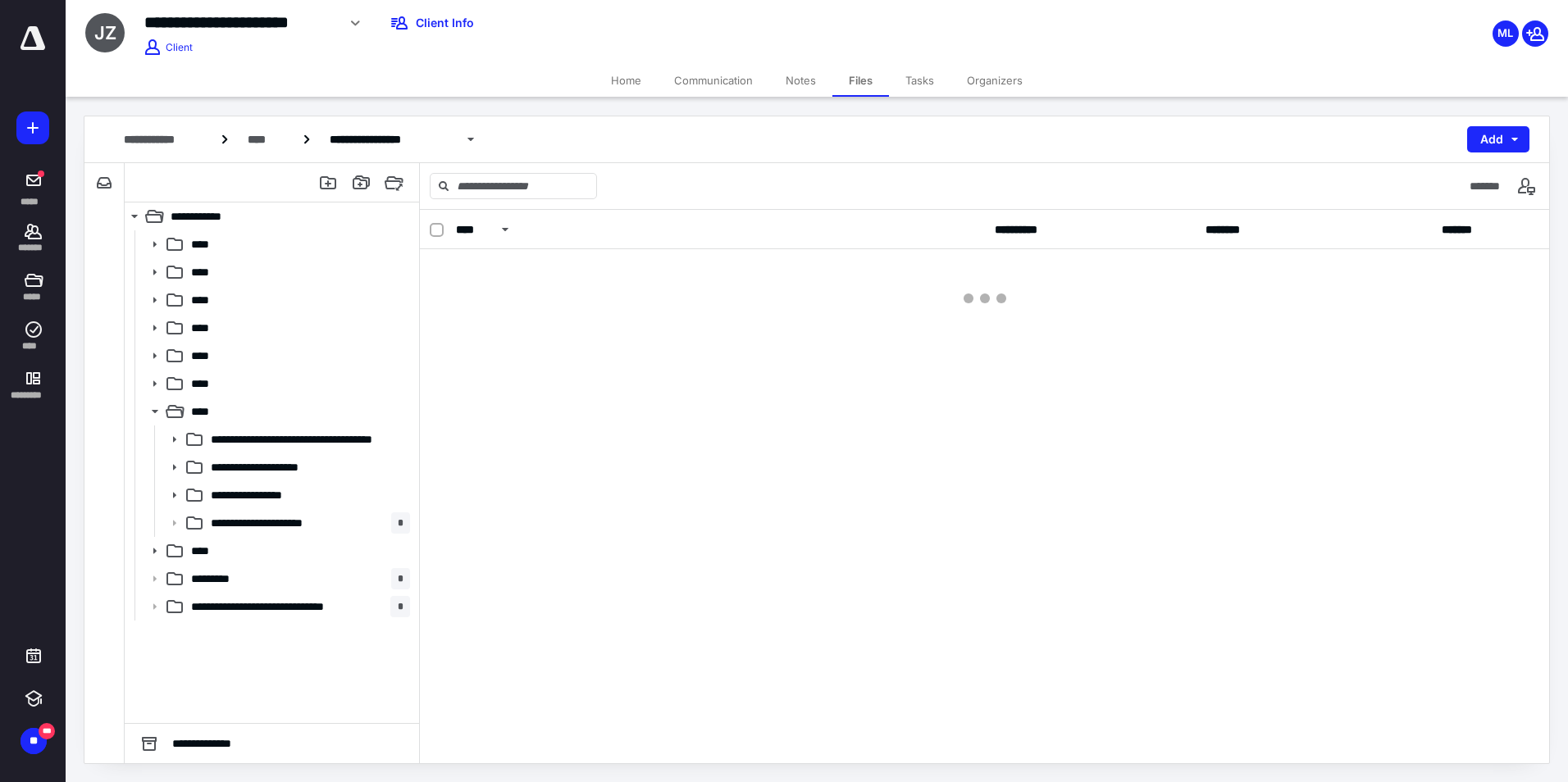 click on "**********" at bounding box center [984, 486] 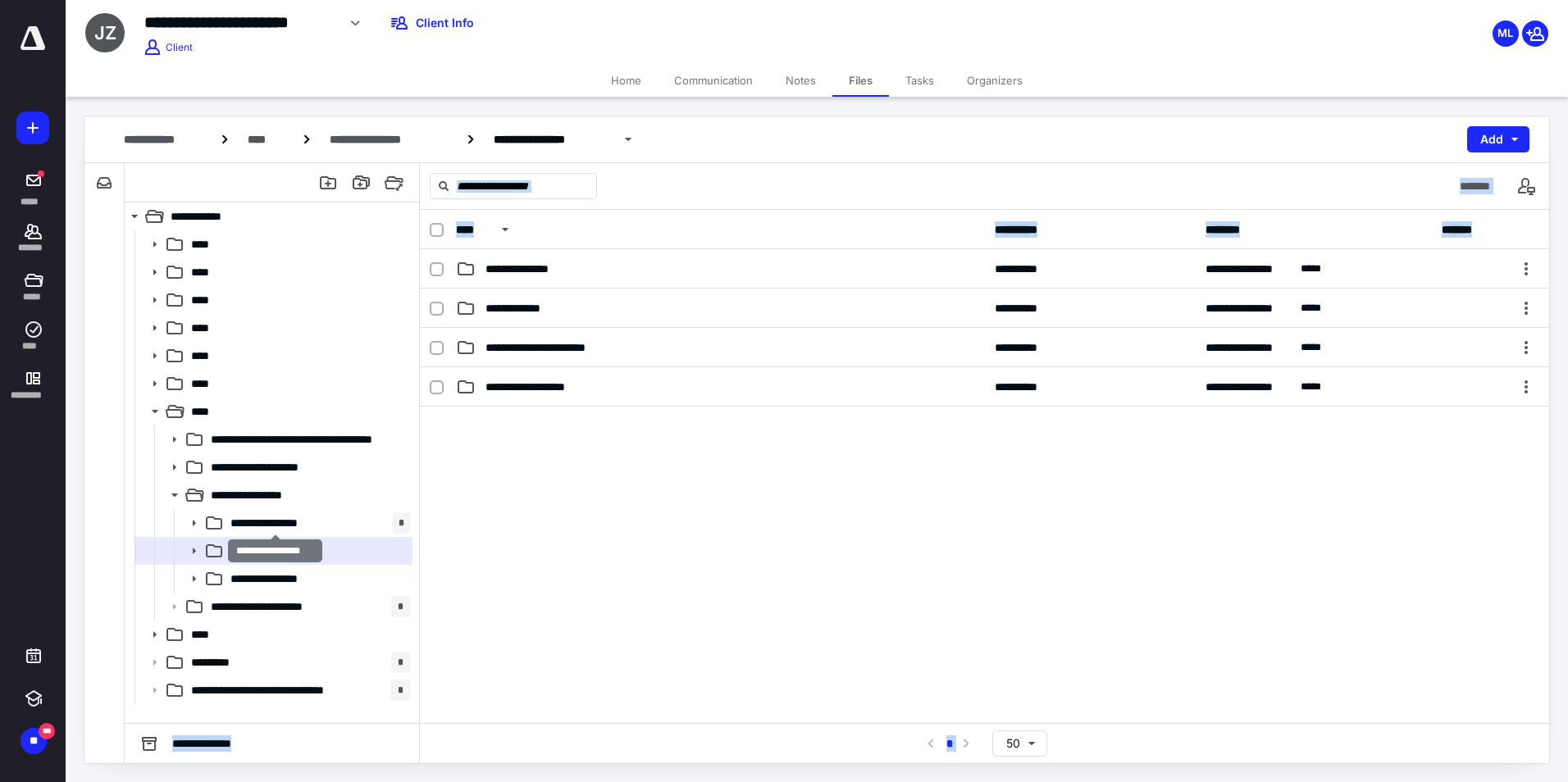 click on "**********" at bounding box center [276, 523] 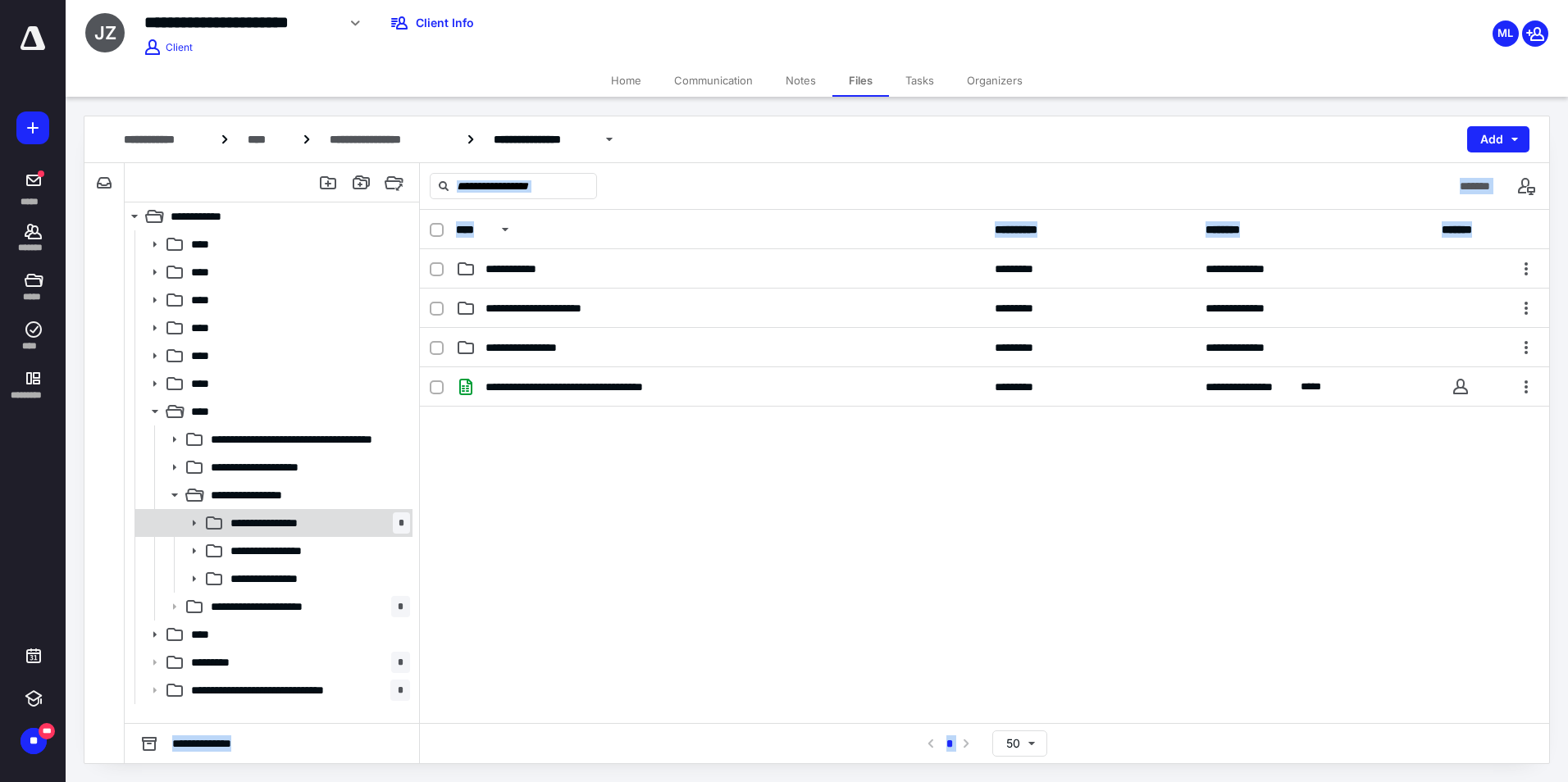 click 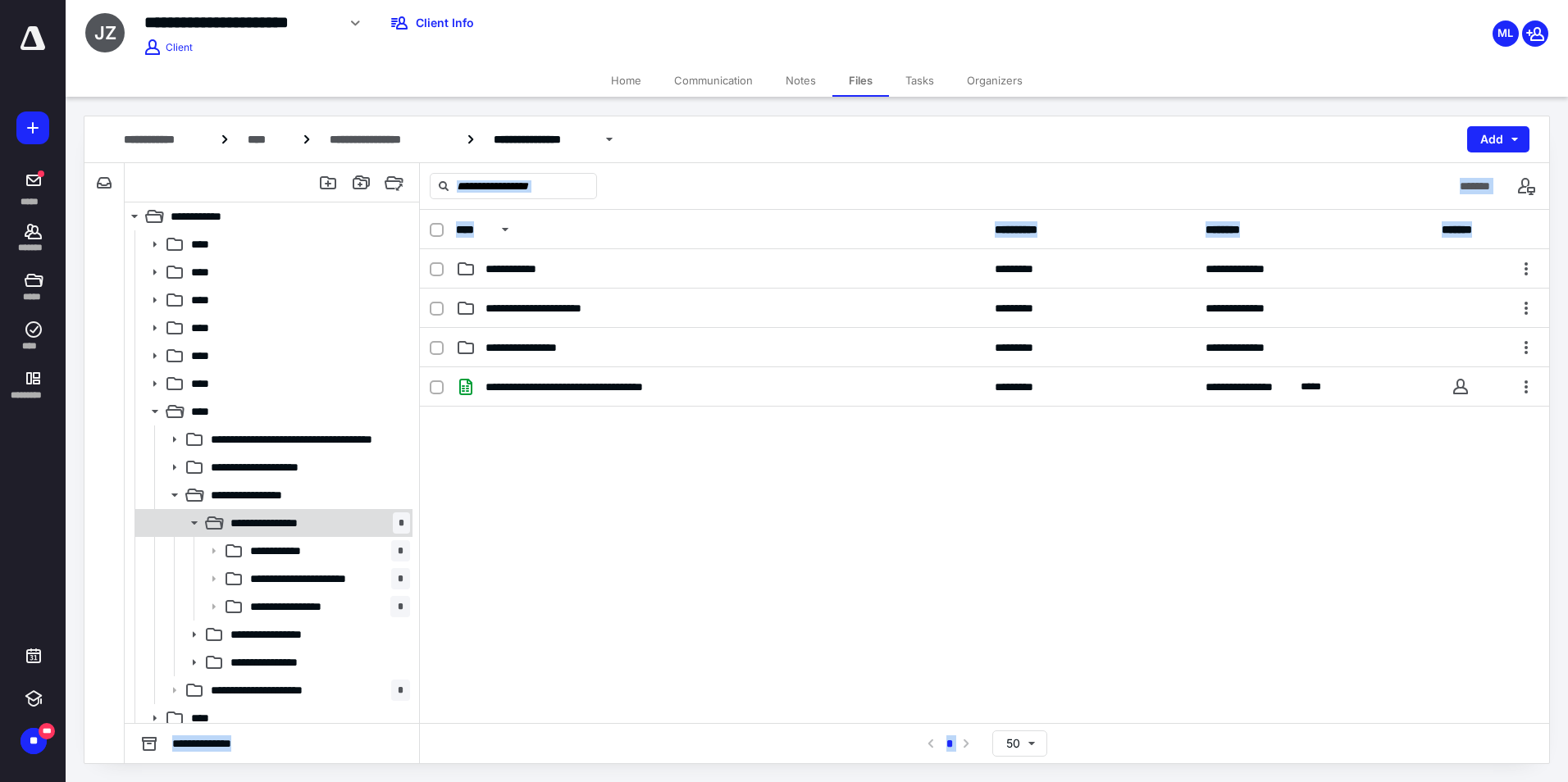 click 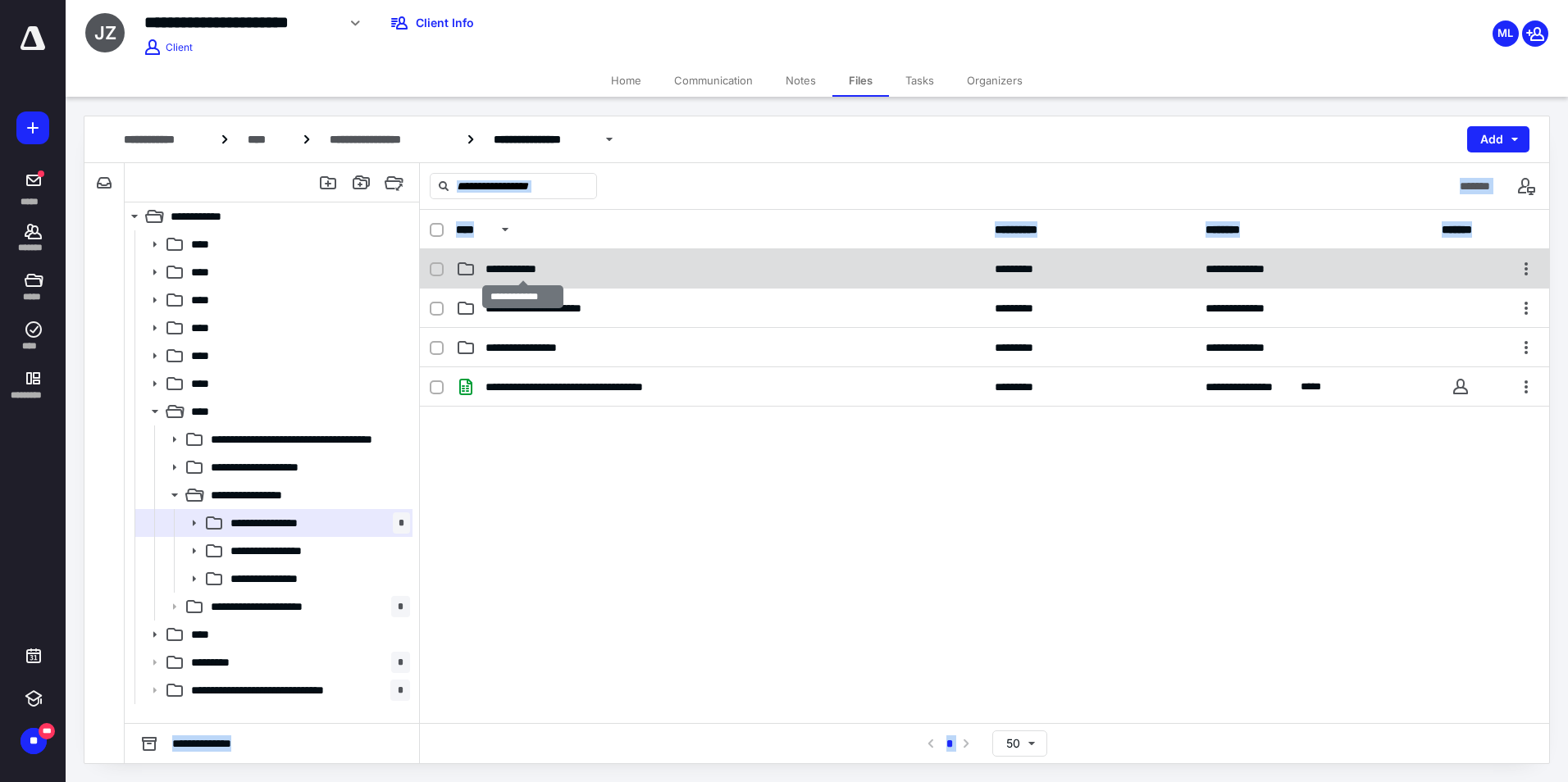 click on "**********" at bounding box center [523, 269] 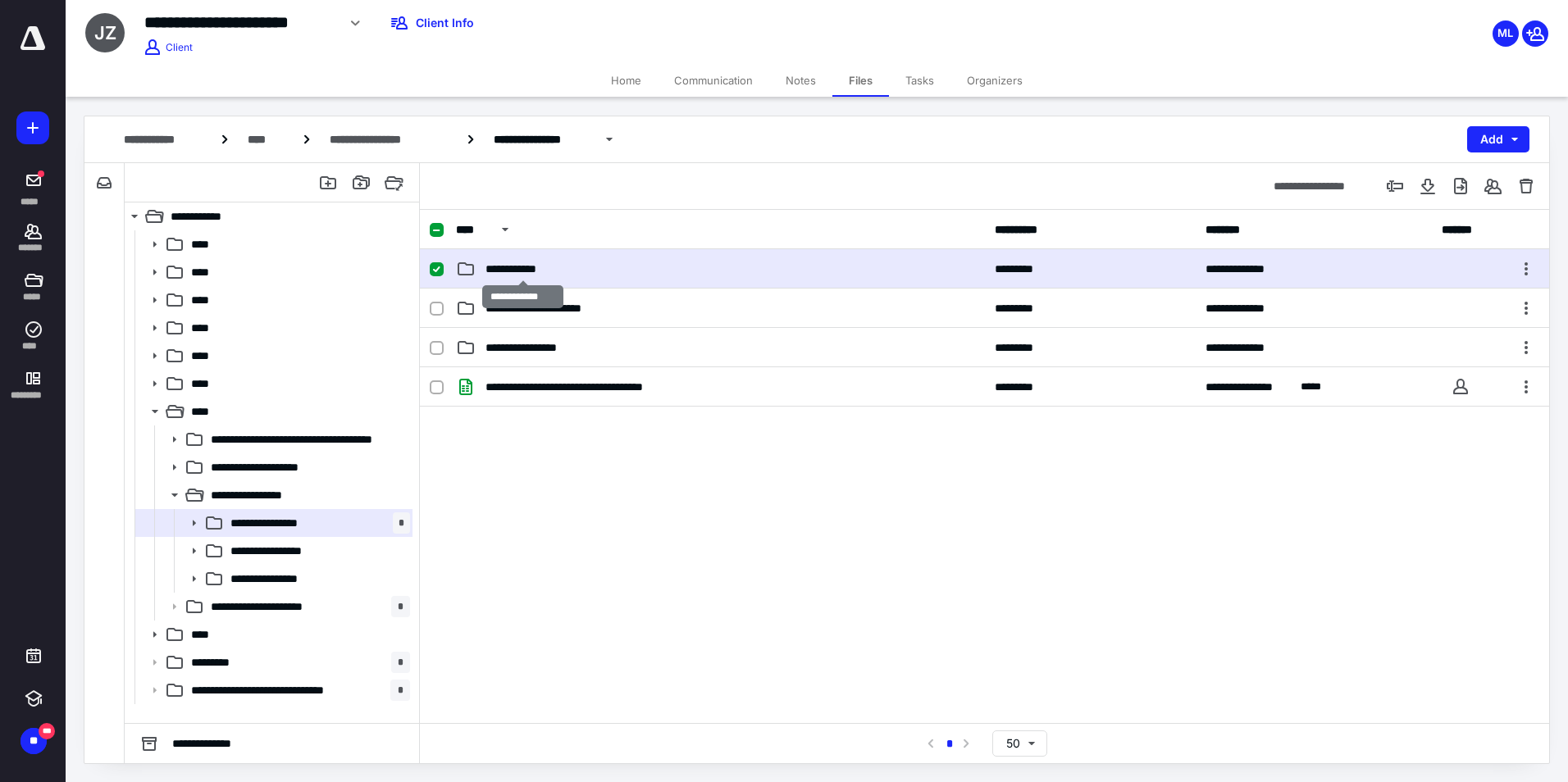 click on "**********" at bounding box center [523, 269] 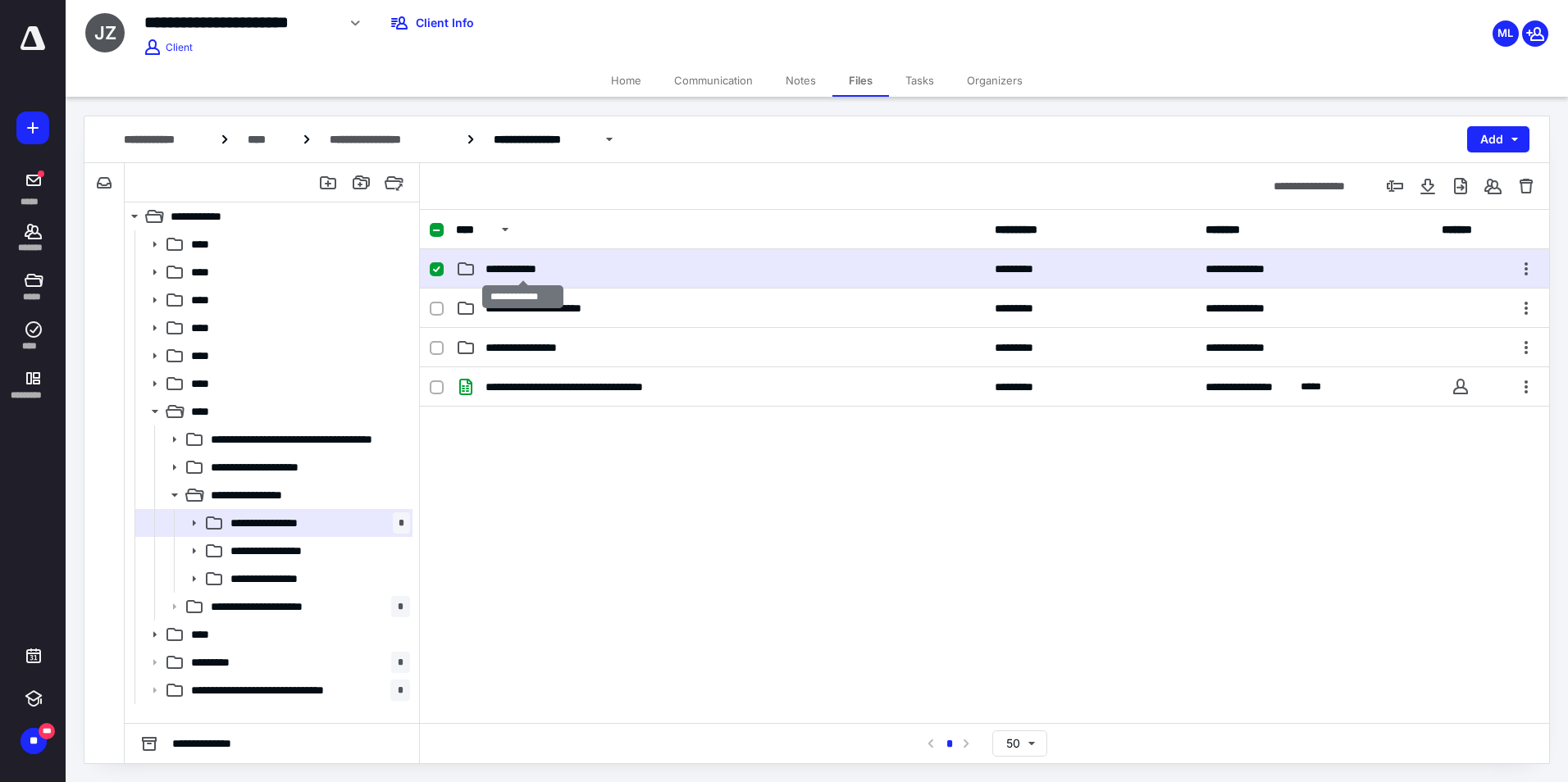 click on "**********" at bounding box center [984, 431] 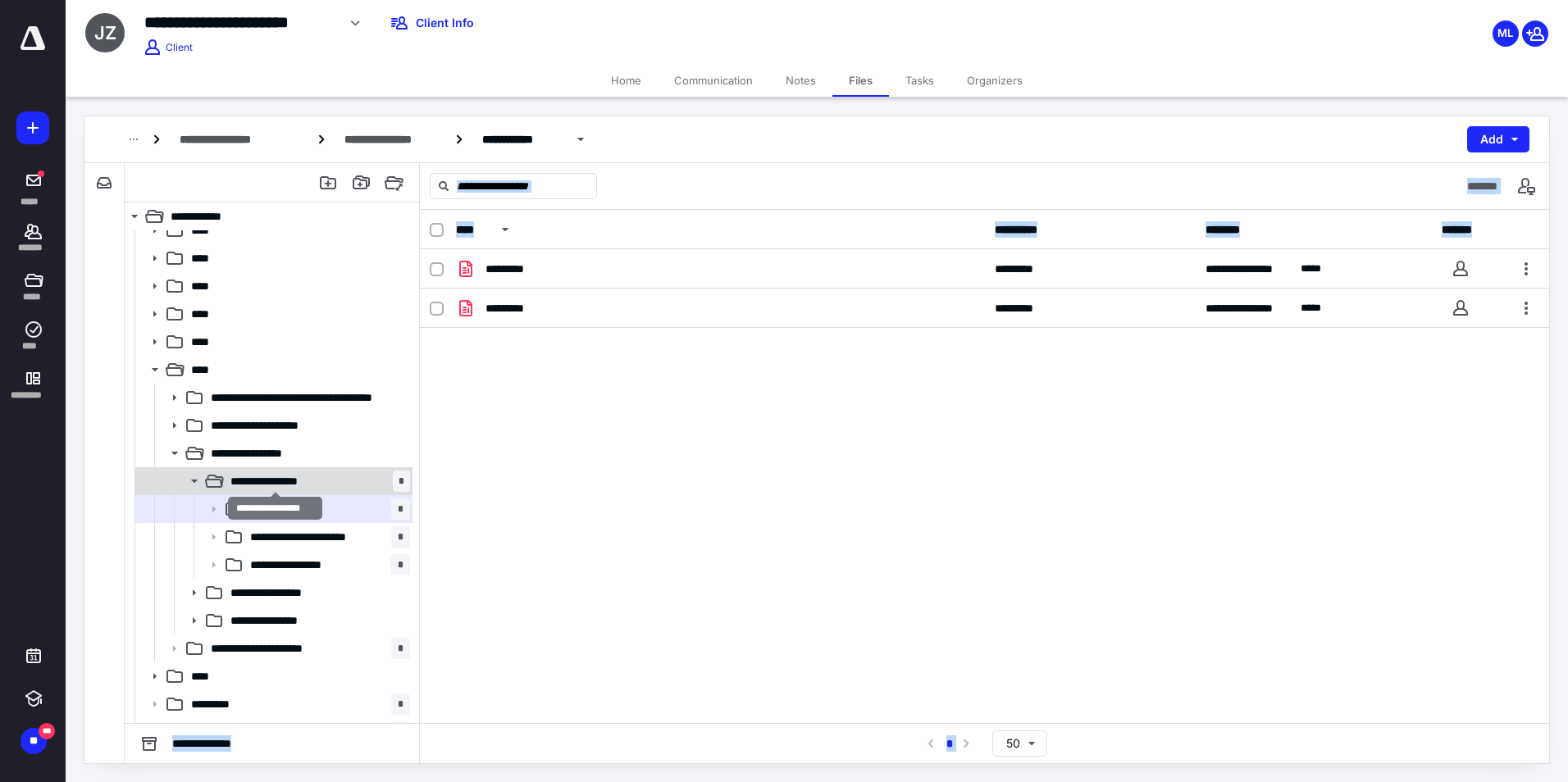 scroll, scrollTop: 43, scrollLeft: 0, axis: vertical 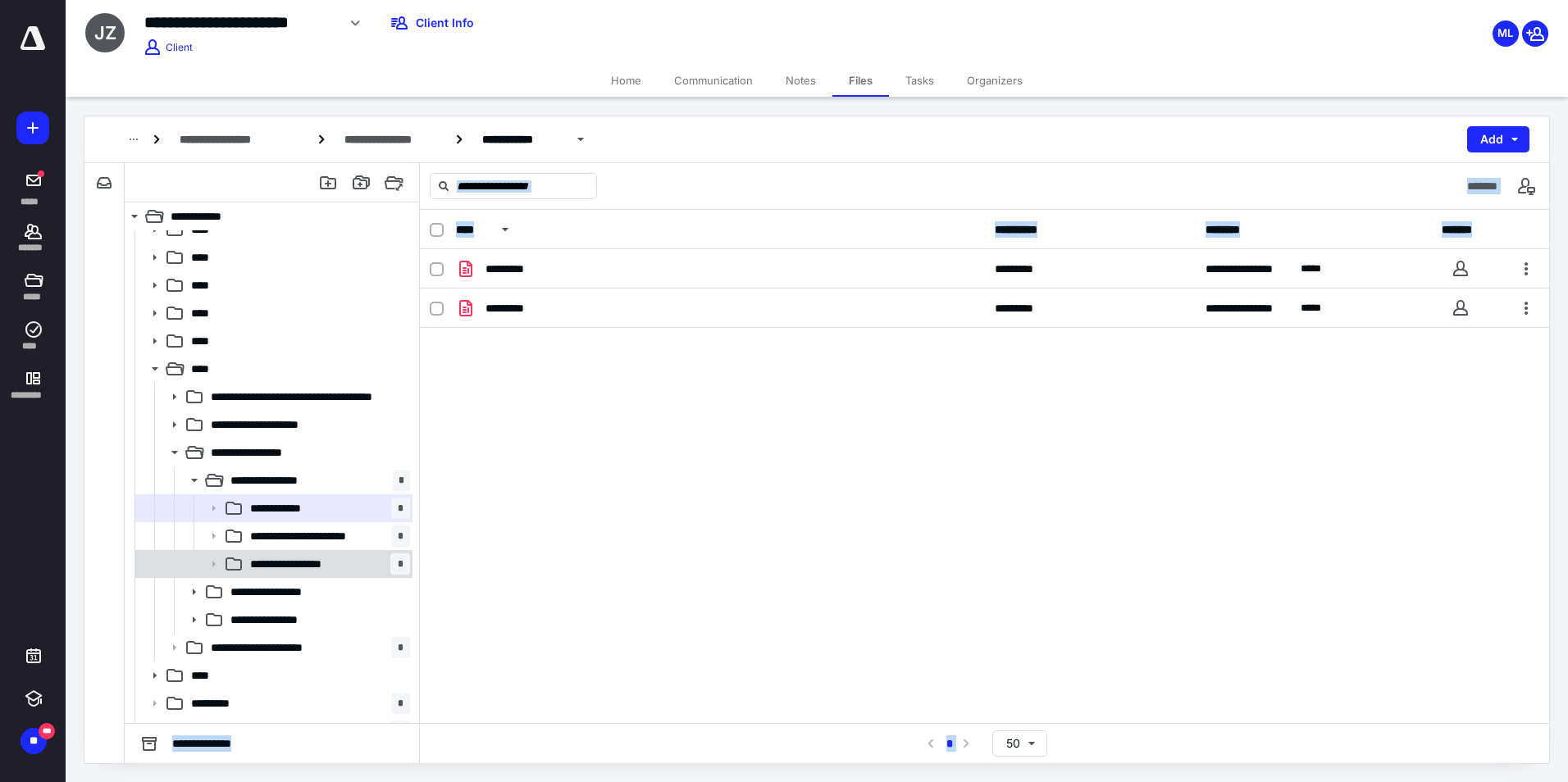 click on "**********" at bounding box center [326, 564] 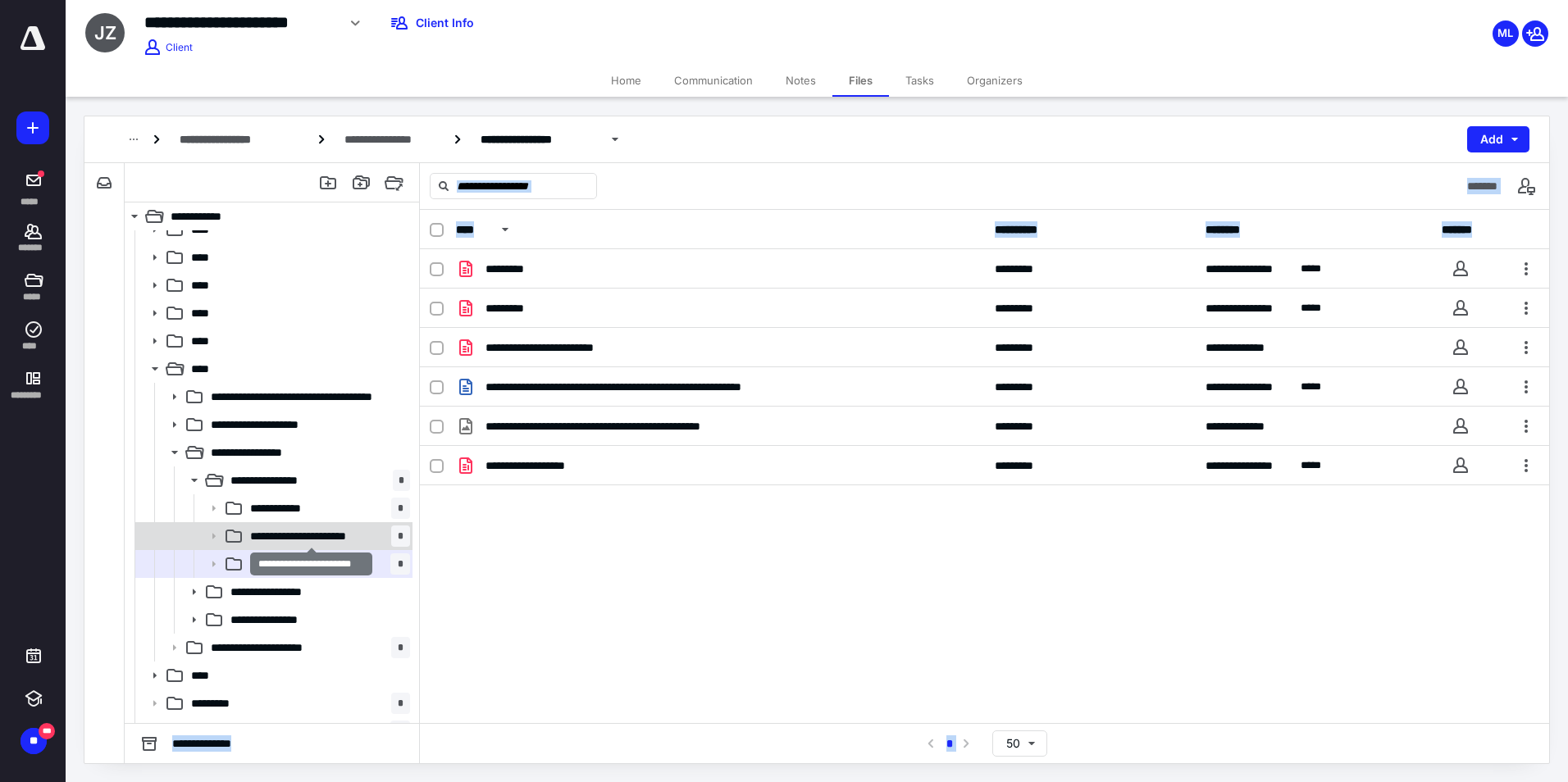 click on "**********" at bounding box center (311, 536) 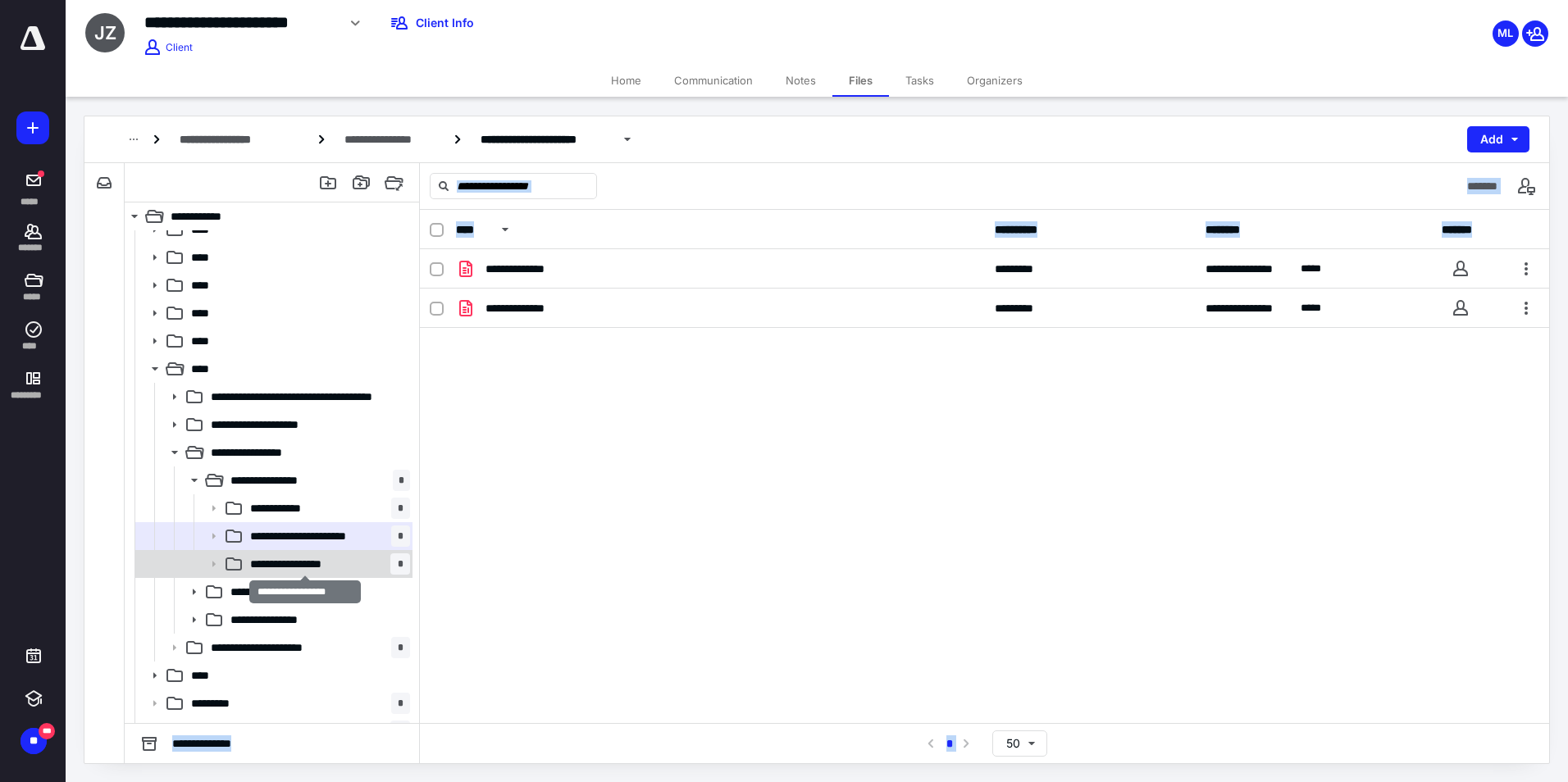 click on "**********" at bounding box center (305, 564) 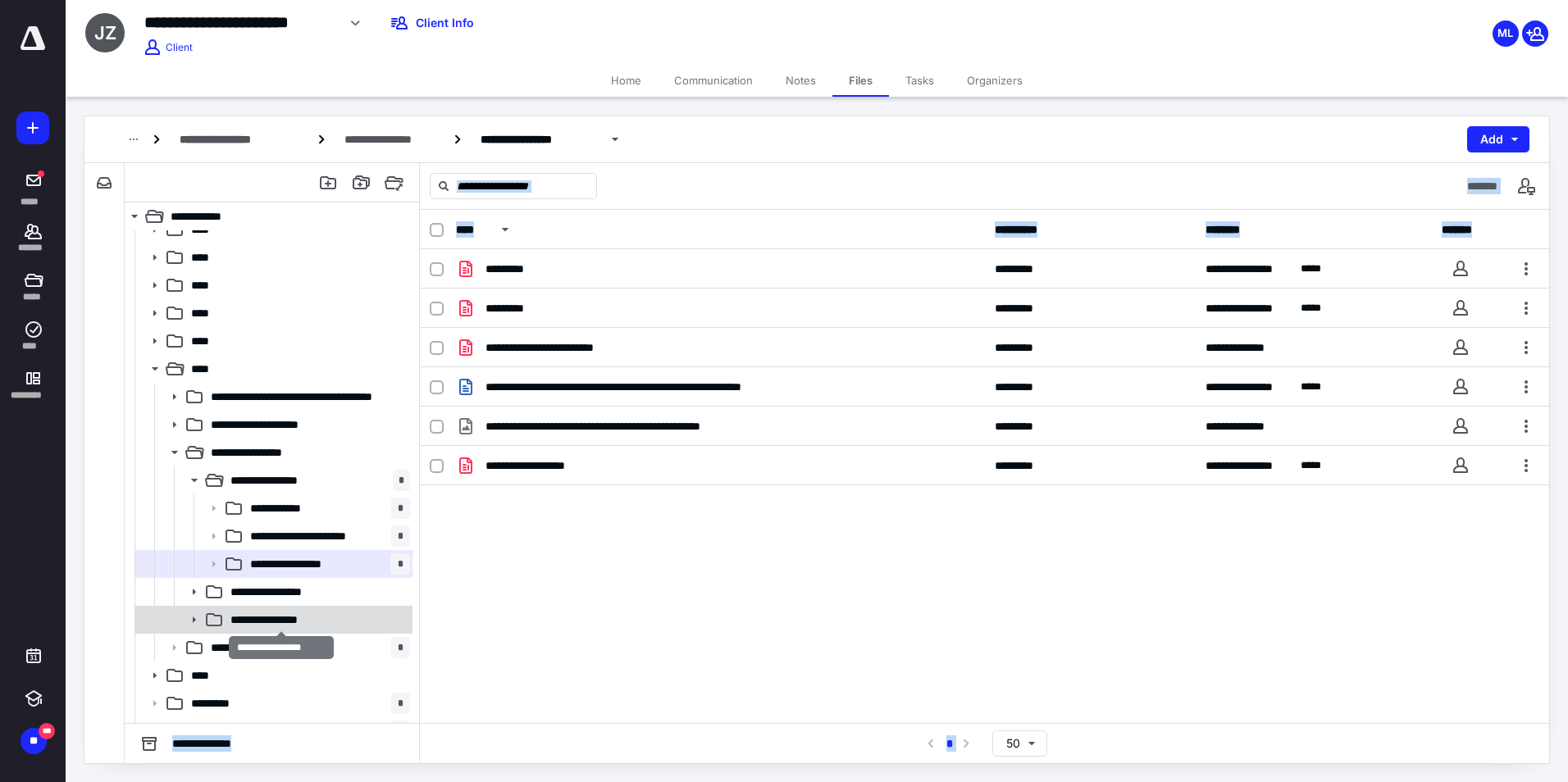 click on "**********" at bounding box center [281, 620] 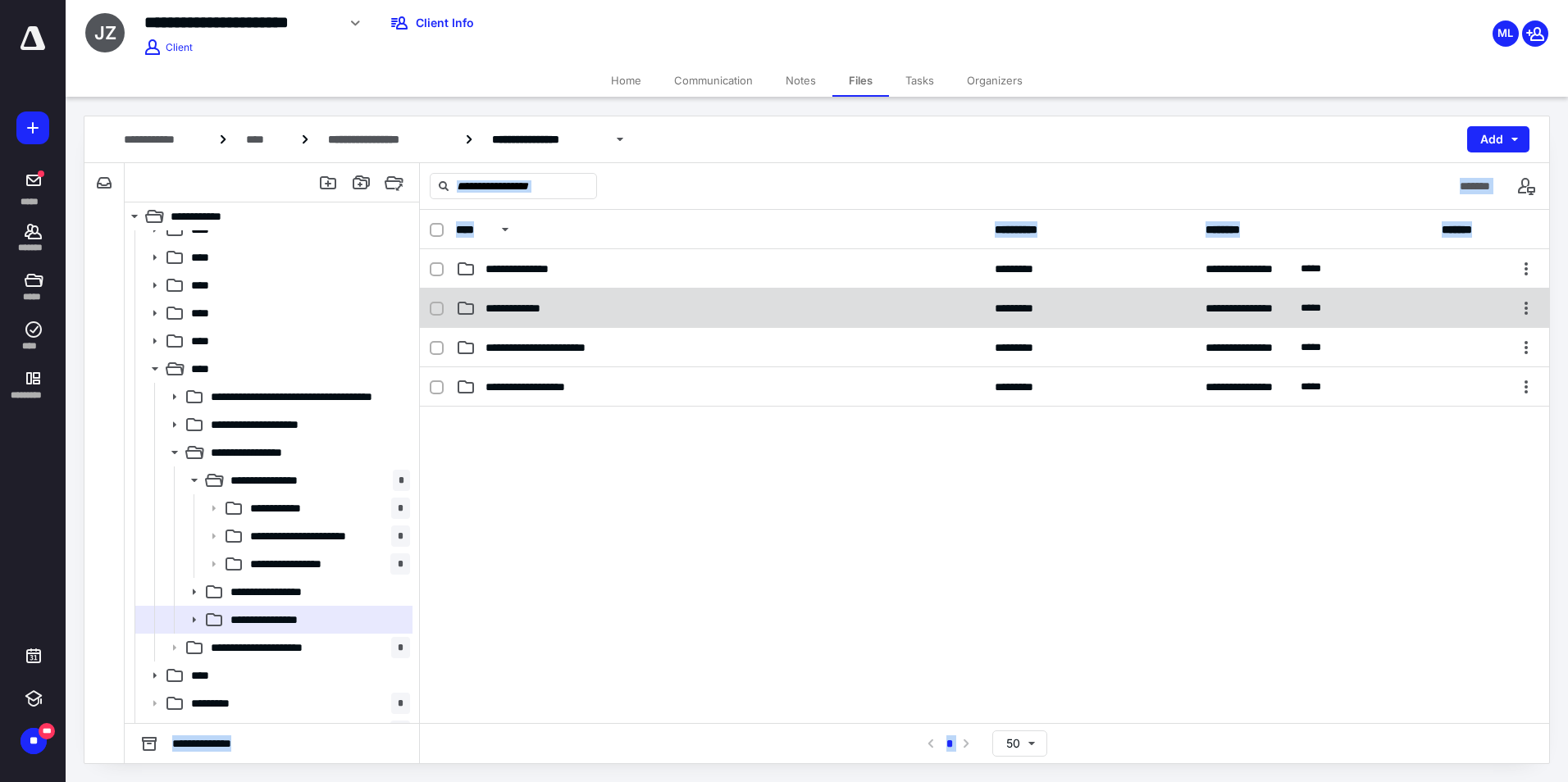 click on "**********" at bounding box center [526, 308] 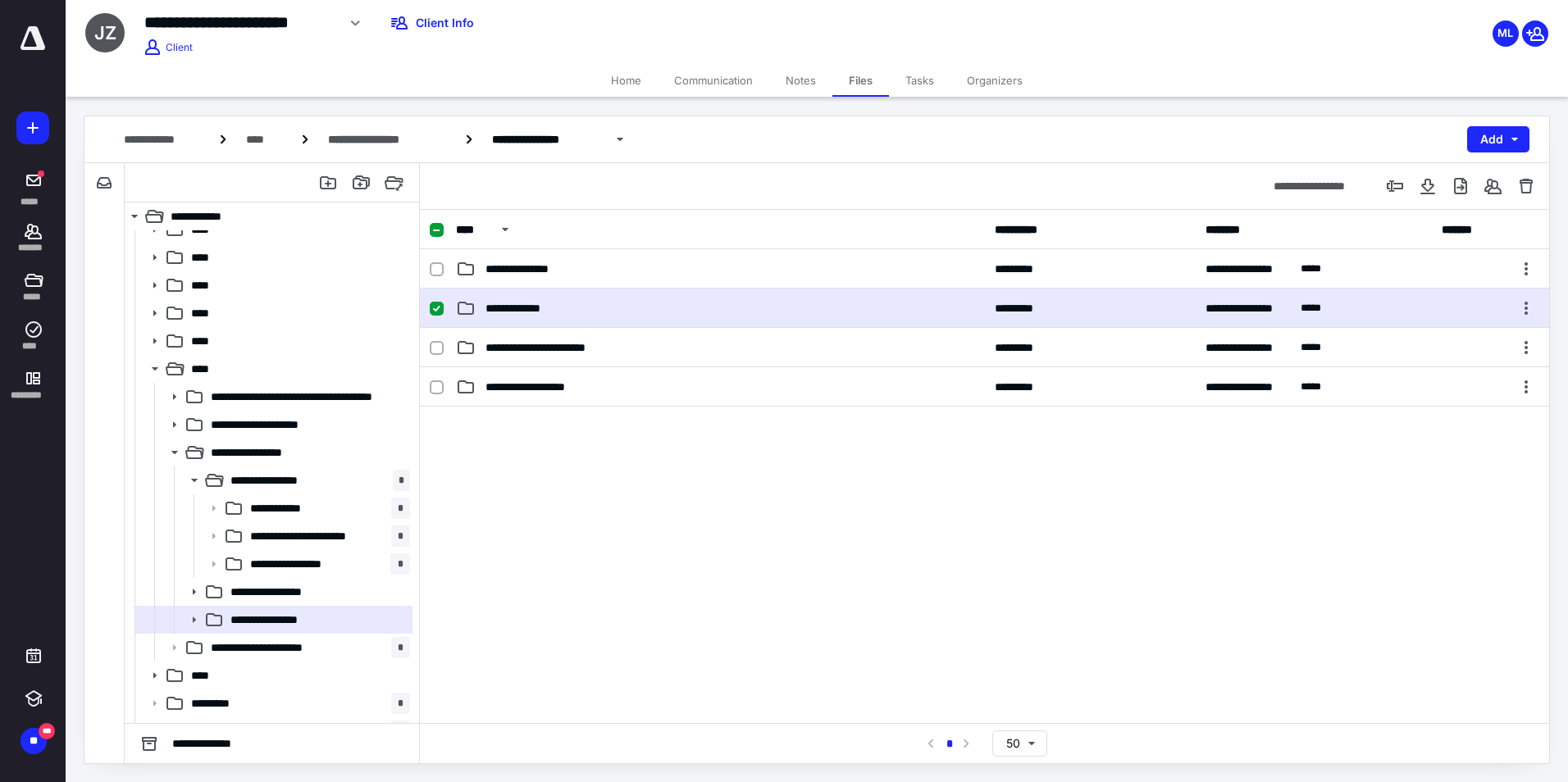 click on "**********" at bounding box center [526, 308] 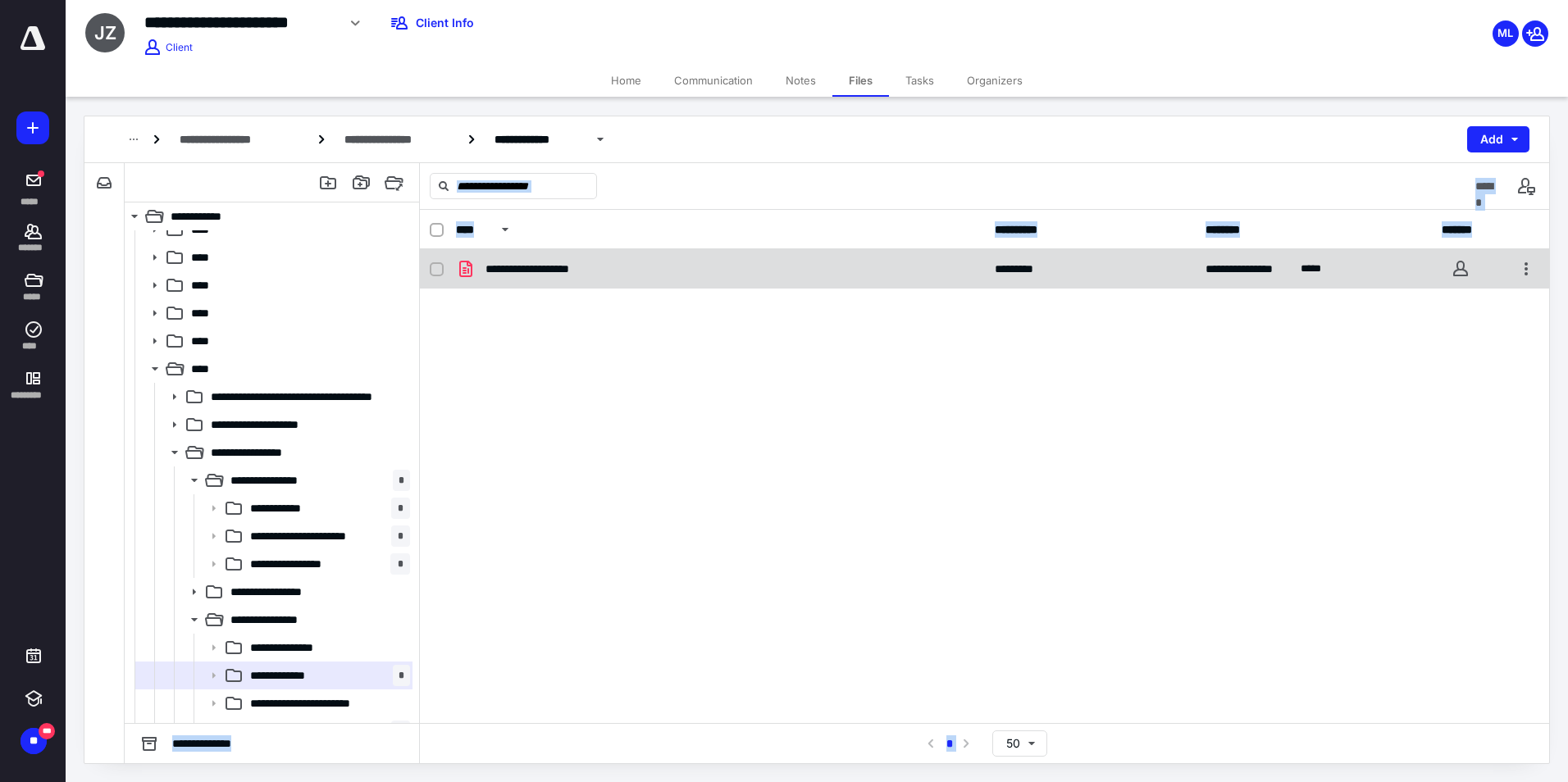 click on "**********" at bounding box center (542, 269) 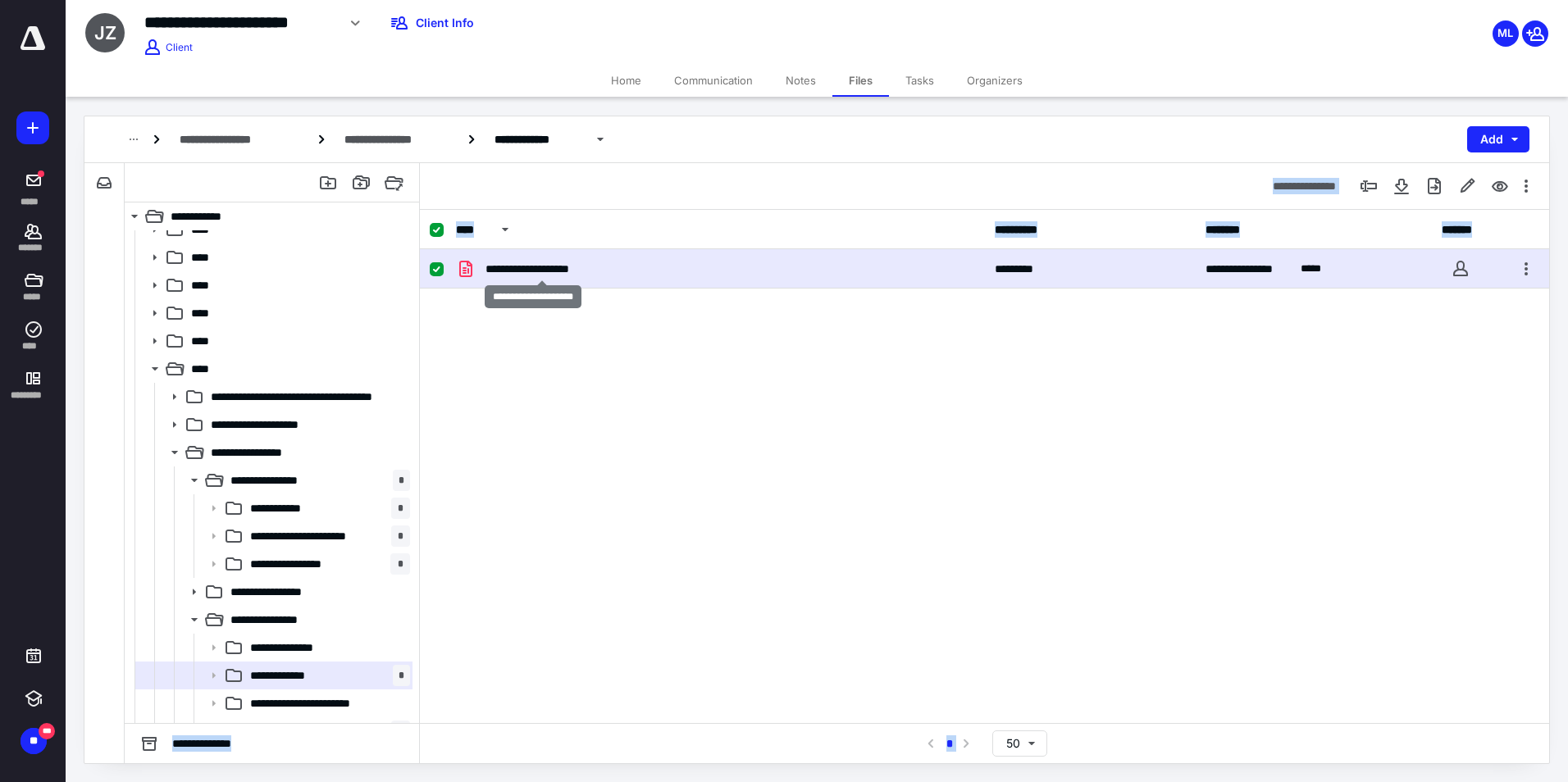 checkbox on "true" 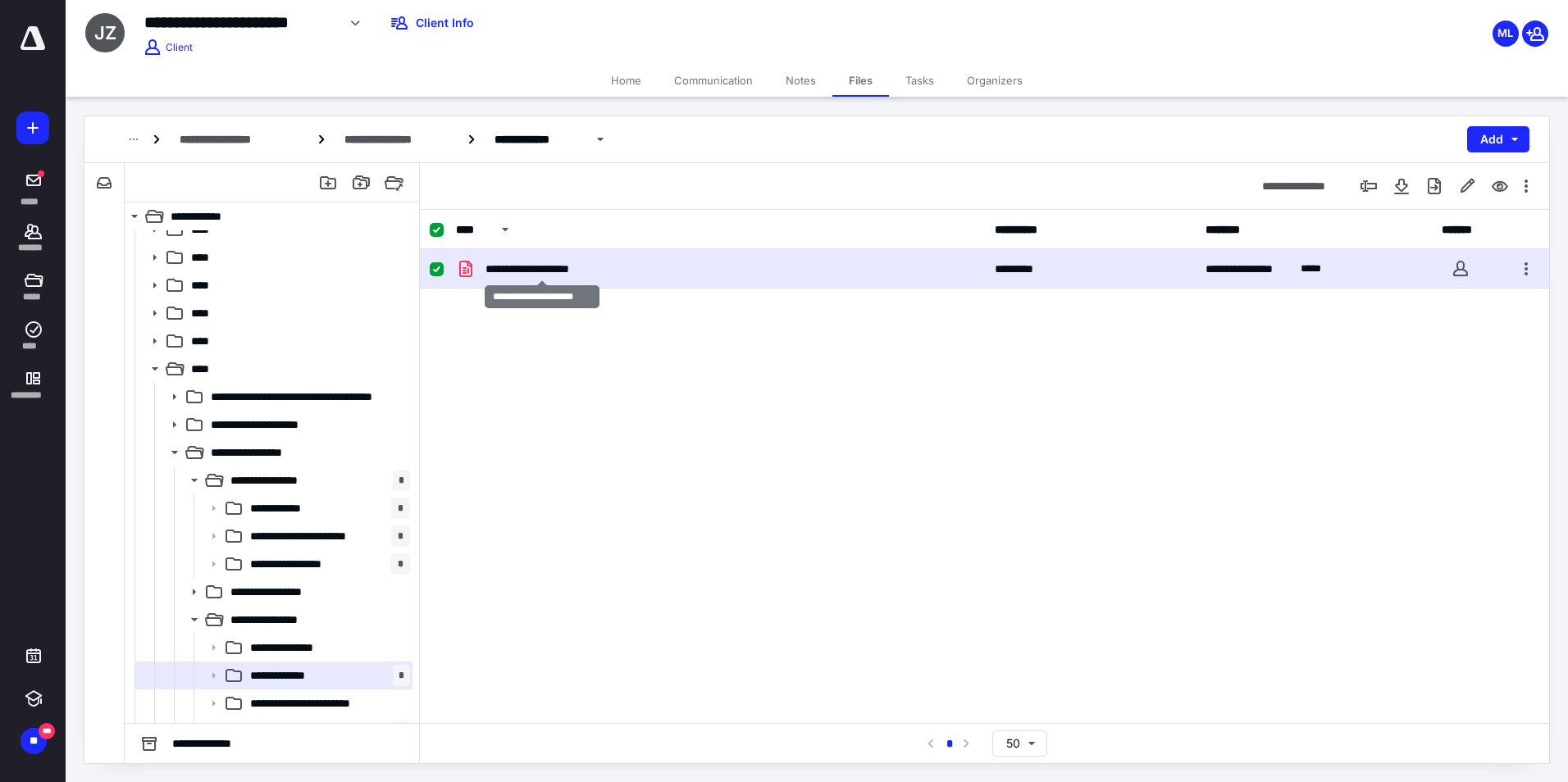 click on "**********" at bounding box center [542, 269] 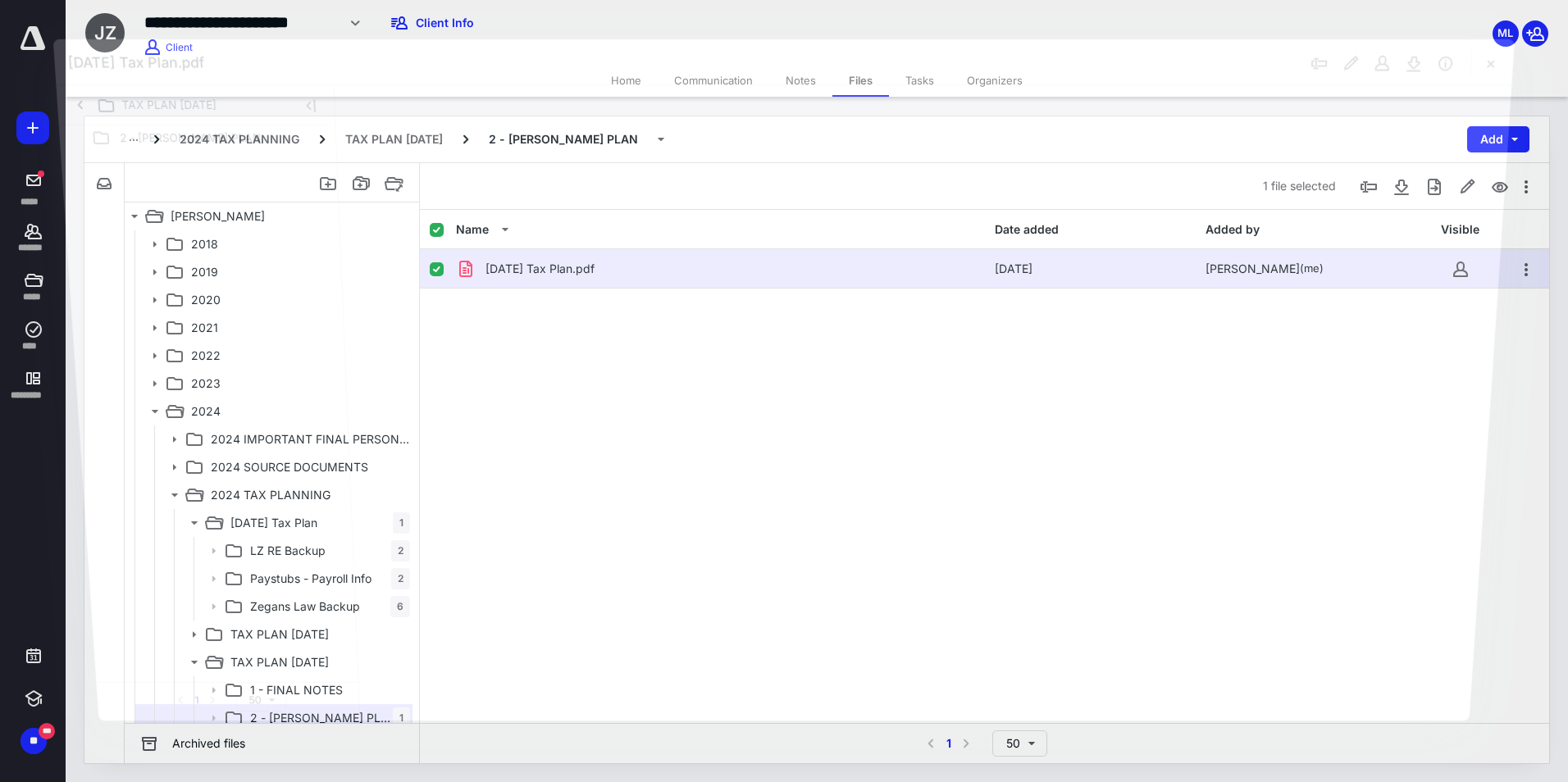 click at bounding box center (922, 401) 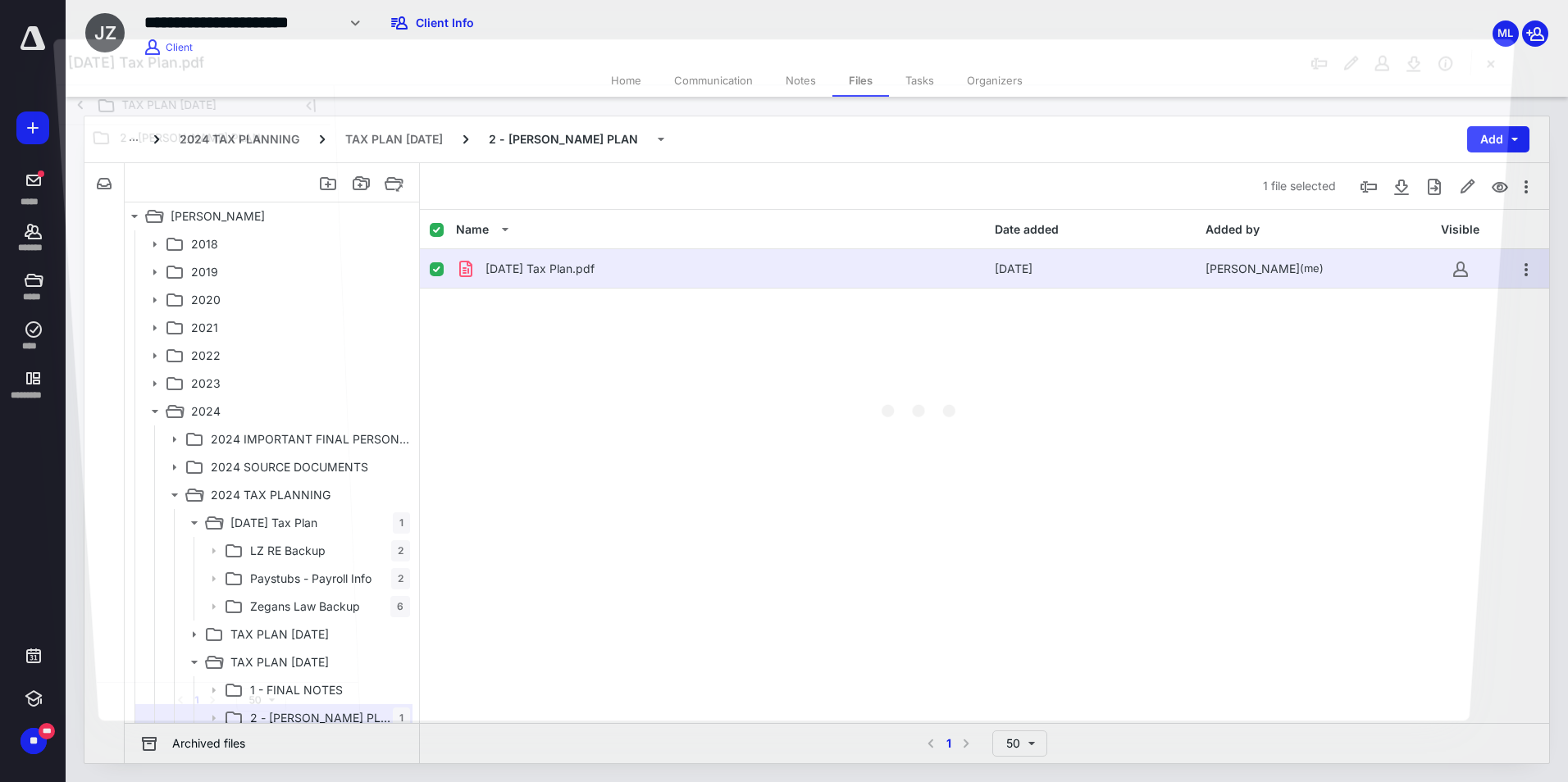 scroll, scrollTop: 43, scrollLeft: 0, axis: vertical 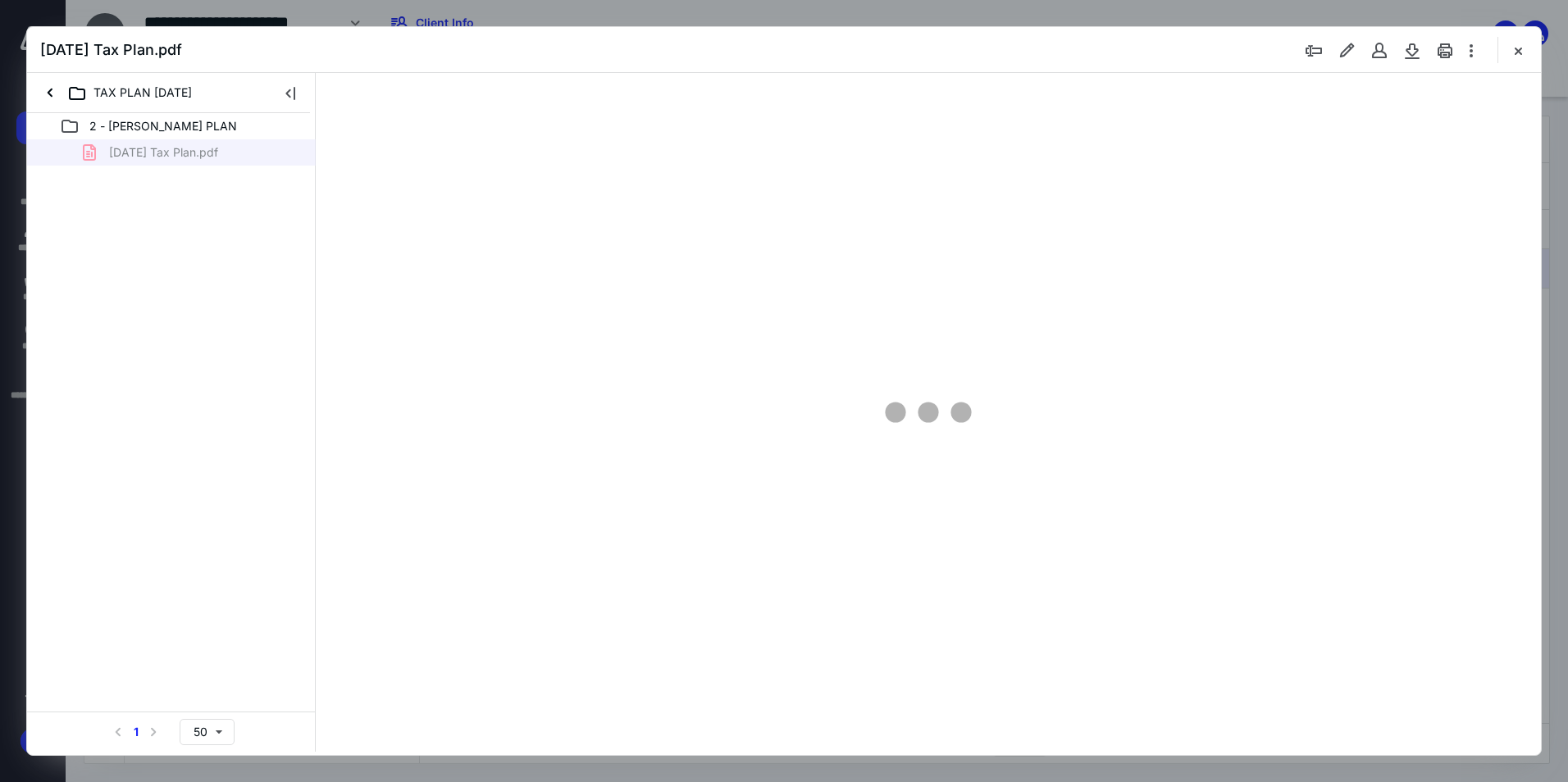 type on "239" 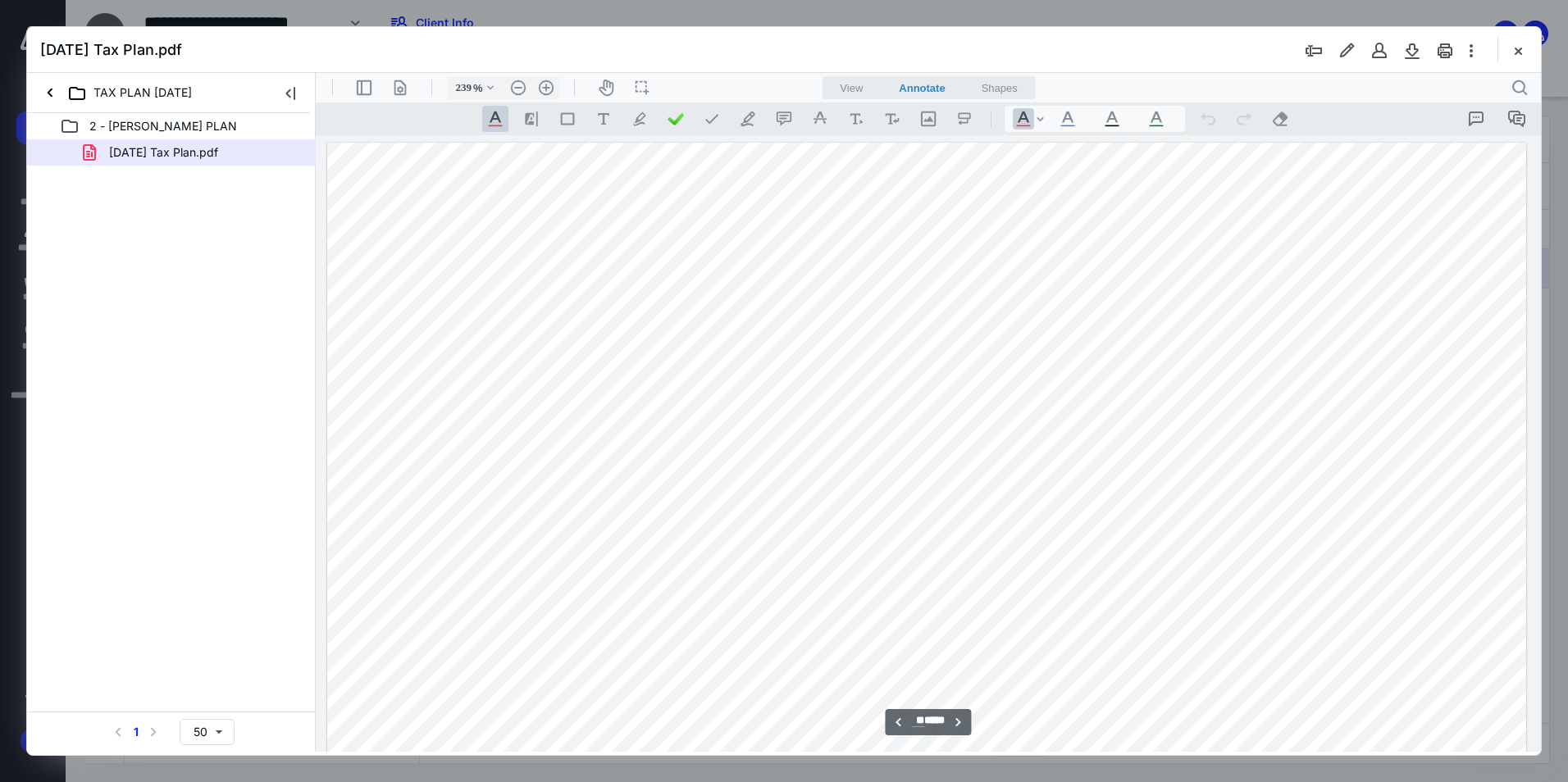 scroll, scrollTop: 17242, scrollLeft: 0, axis: vertical 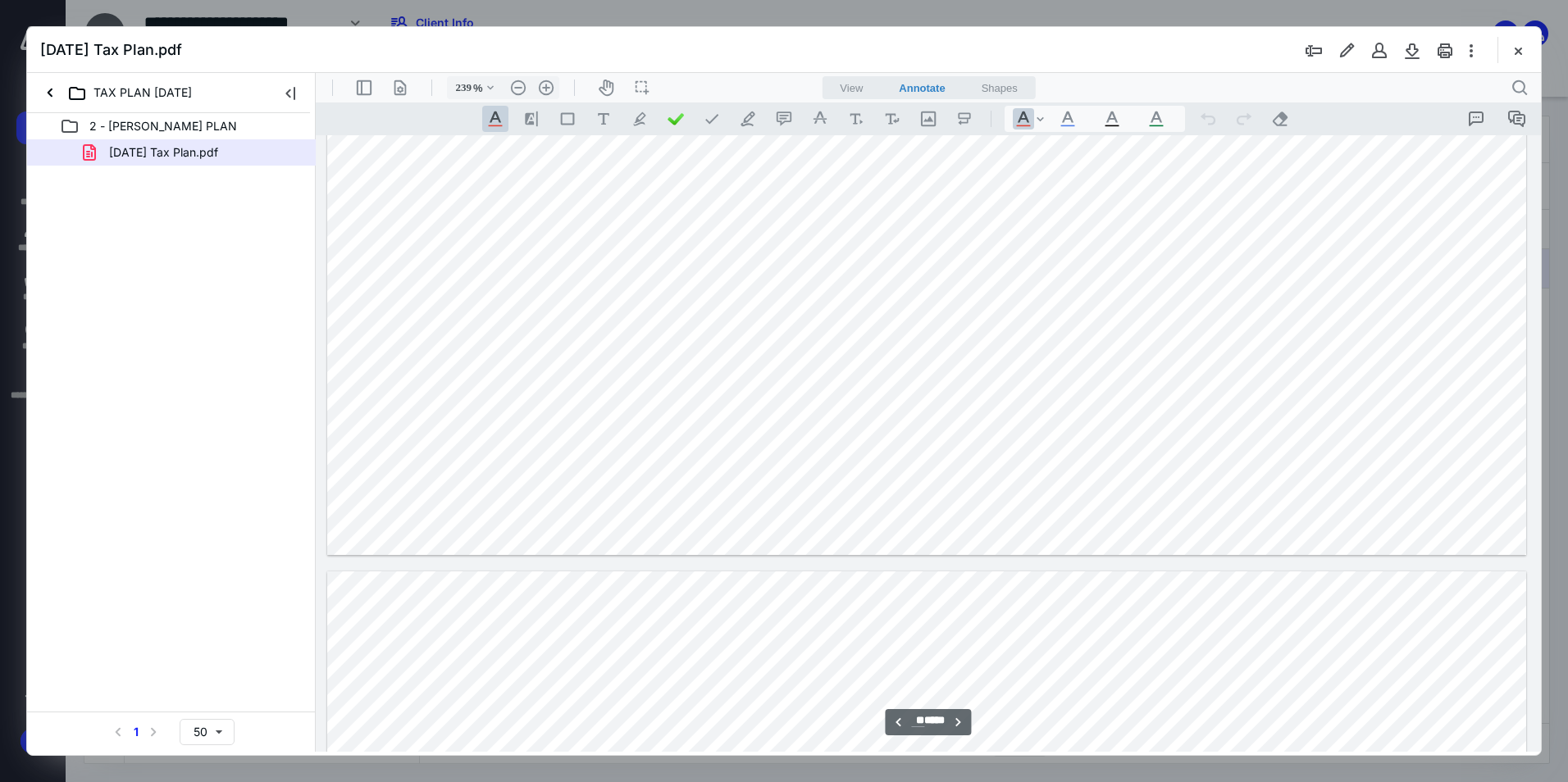 type on "**" 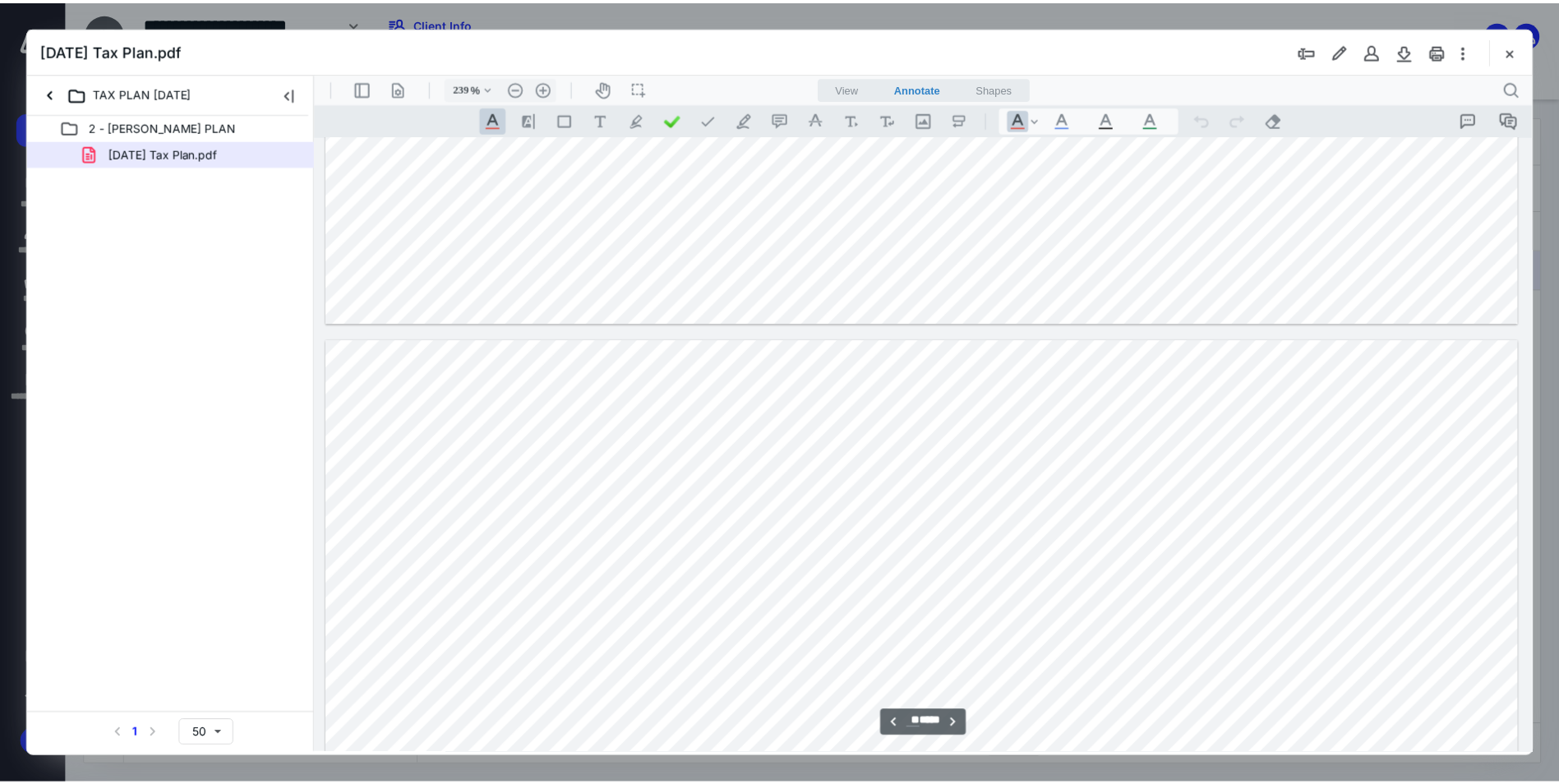 scroll, scrollTop: 18661, scrollLeft: 0, axis: vertical 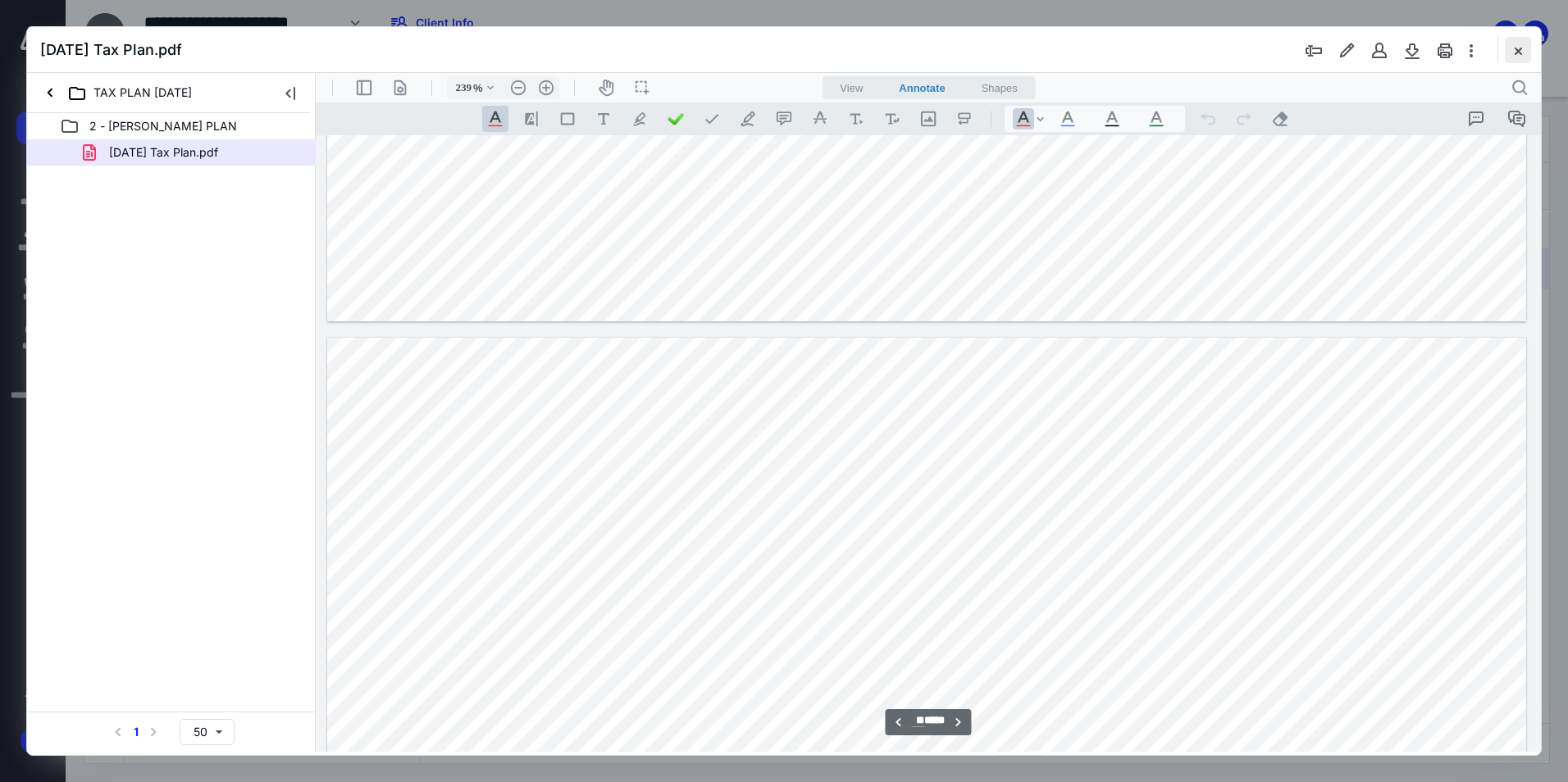 click at bounding box center [1518, 50] 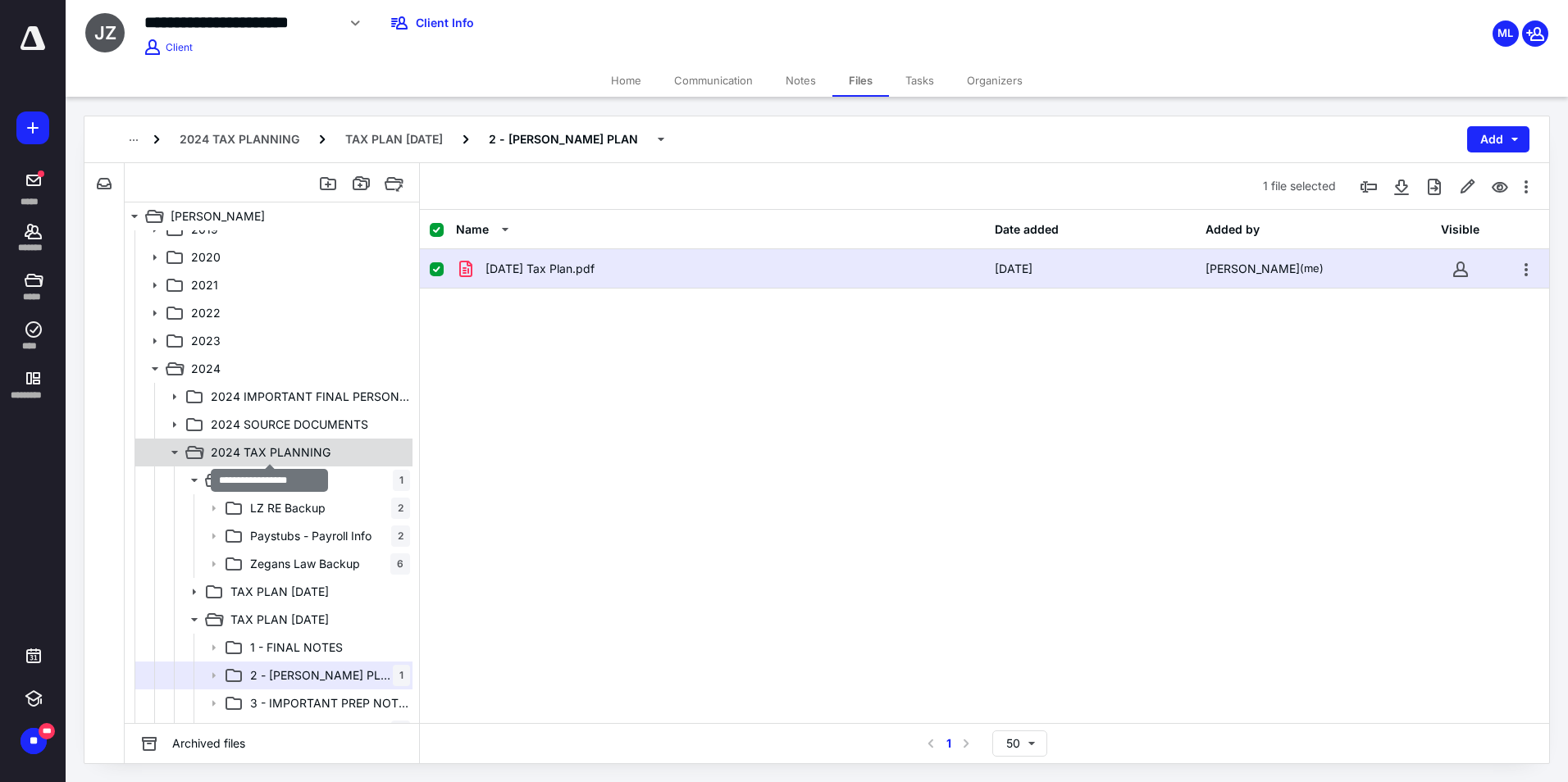 click on "2024 TAX PLANNING" at bounding box center (271, 452) 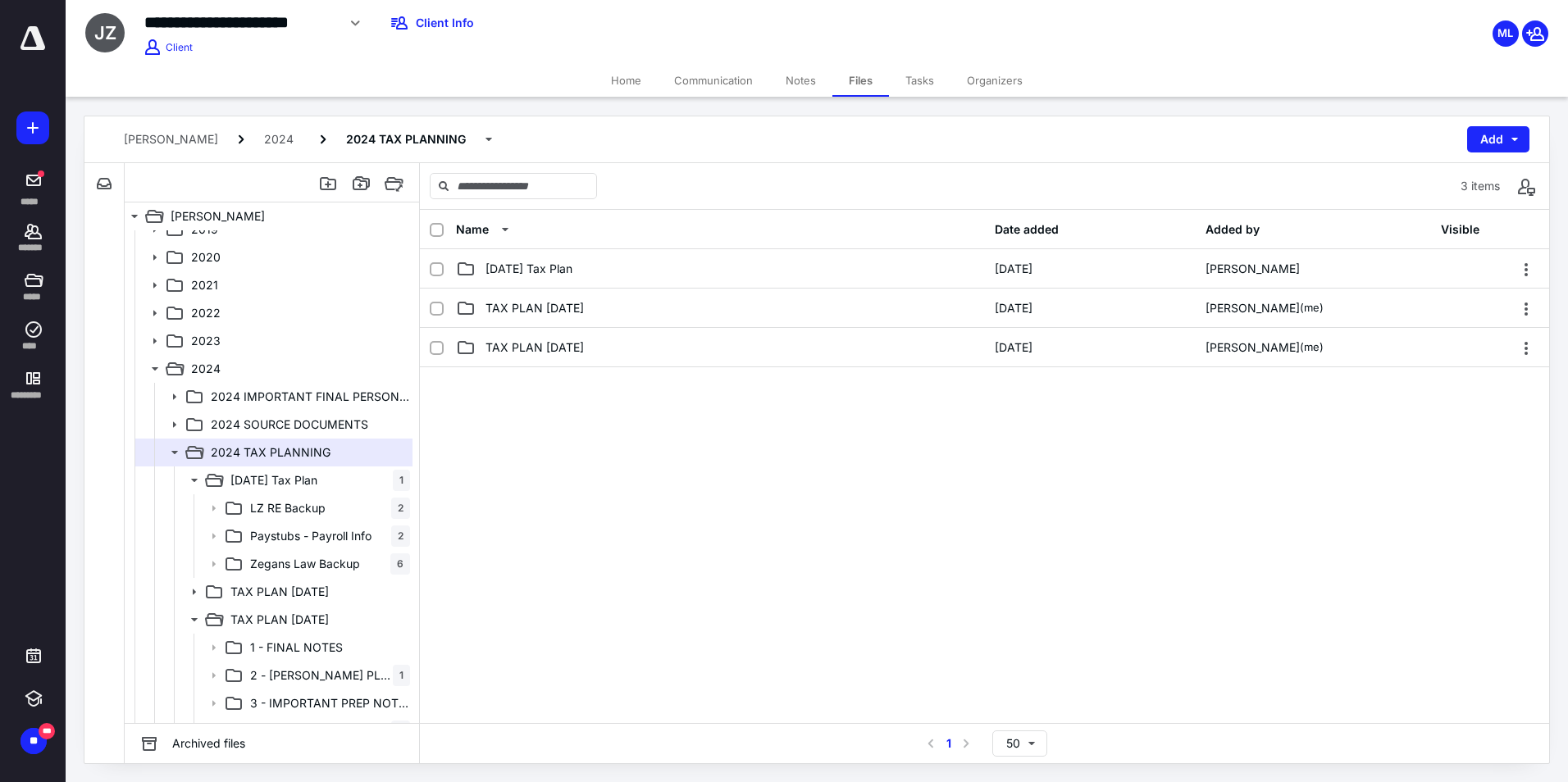 click on "Tasks" at bounding box center (919, 80) 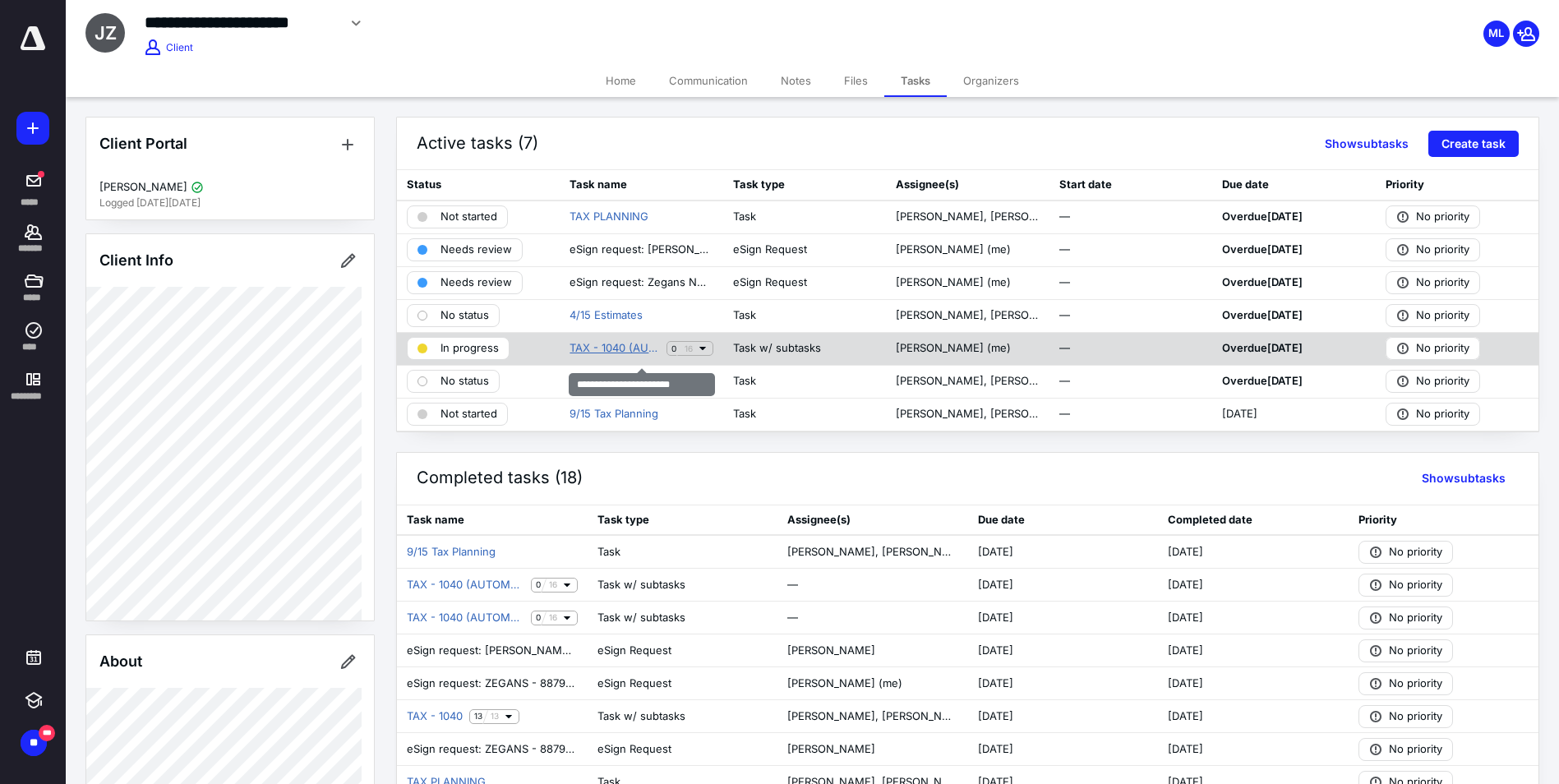 click on "TAX - 1040 (AUTOMATION)" at bounding box center (614, 348) 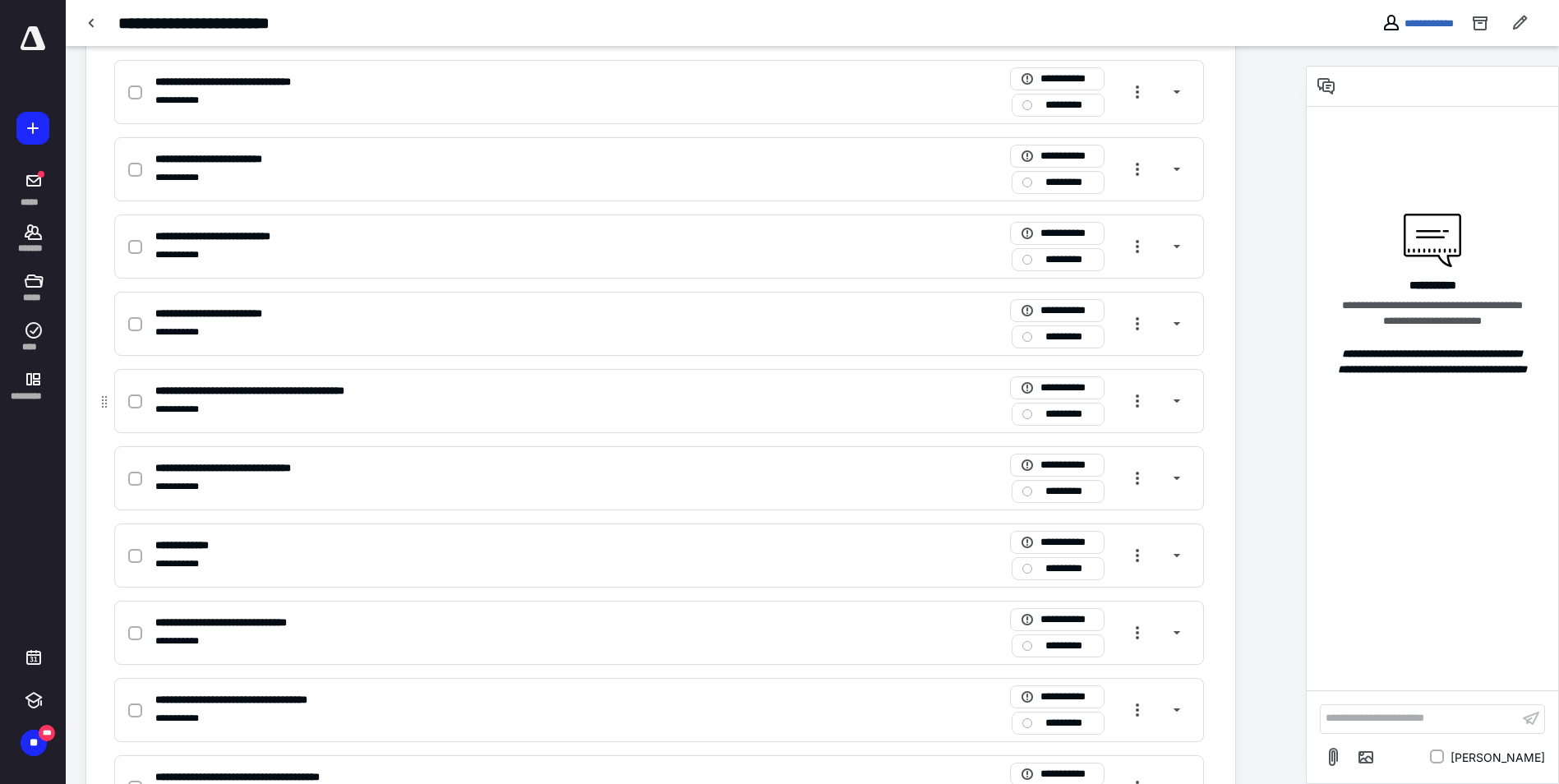 scroll, scrollTop: 435, scrollLeft: 0, axis: vertical 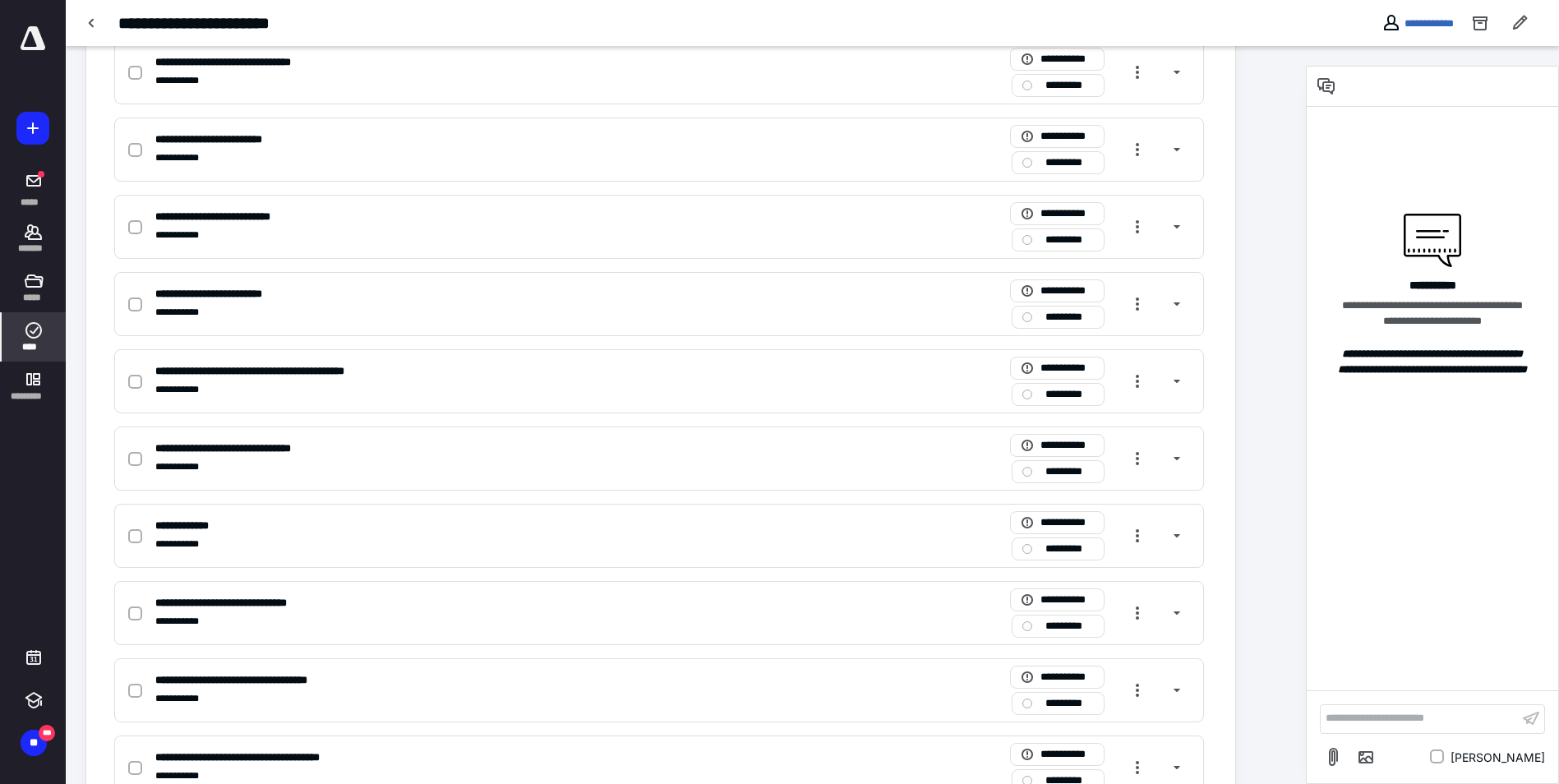 click 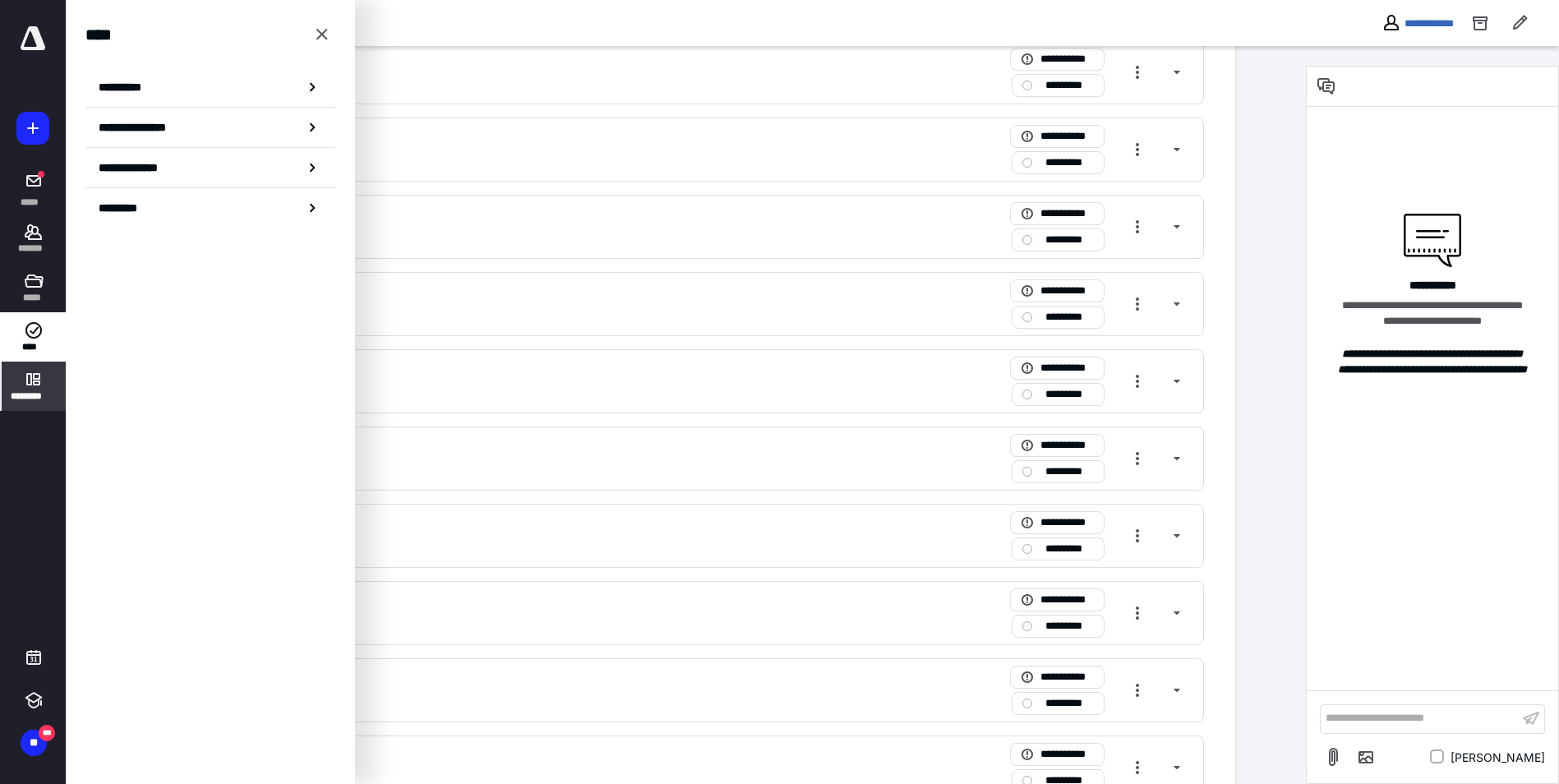 click on "*********" at bounding box center (34, 386) 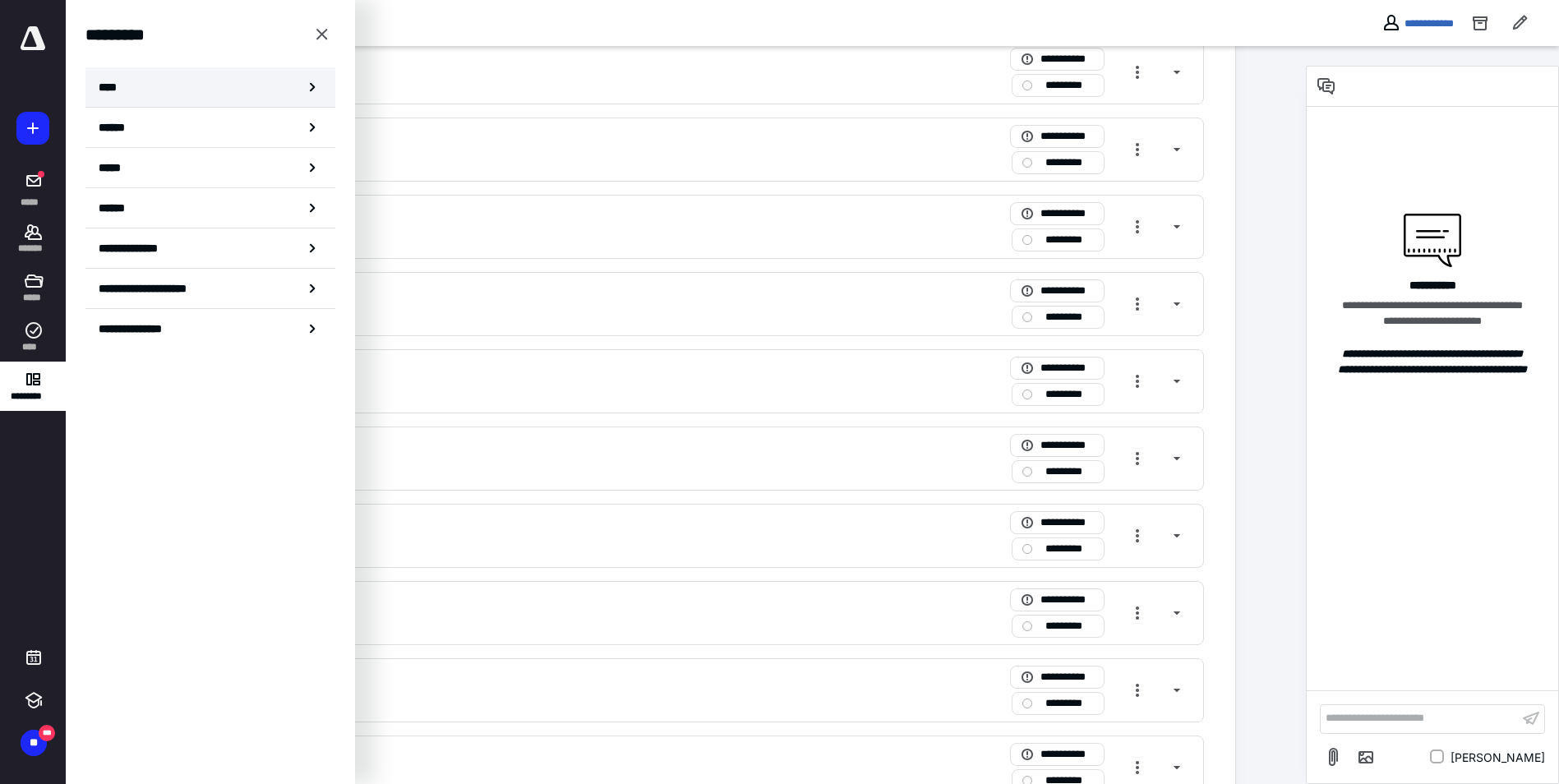 click on "****" at bounding box center [210, 87] 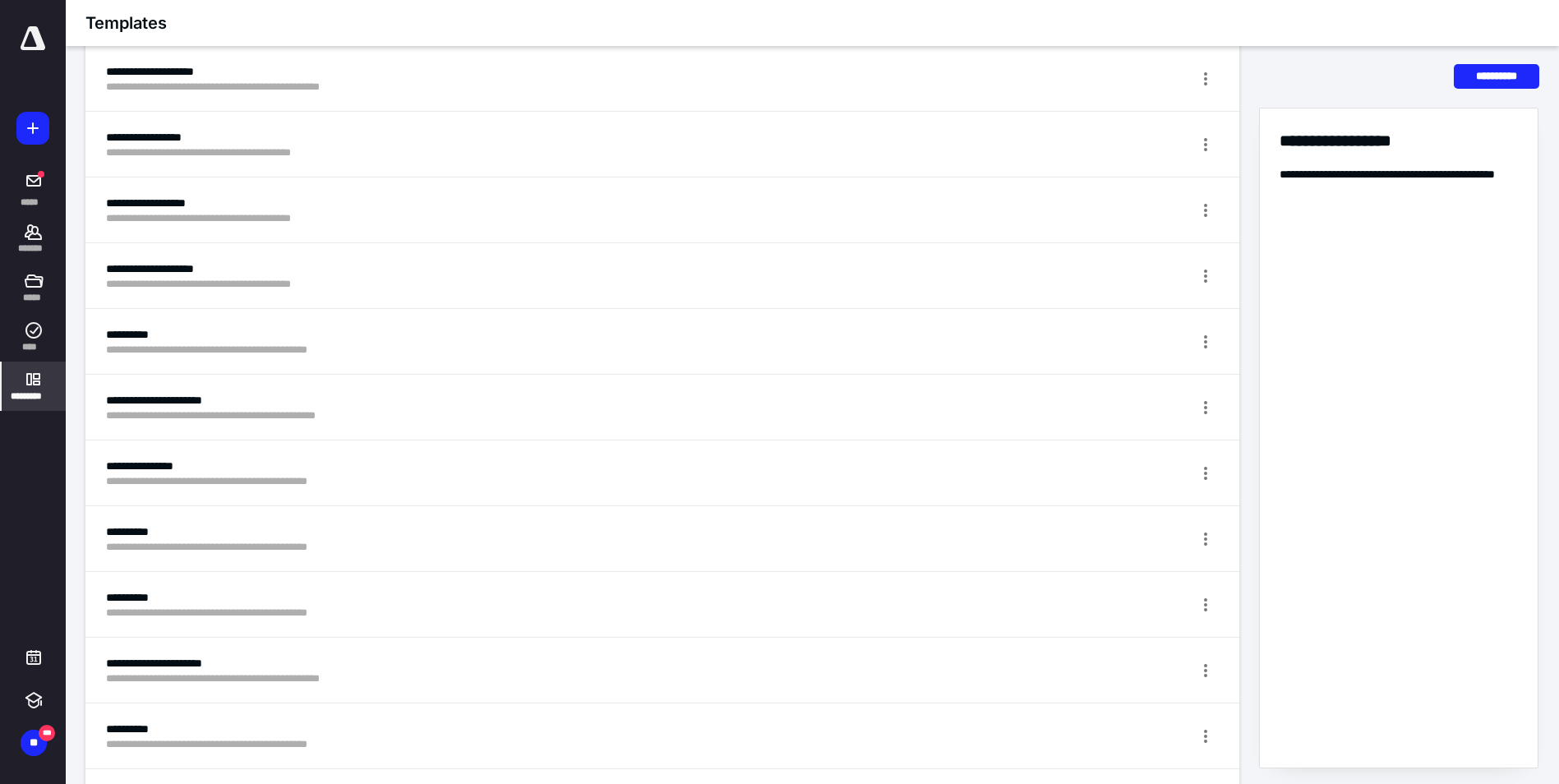 scroll, scrollTop: 2241, scrollLeft: 0, axis: vertical 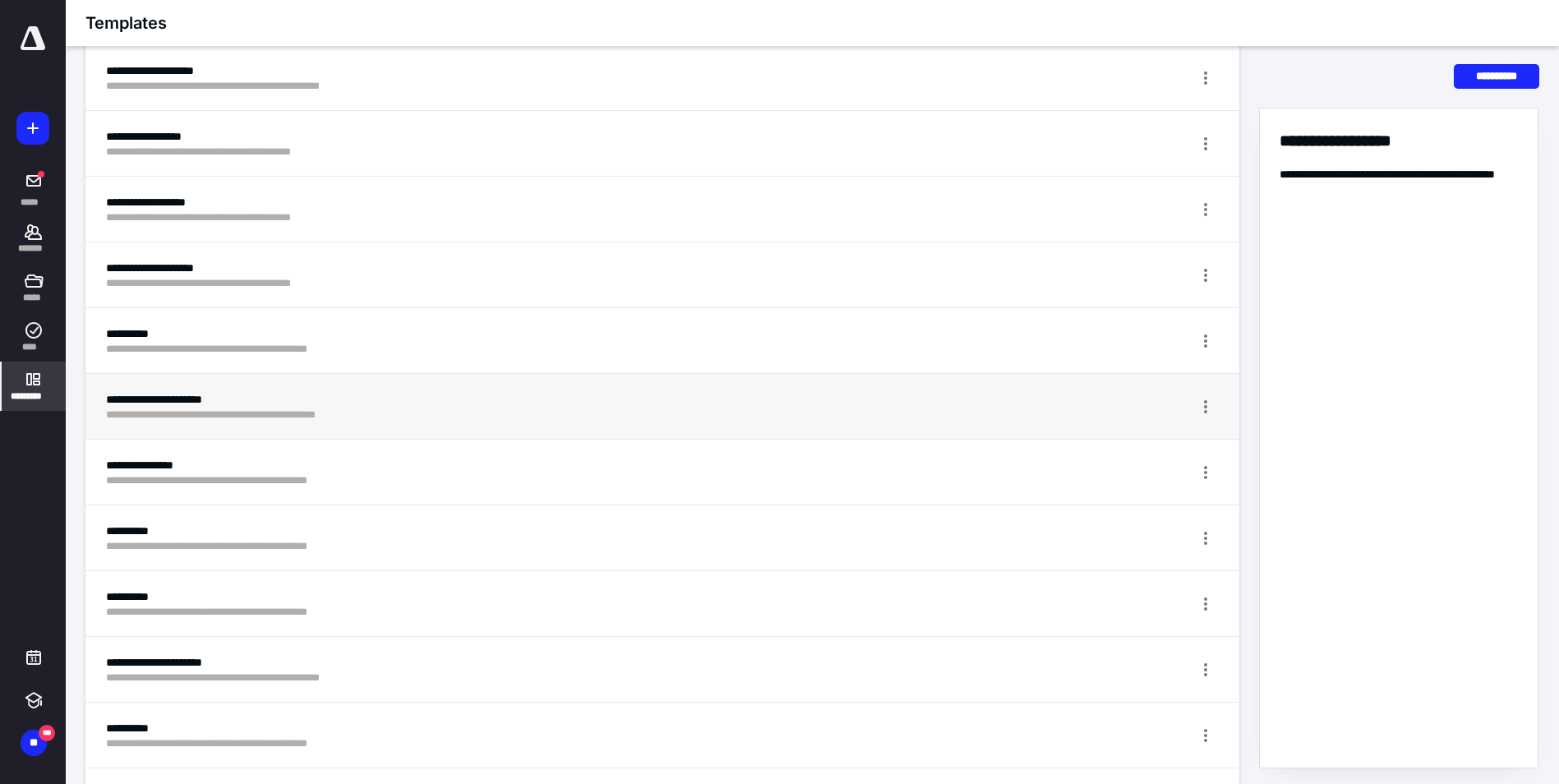 click on "**********" at bounding box center (601, 399) 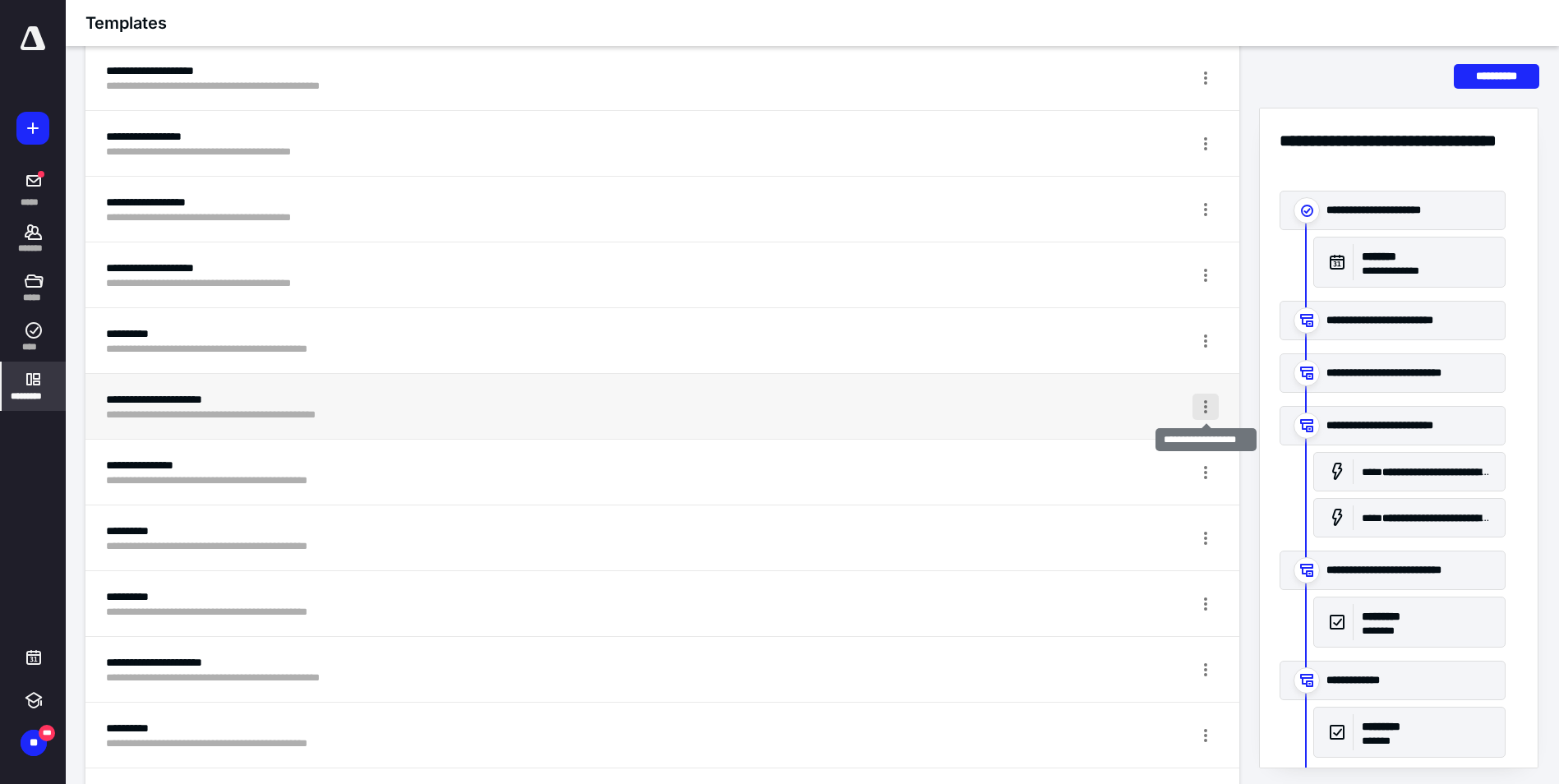 click at bounding box center (1206, 407) 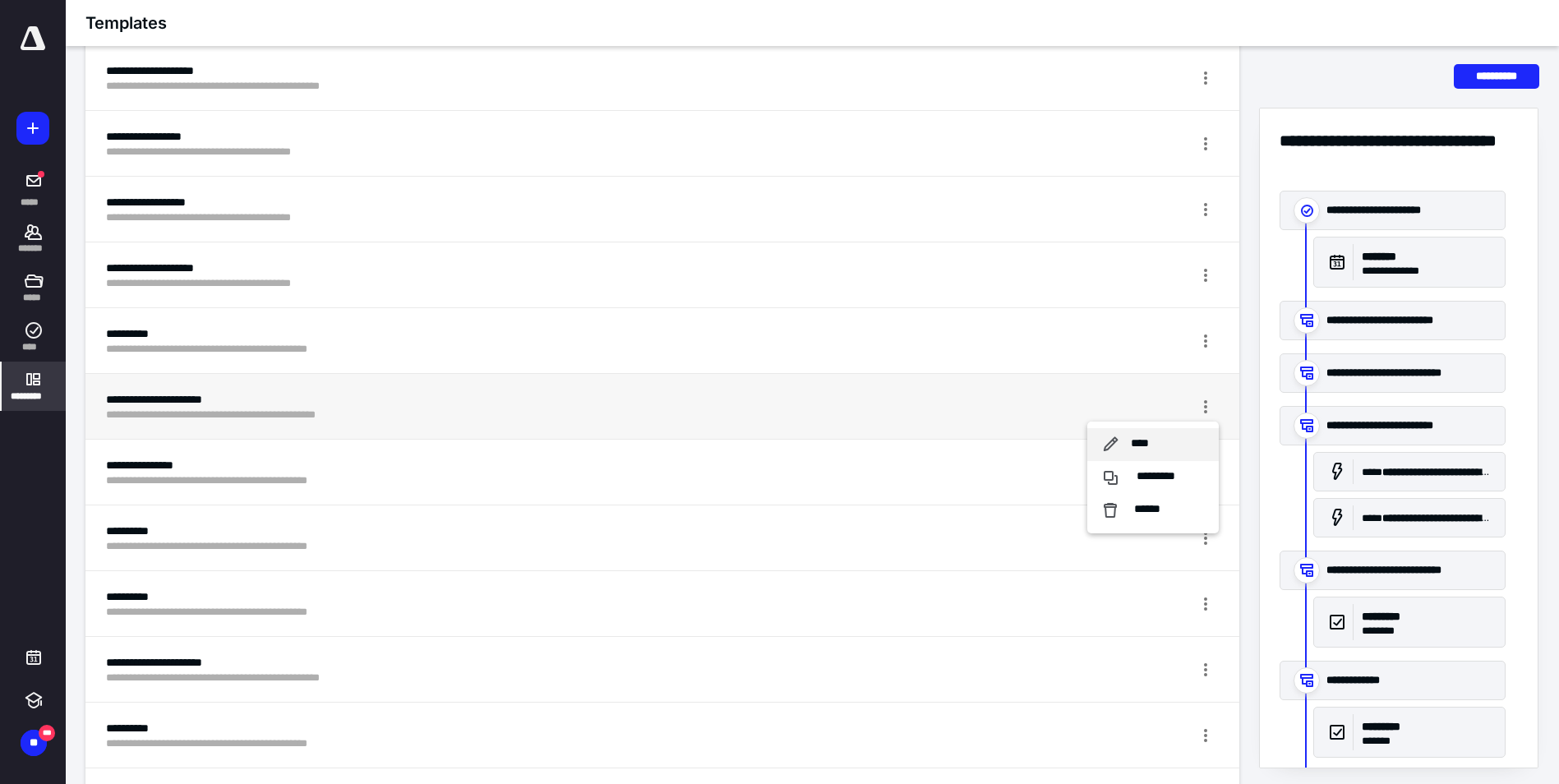 click on "****" at bounding box center (1153, 445) 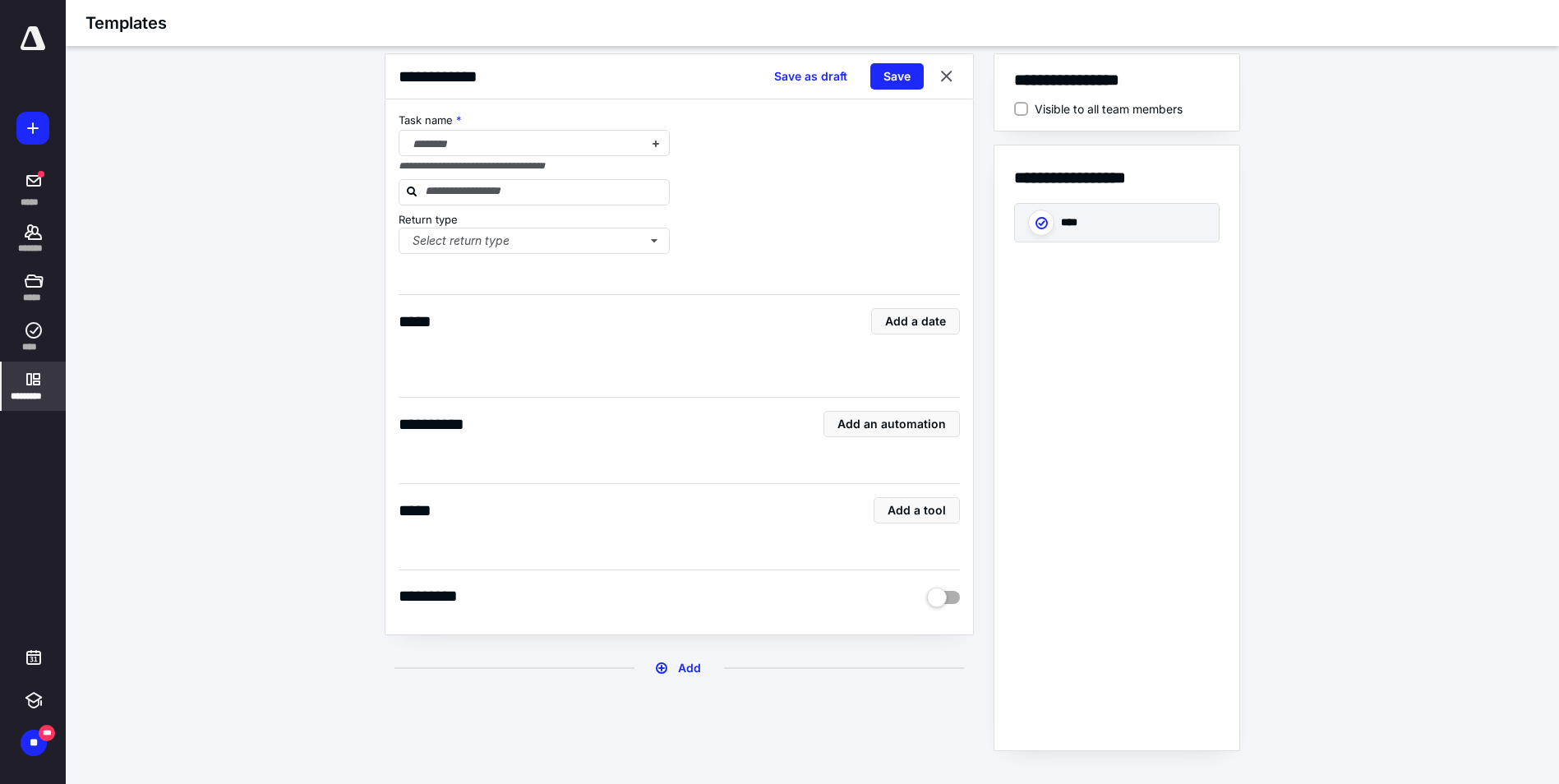scroll, scrollTop: 12, scrollLeft: 0, axis: vertical 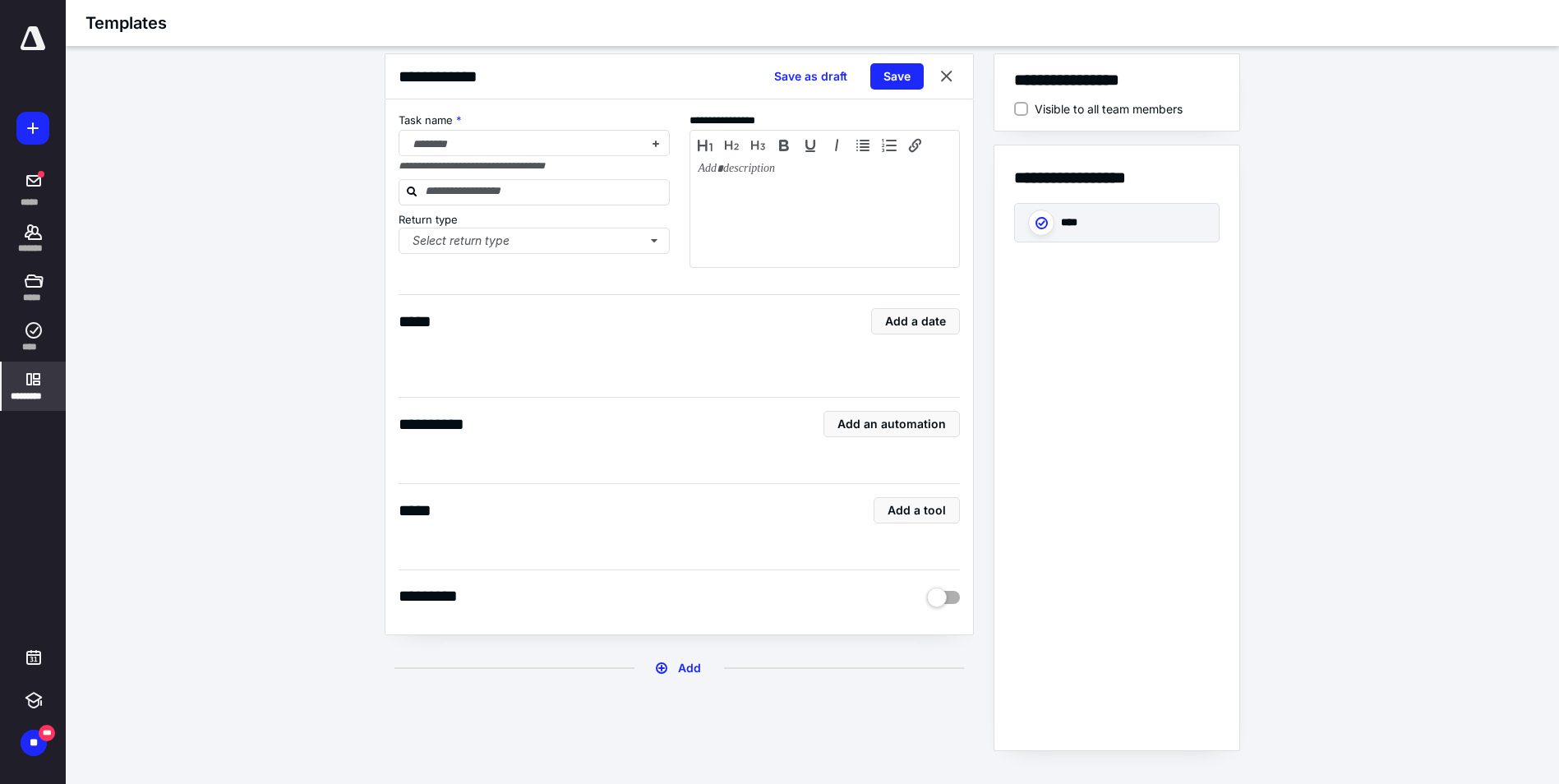checkbox on "true" 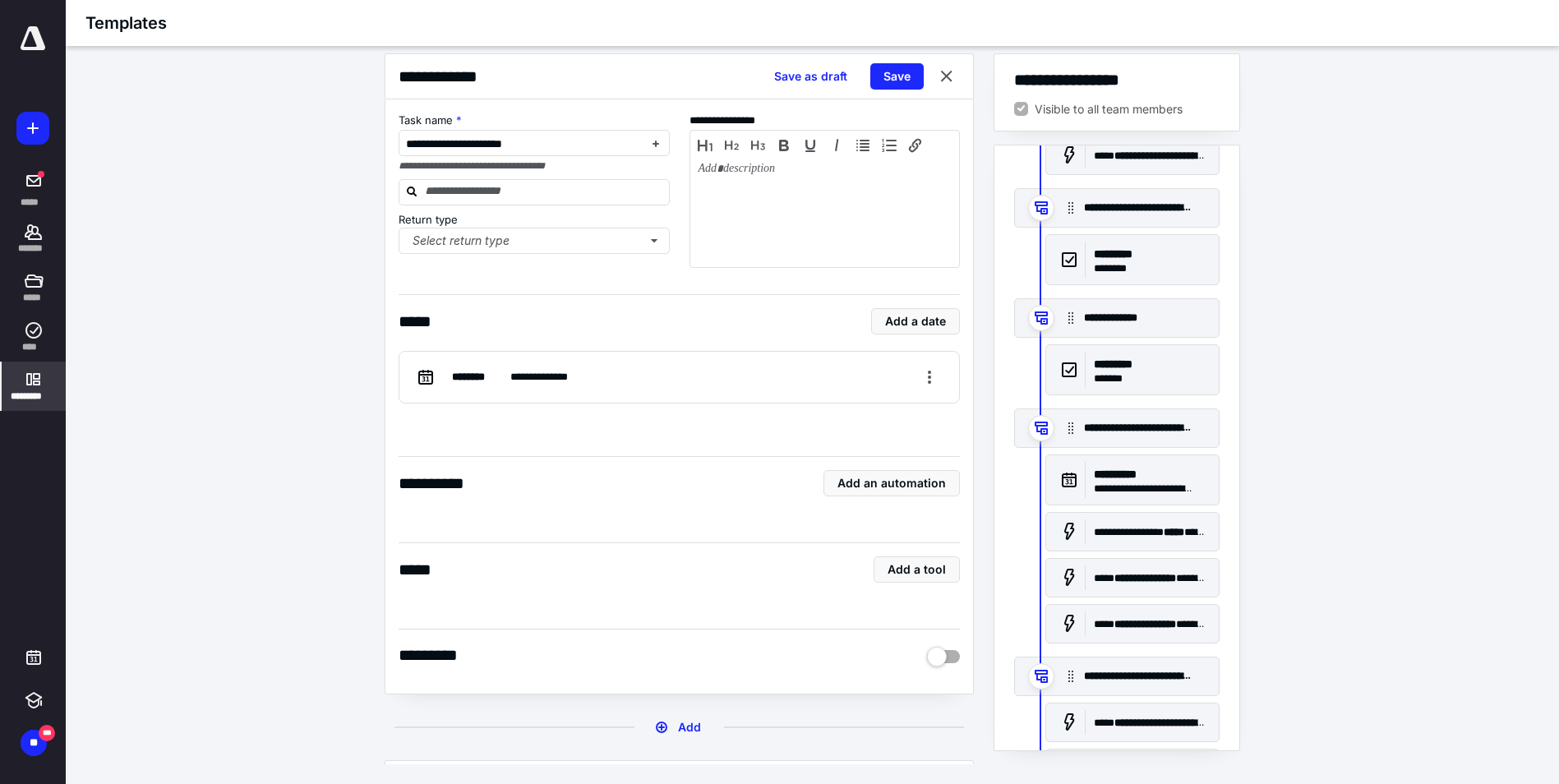 scroll, scrollTop: 383, scrollLeft: 0, axis: vertical 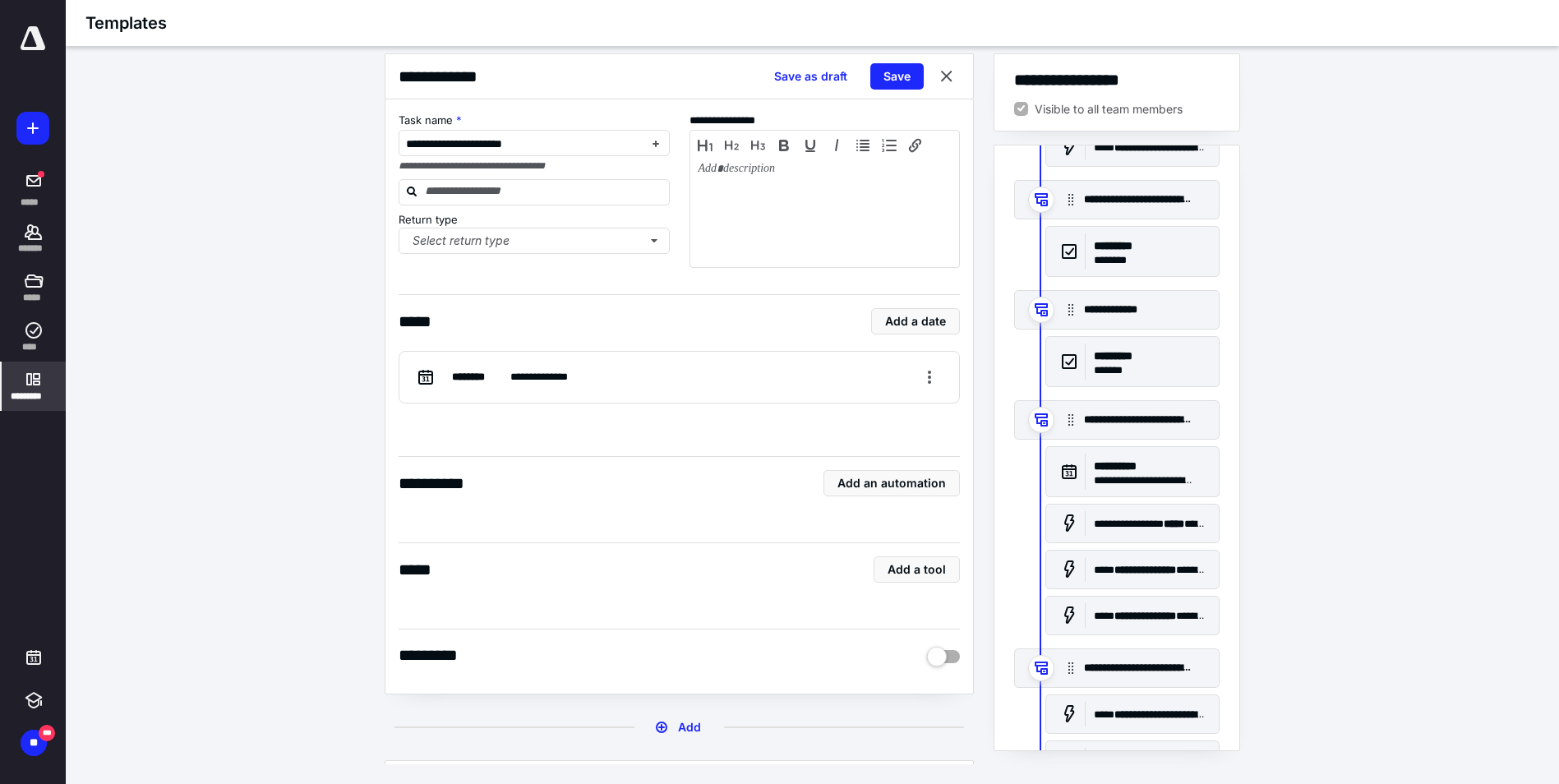 click on "*********" at bounding box center [1145, 356] 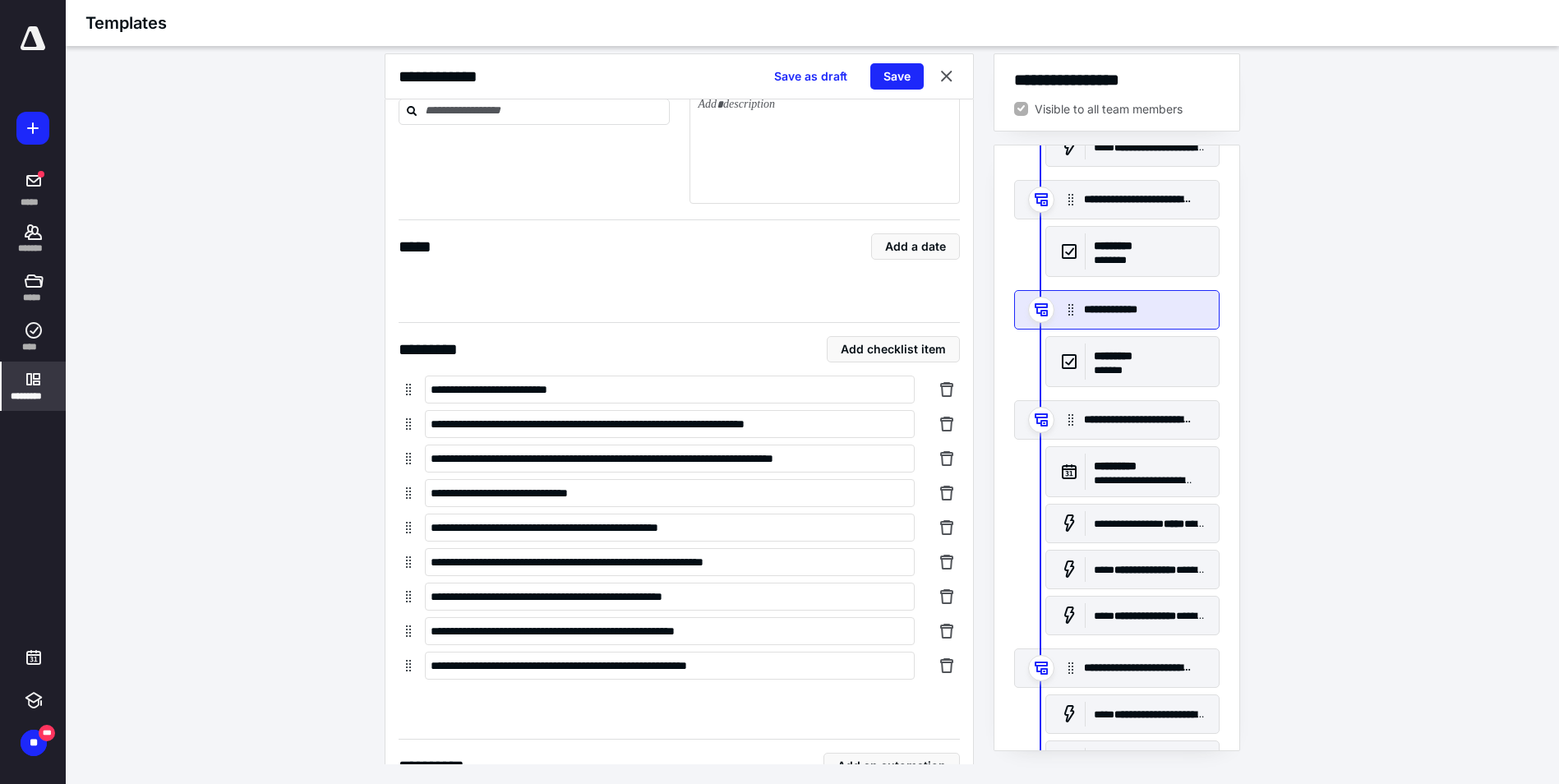 scroll, scrollTop: 4716, scrollLeft: 0, axis: vertical 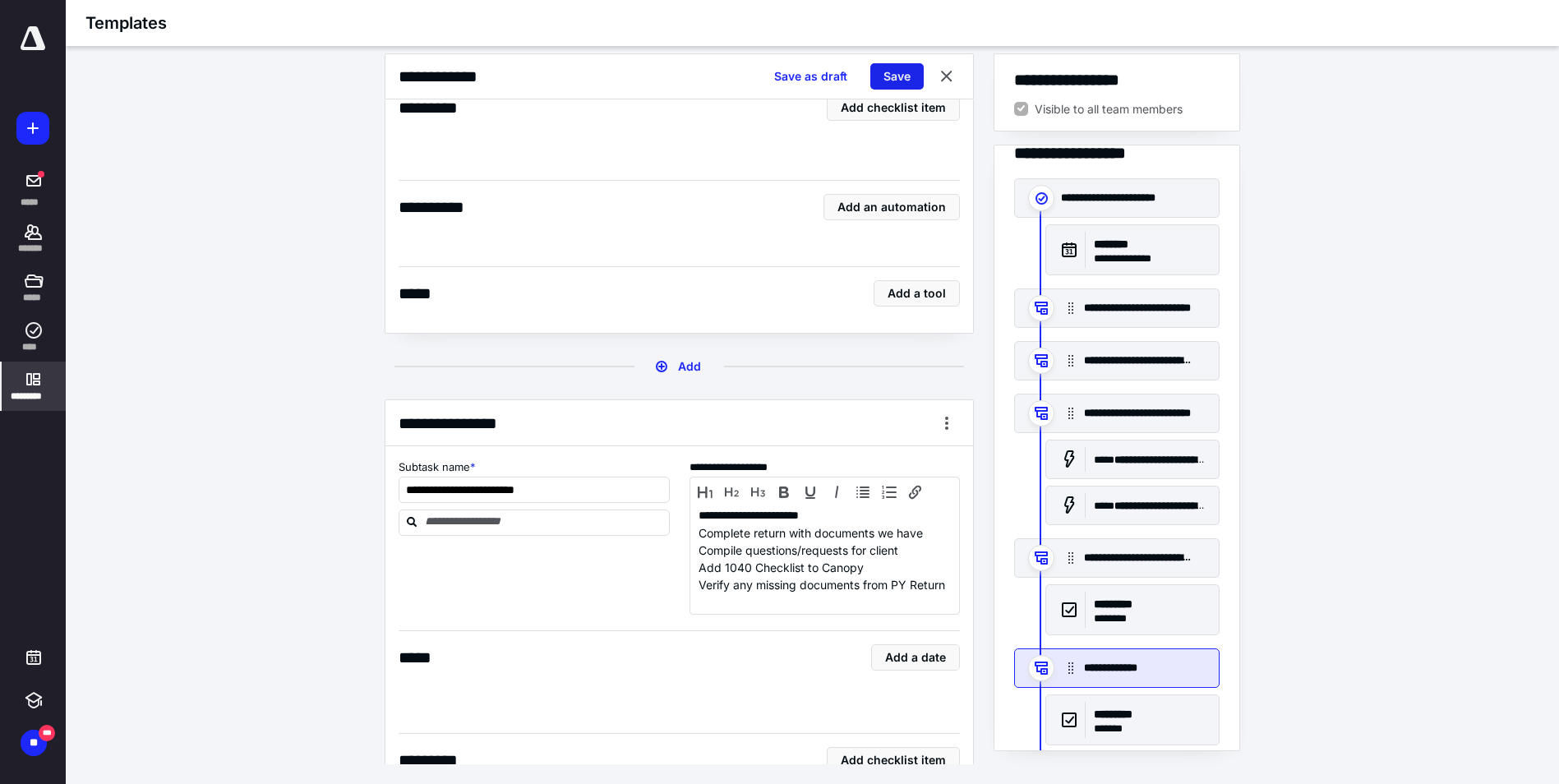 click on "Save" at bounding box center (897, 76) 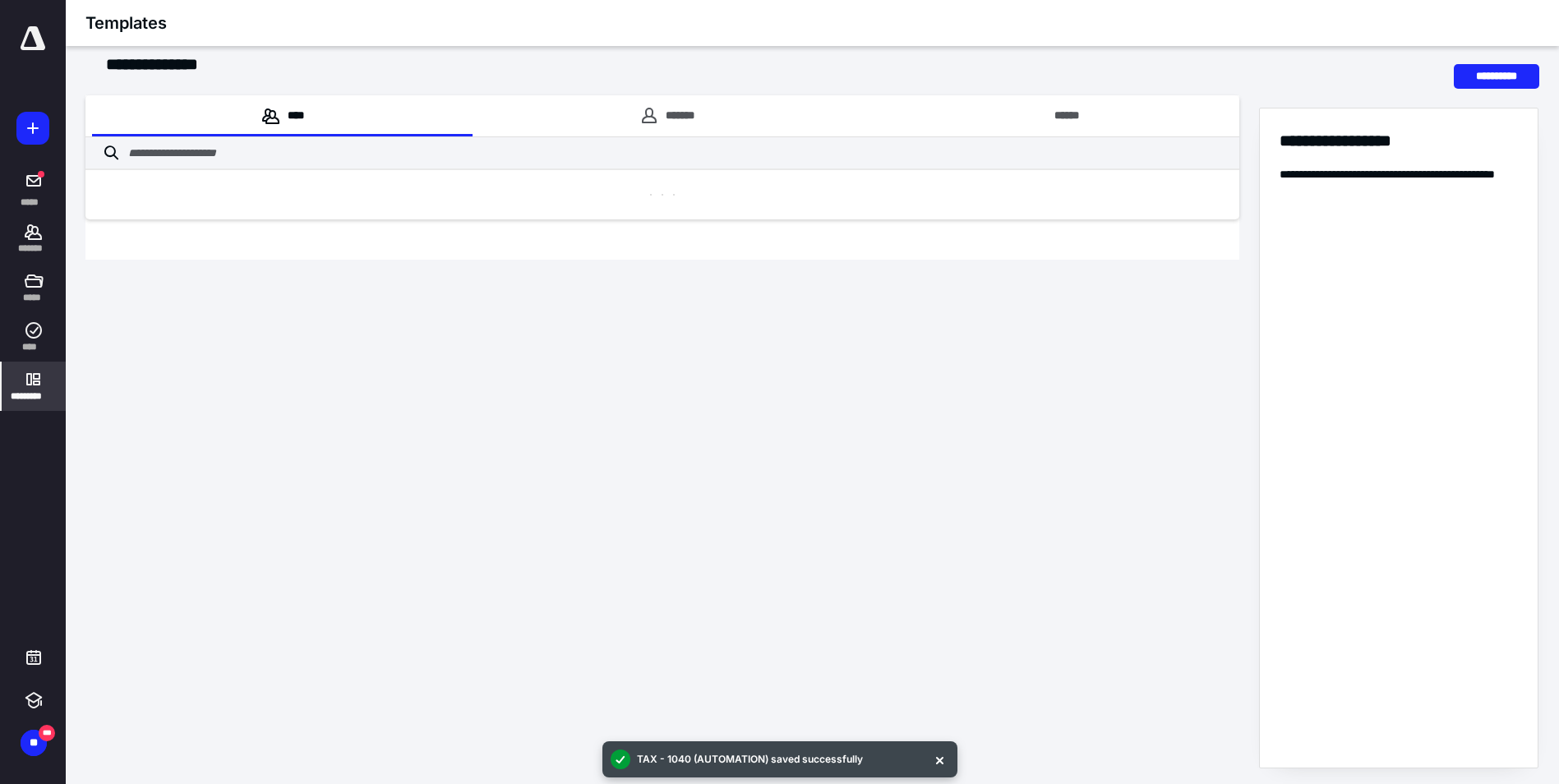 scroll, scrollTop: 0, scrollLeft: 0, axis: both 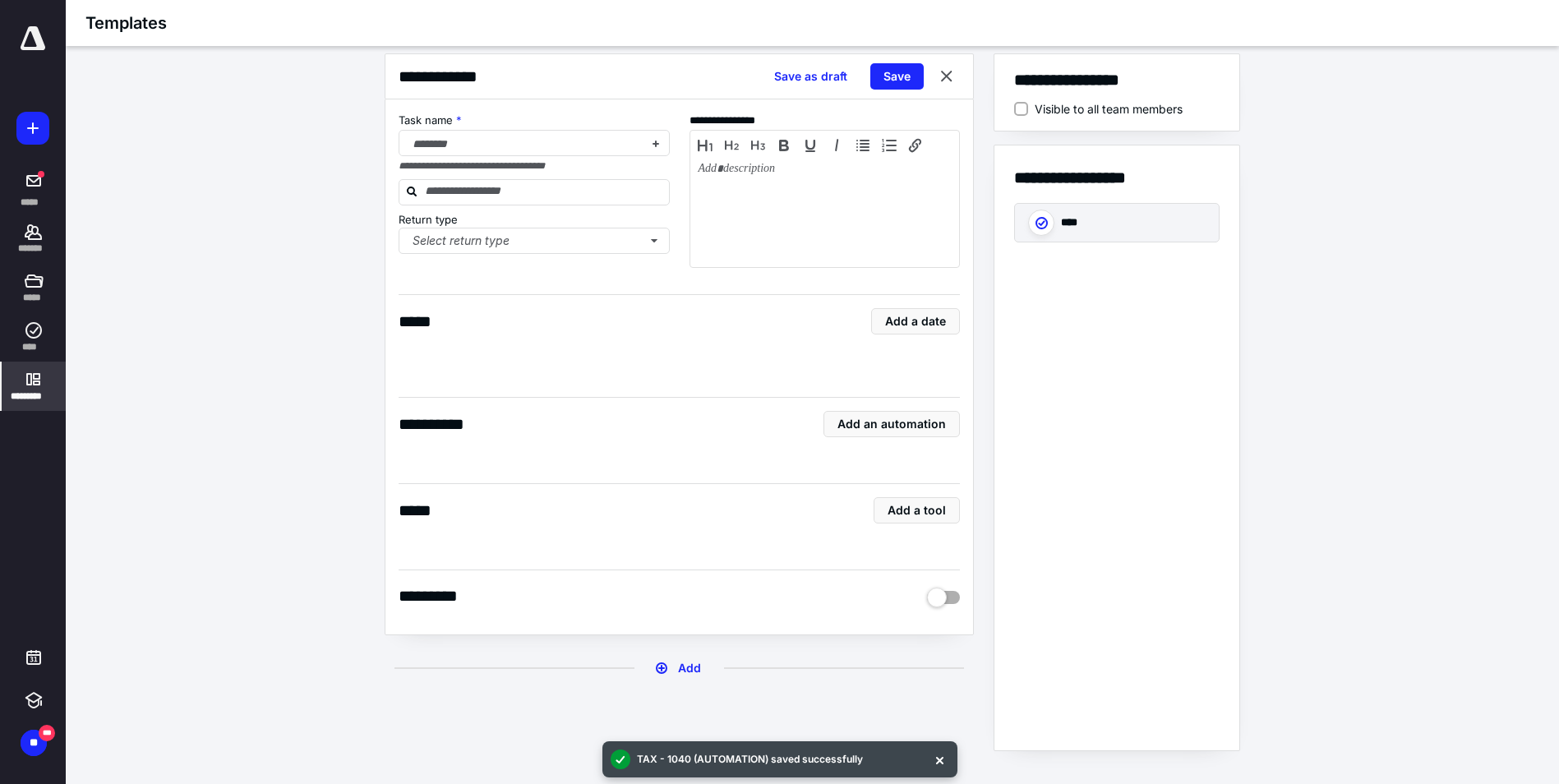 checkbox on "true" 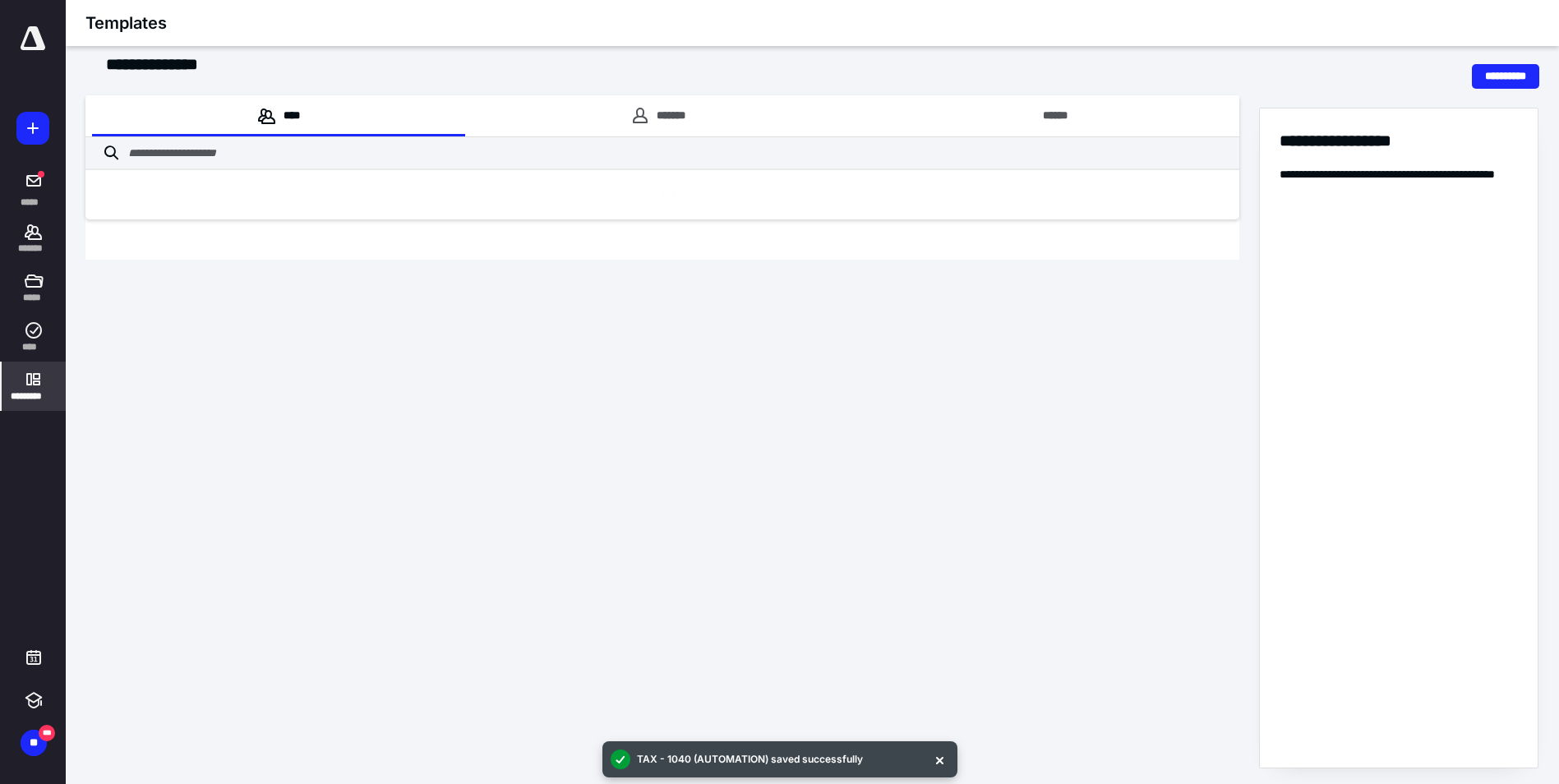 scroll, scrollTop: 0, scrollLeft: 0, axis: both 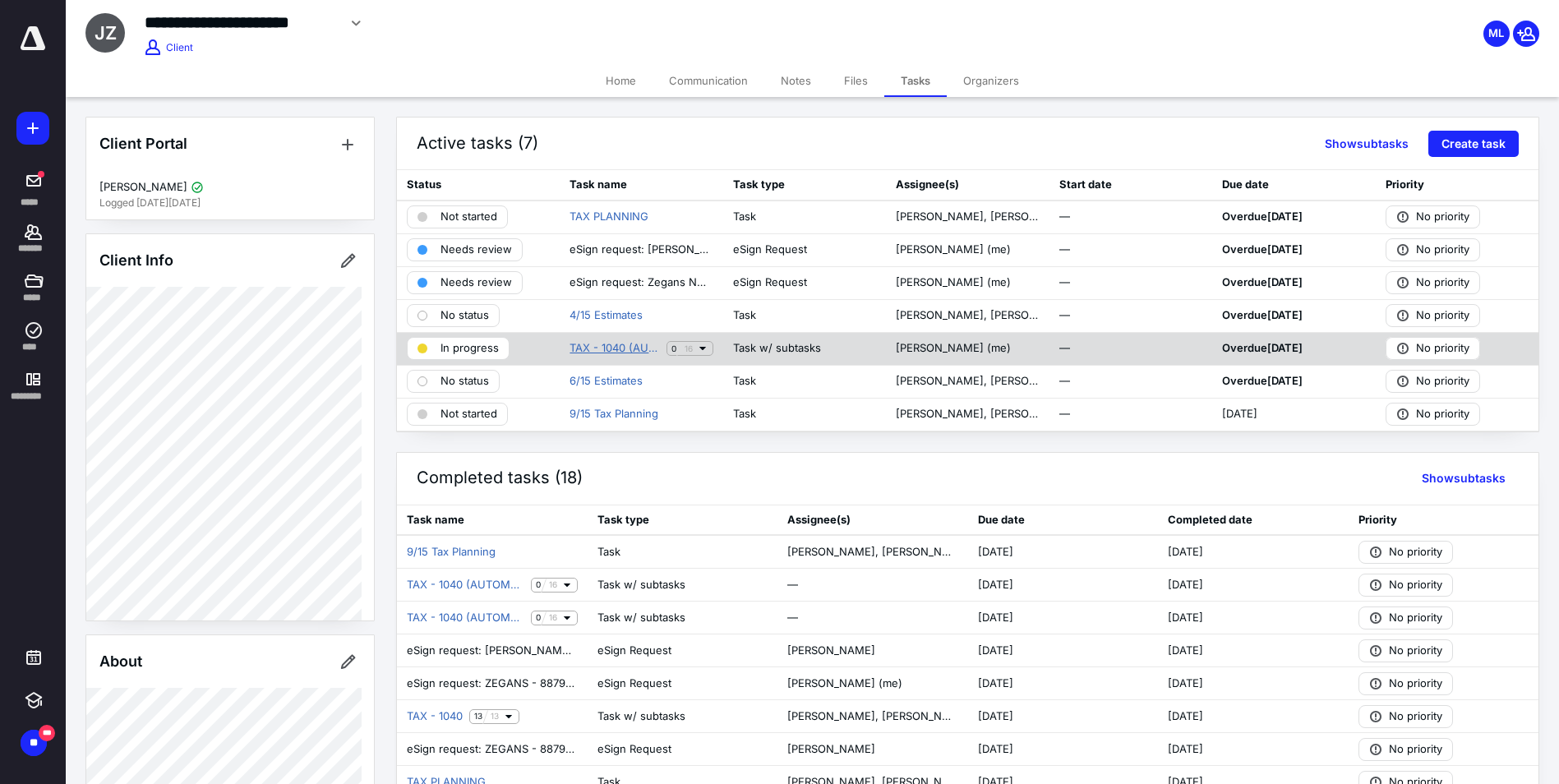 click on "TAX - 1040 (AUTOMATION)" at bounding box center (614, 348) 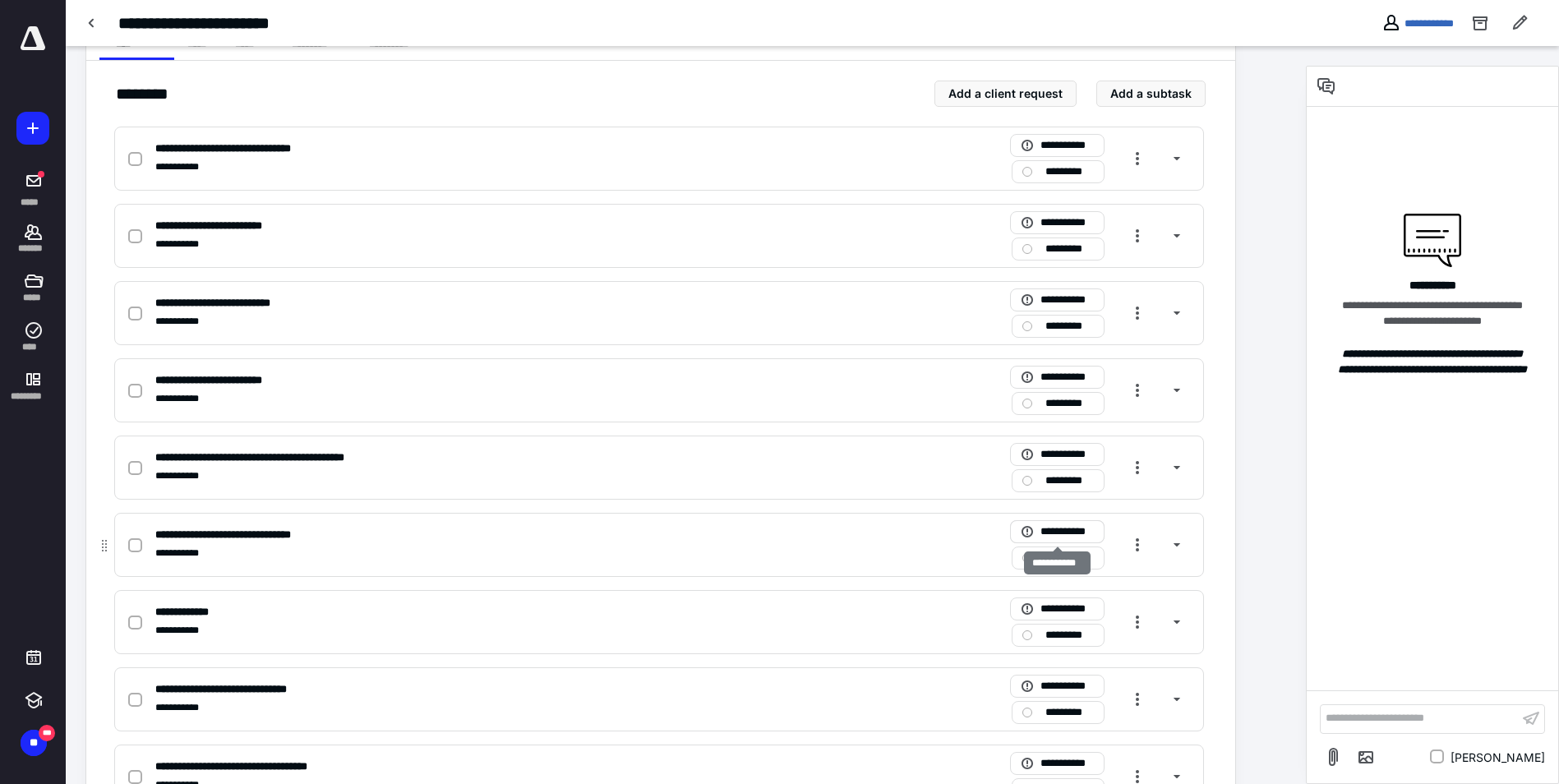 scroll, scrollTop: 352, scrollLeft: 0, axis: vertical 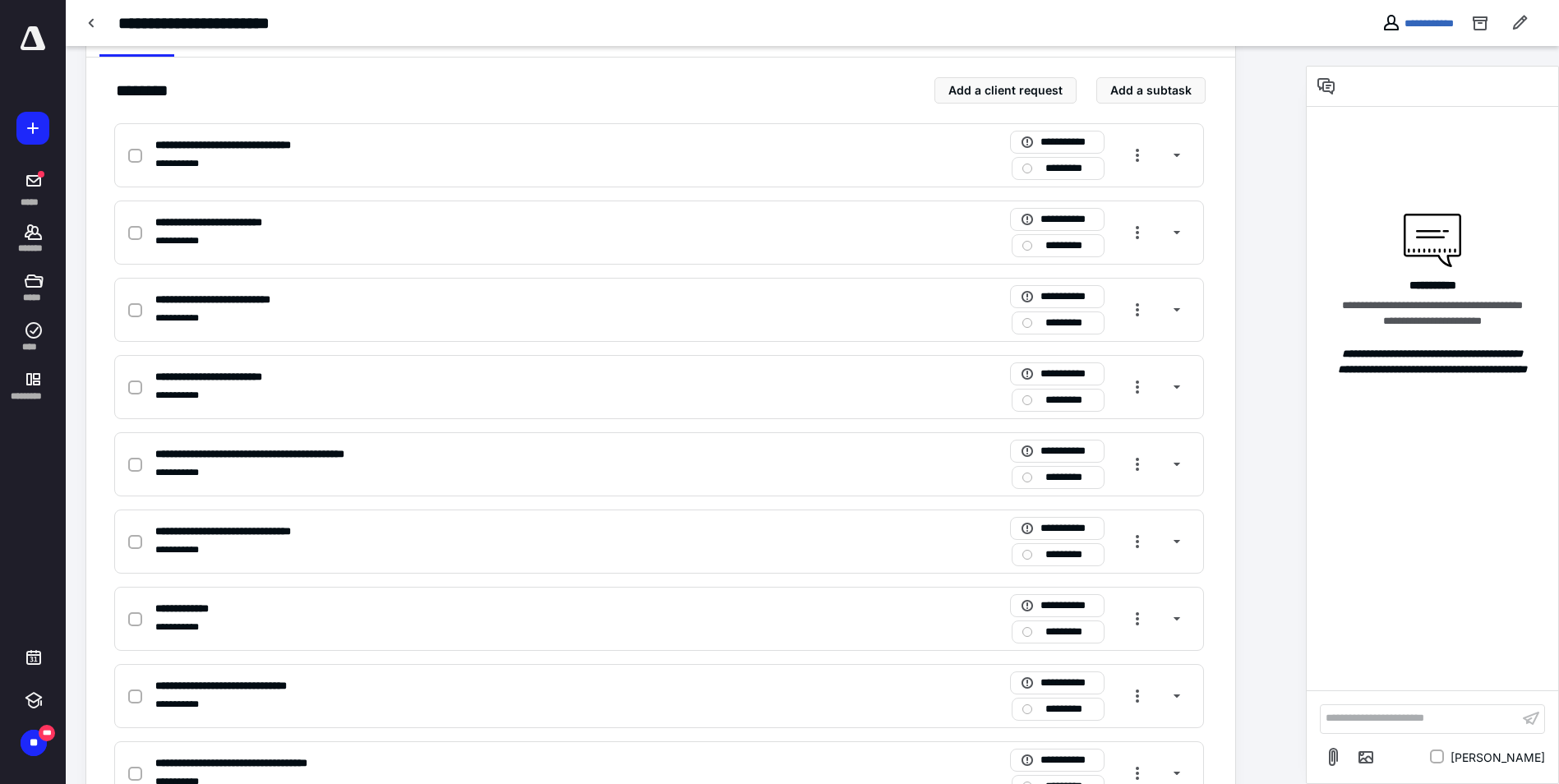 click on "**********" at bounding box center [1419, 718] 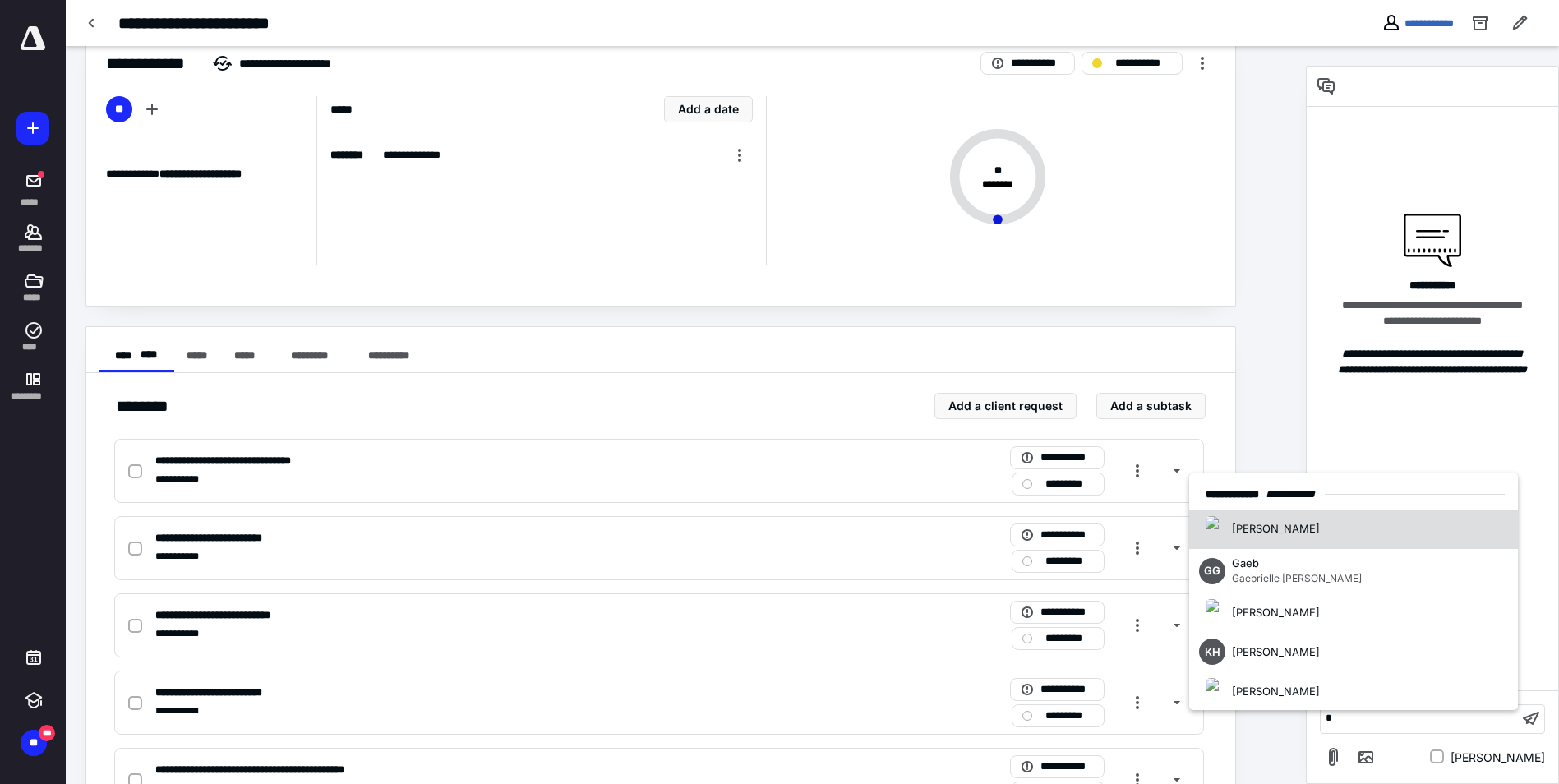 type 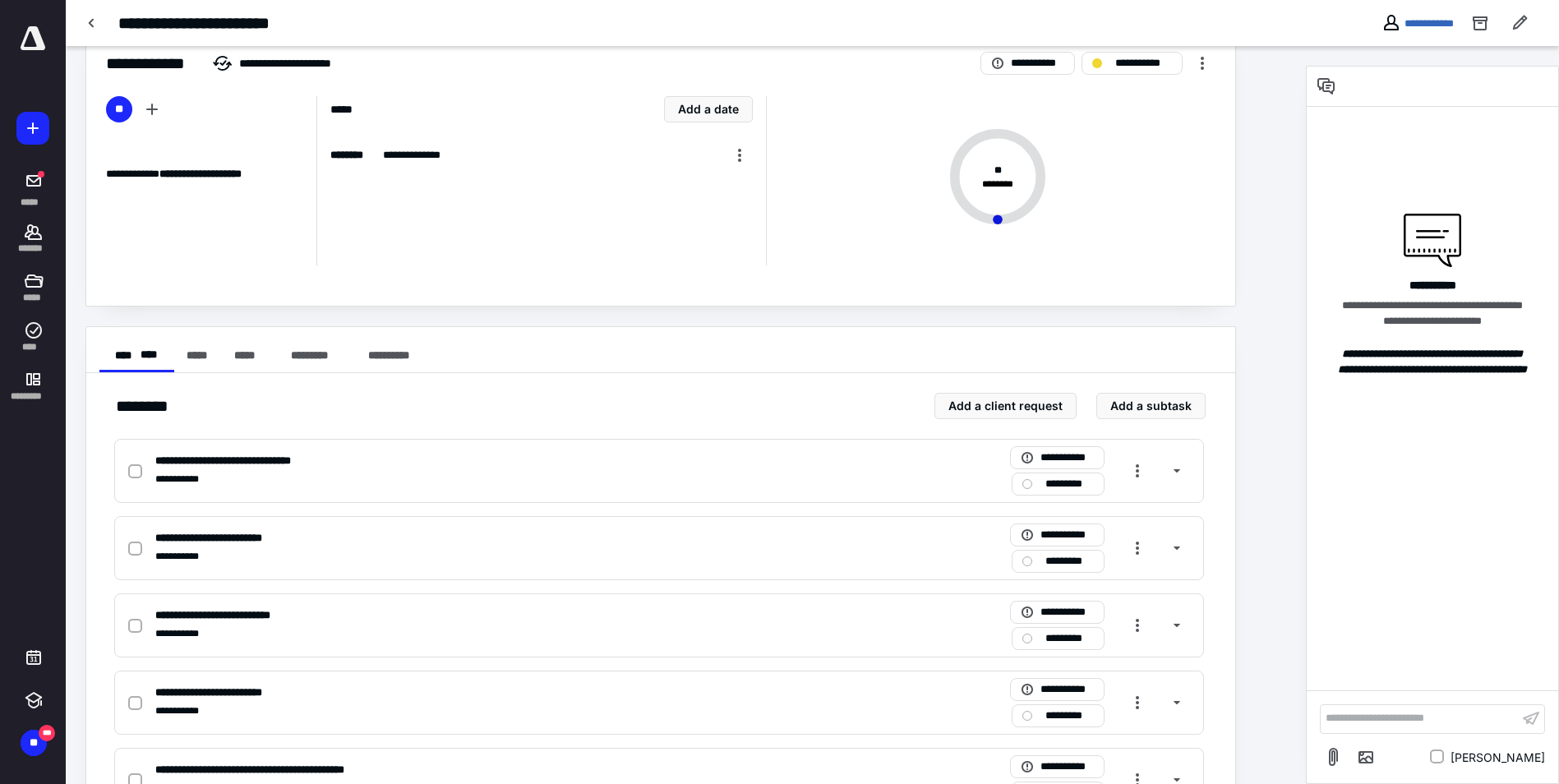 scroll, scrollTop: 0, scrollLeft: 0, axis: both 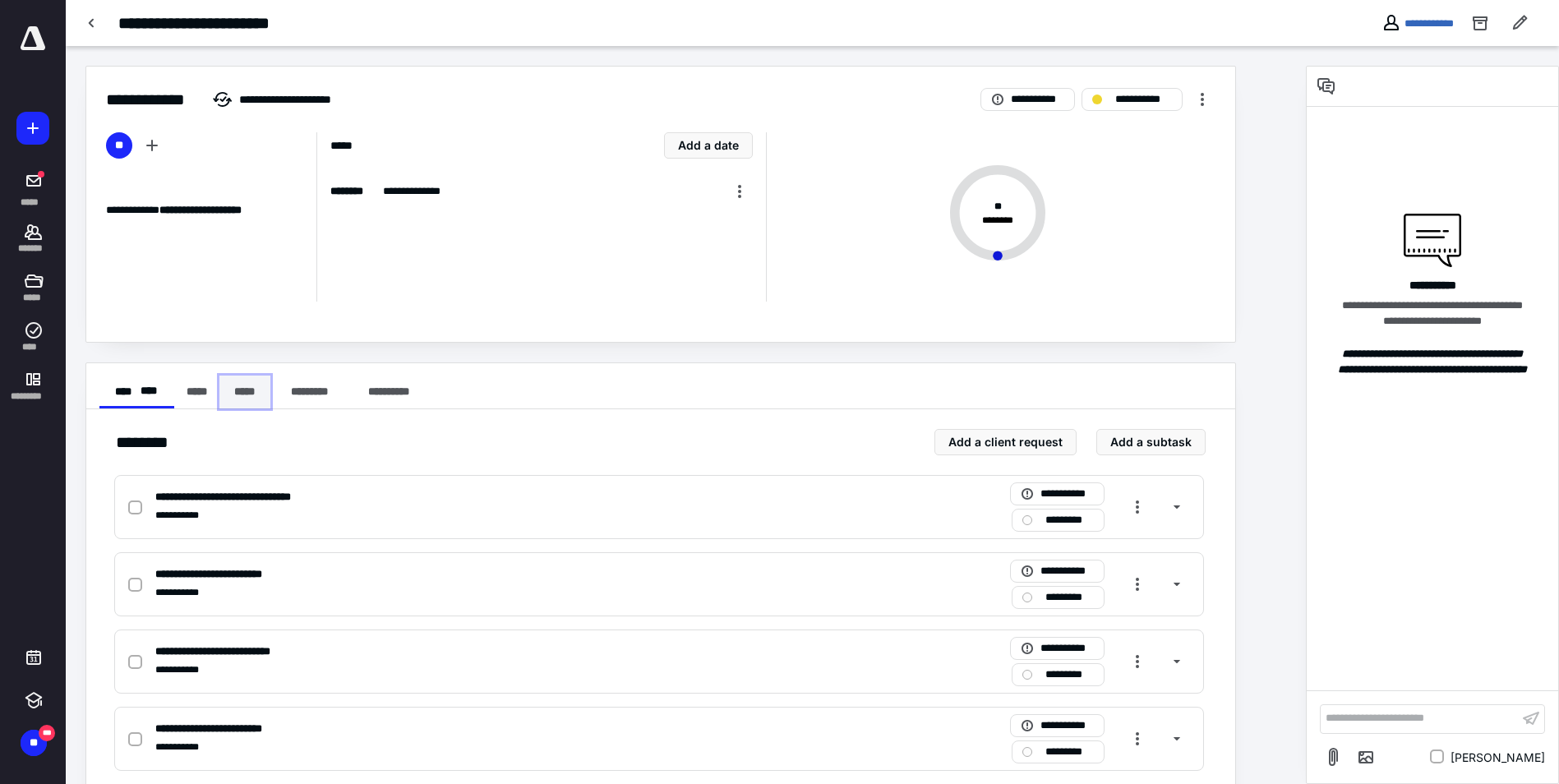 click on "*****" at bounding box center (245, 392) 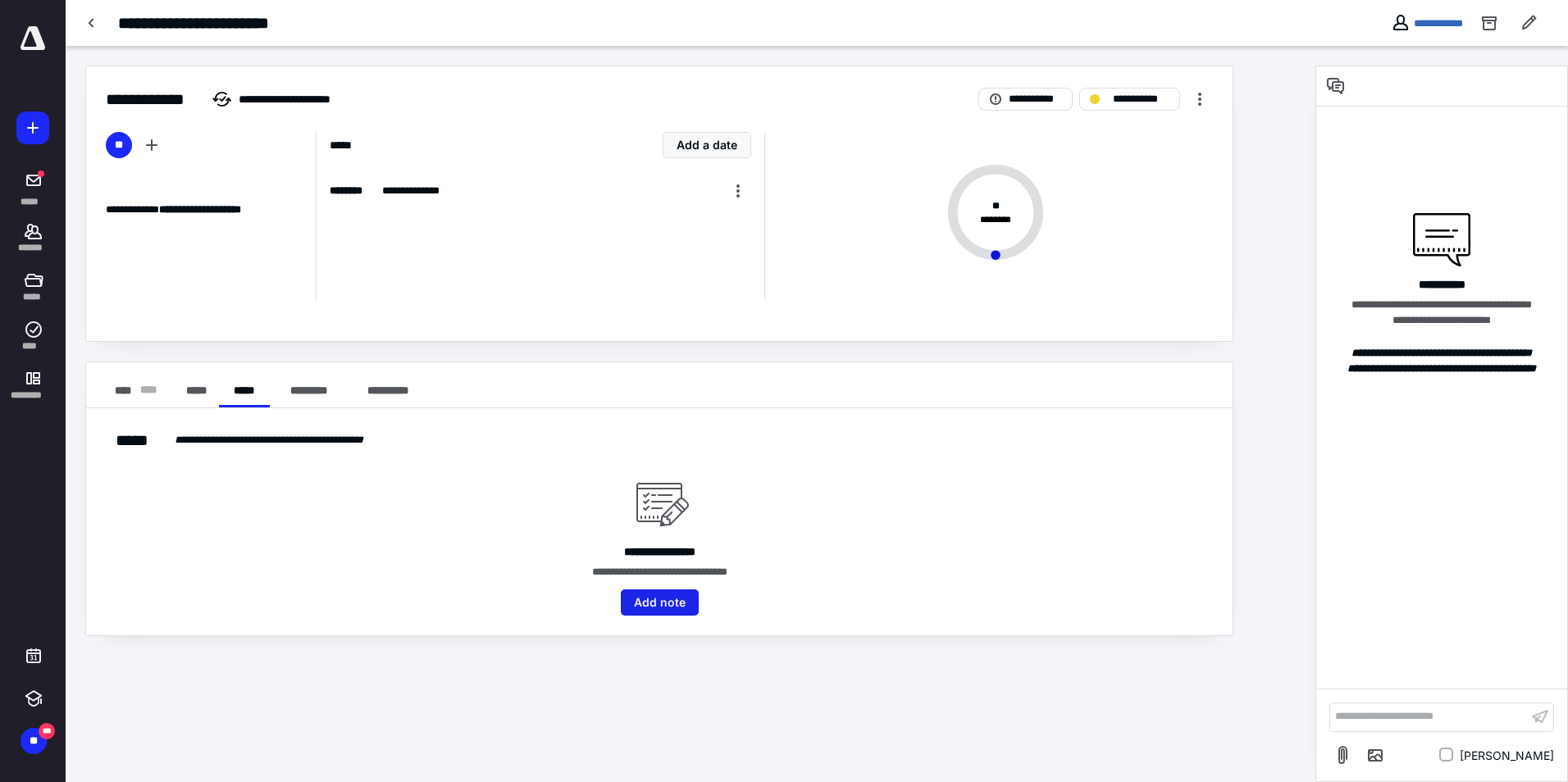 click on "Add note" at bounding box center (659, 602) 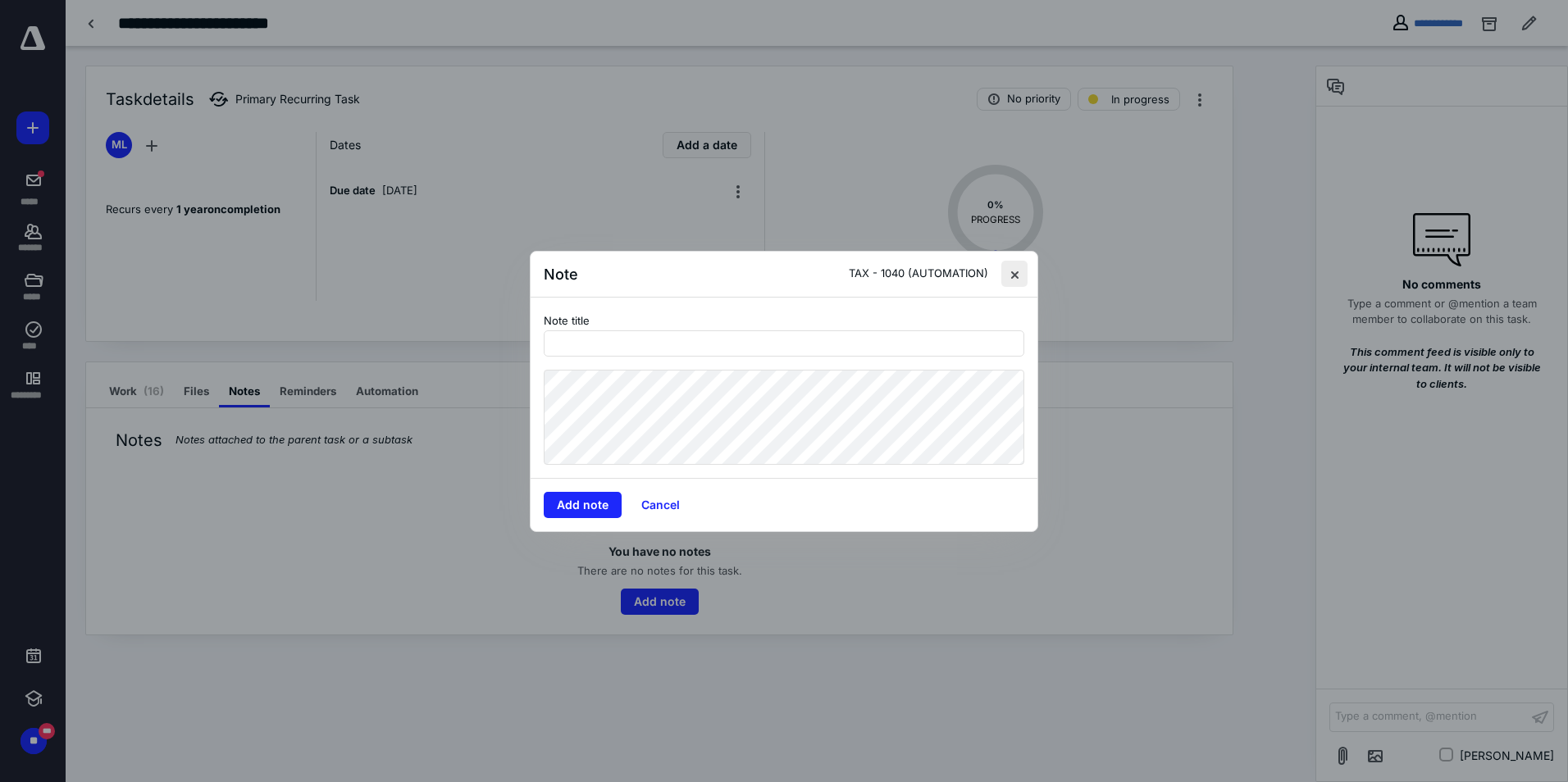 click at bounding box center (1014, 274) 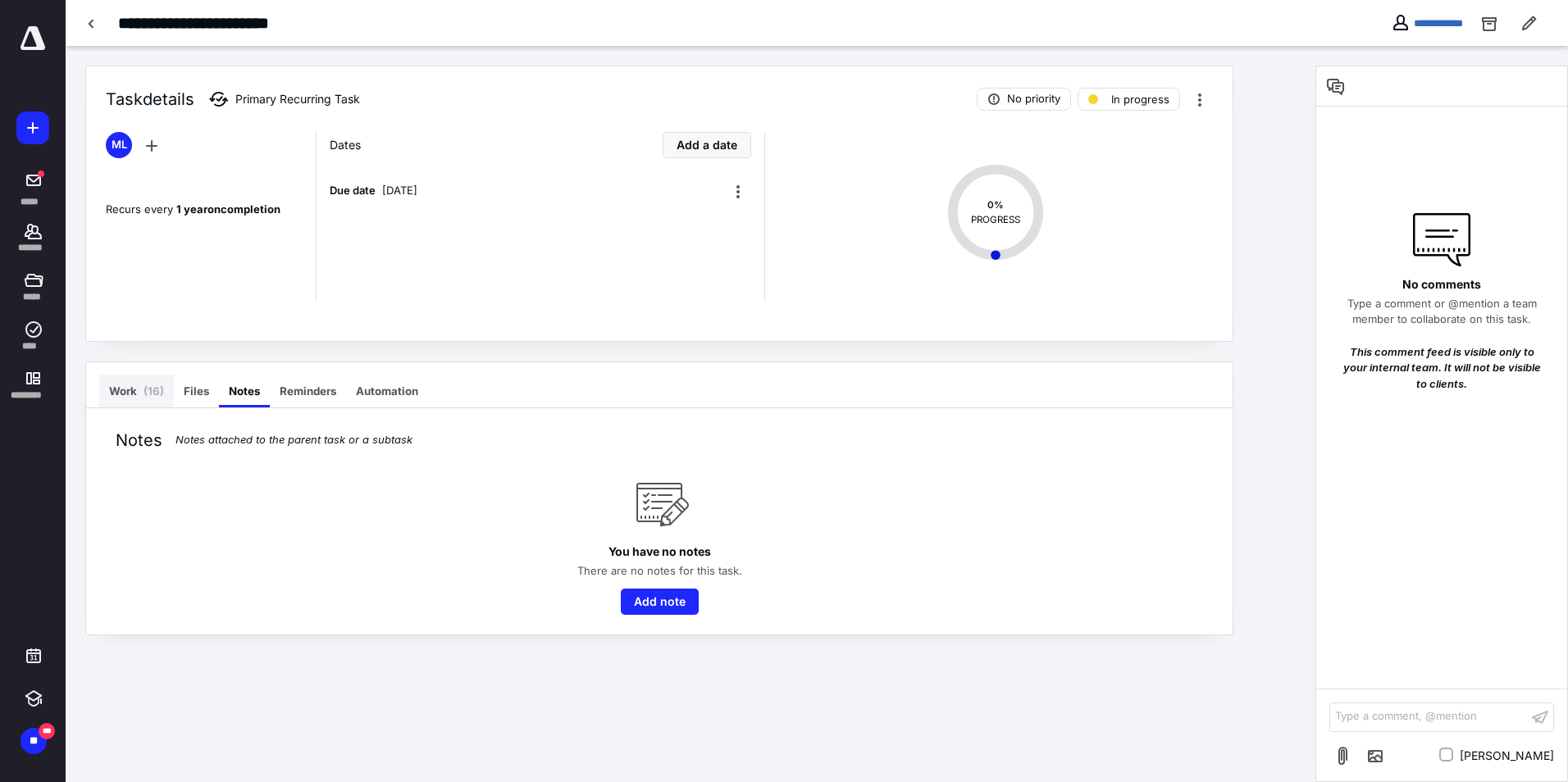 click on "Work ( 16 )" at bounding box center [136, 391] 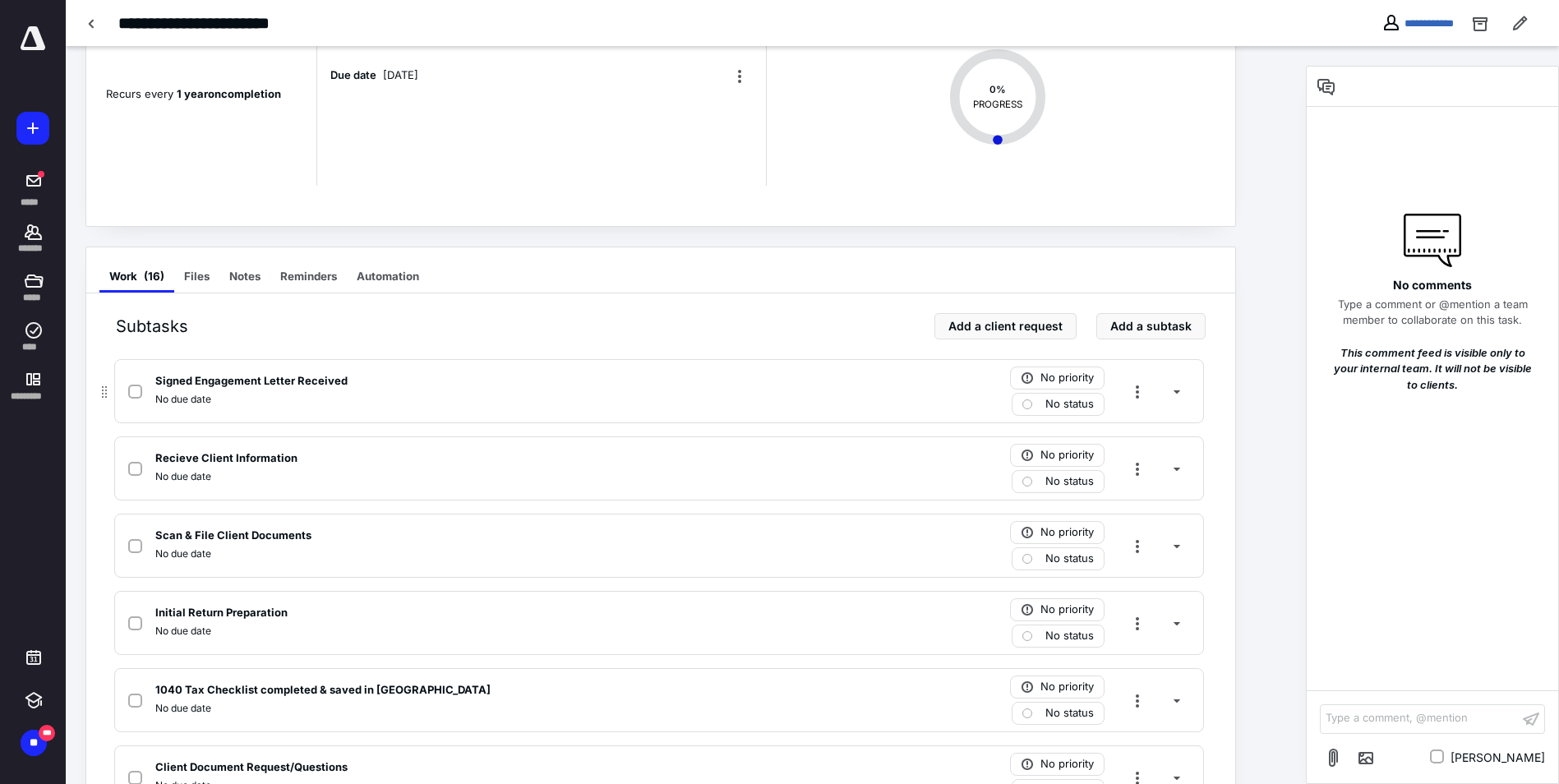 scroll, scrollTop: 118, scrollLeft: 0, axis: vertical 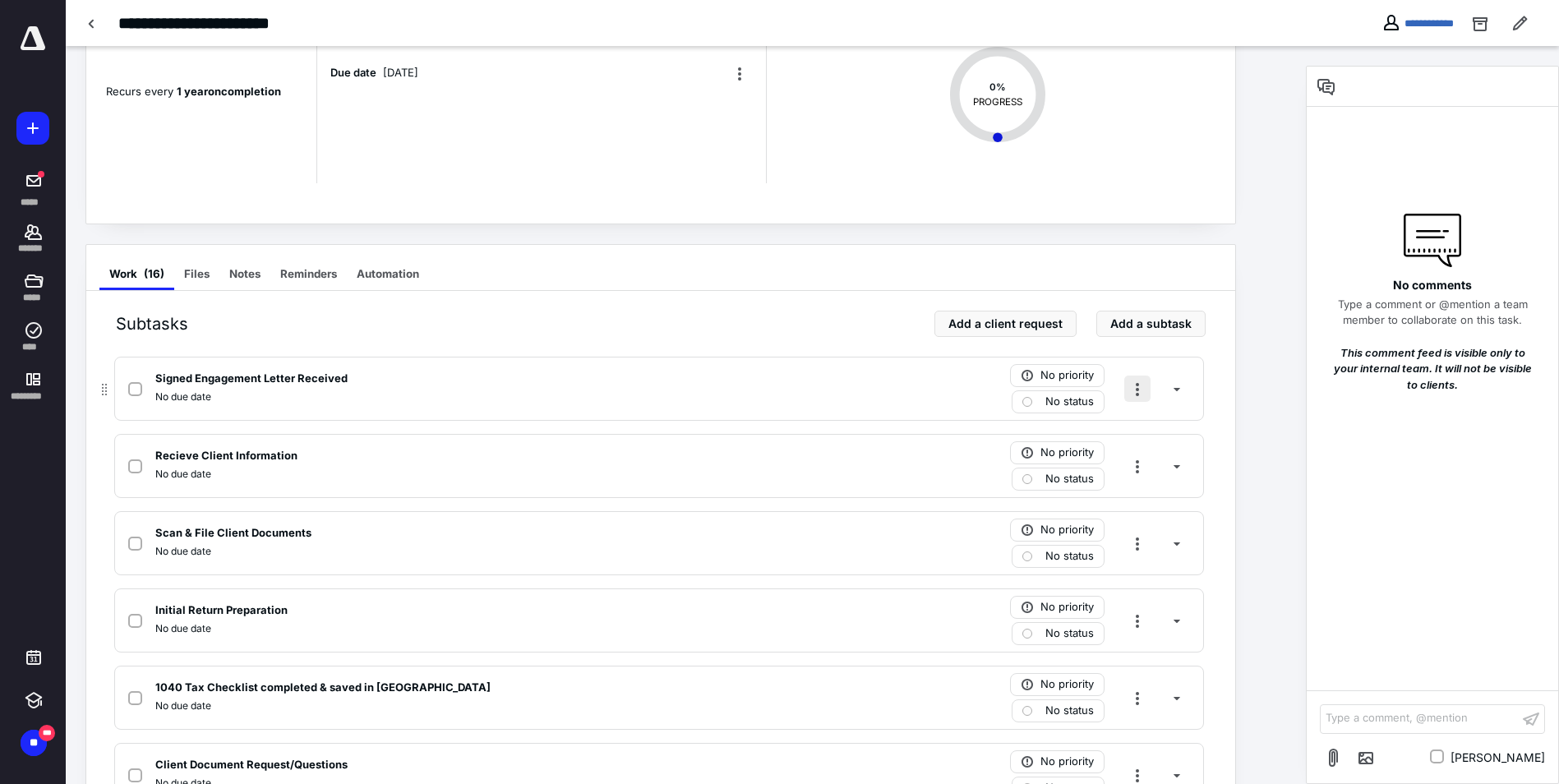 click at bounding box center [1137, 389] 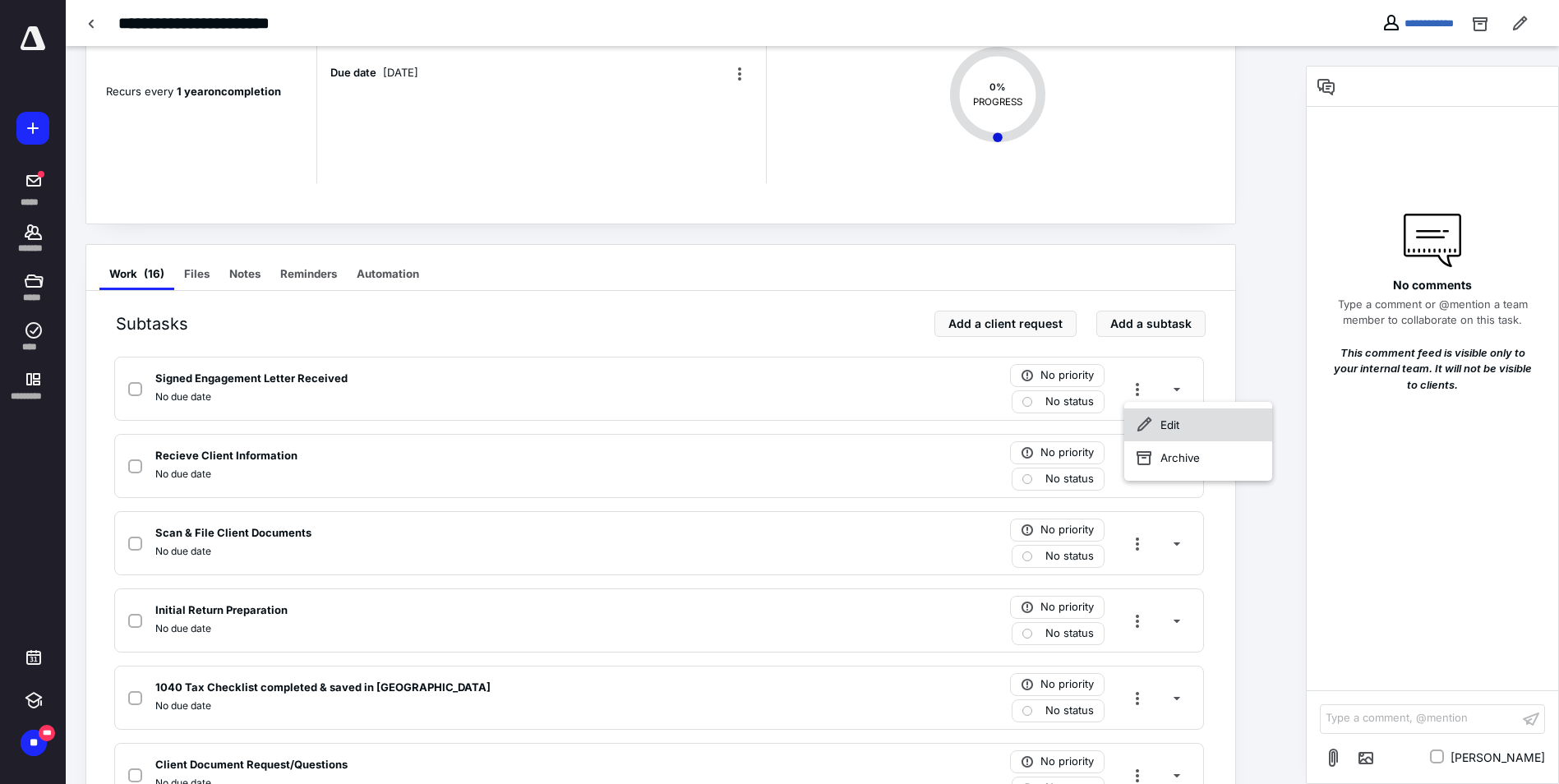 click on "Edit" at bounding box center [1198, 425] 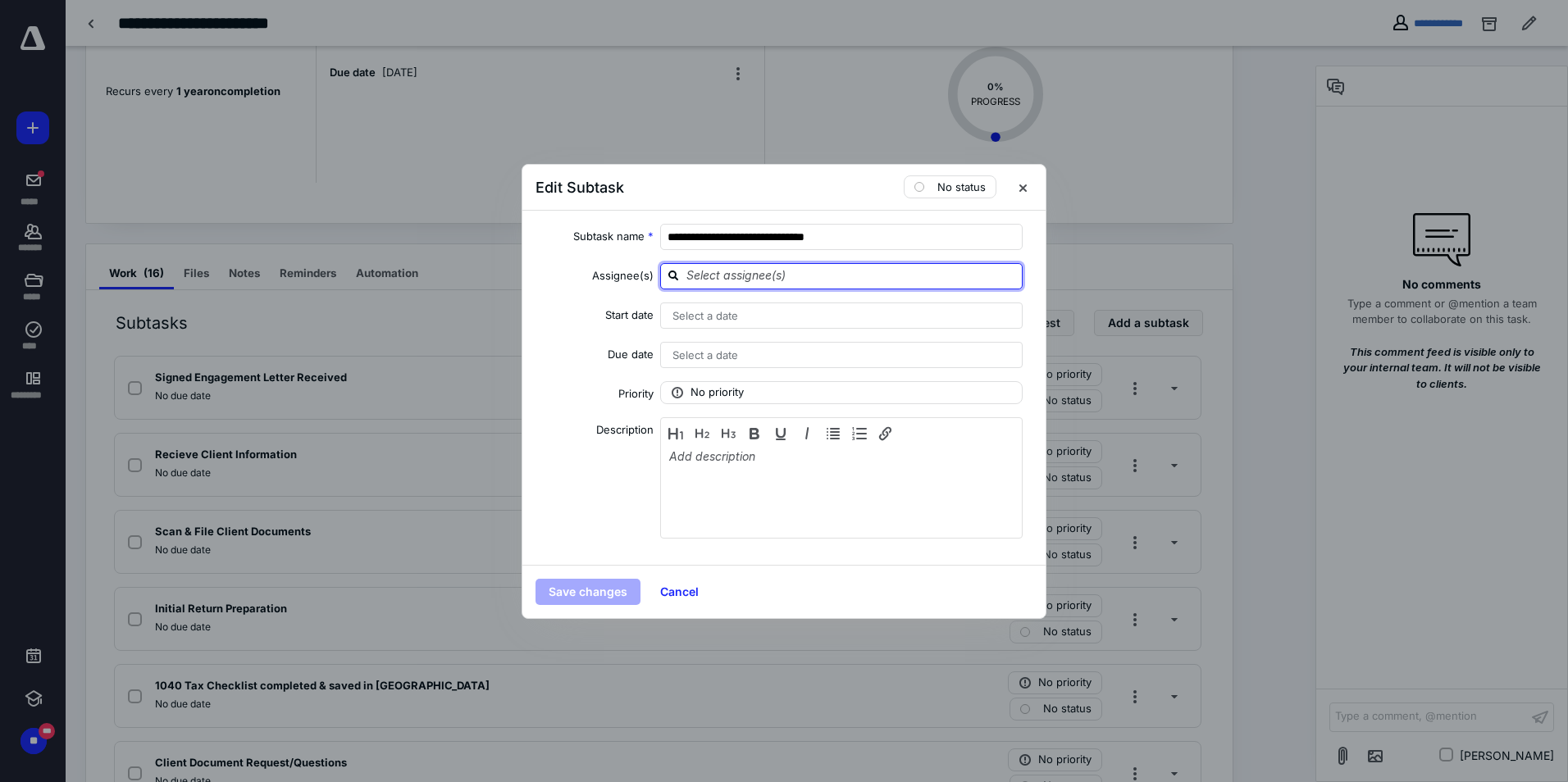 click at bounding box center (851, 275) 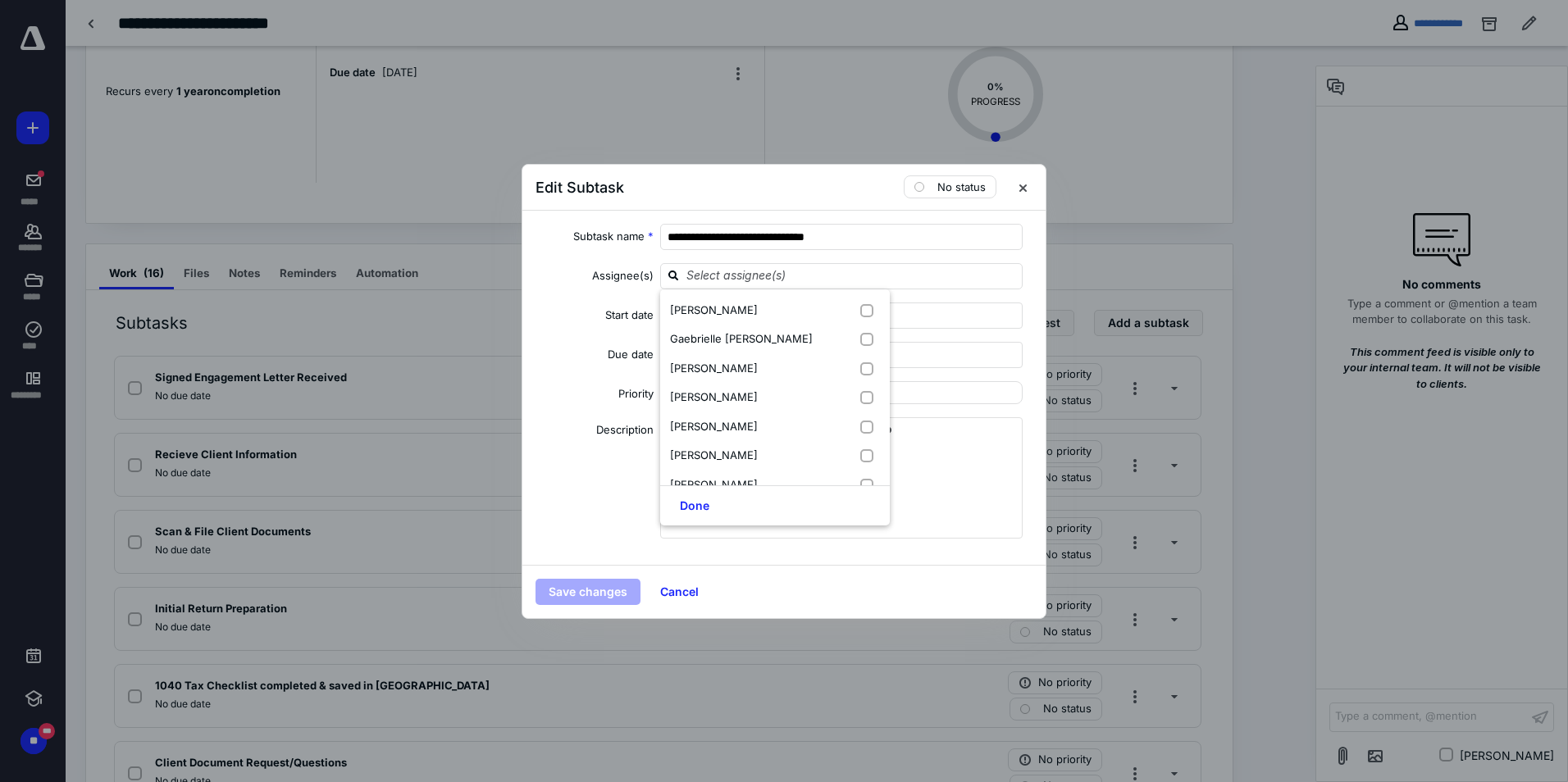 click on "**********" at bounding box center [784, 388] 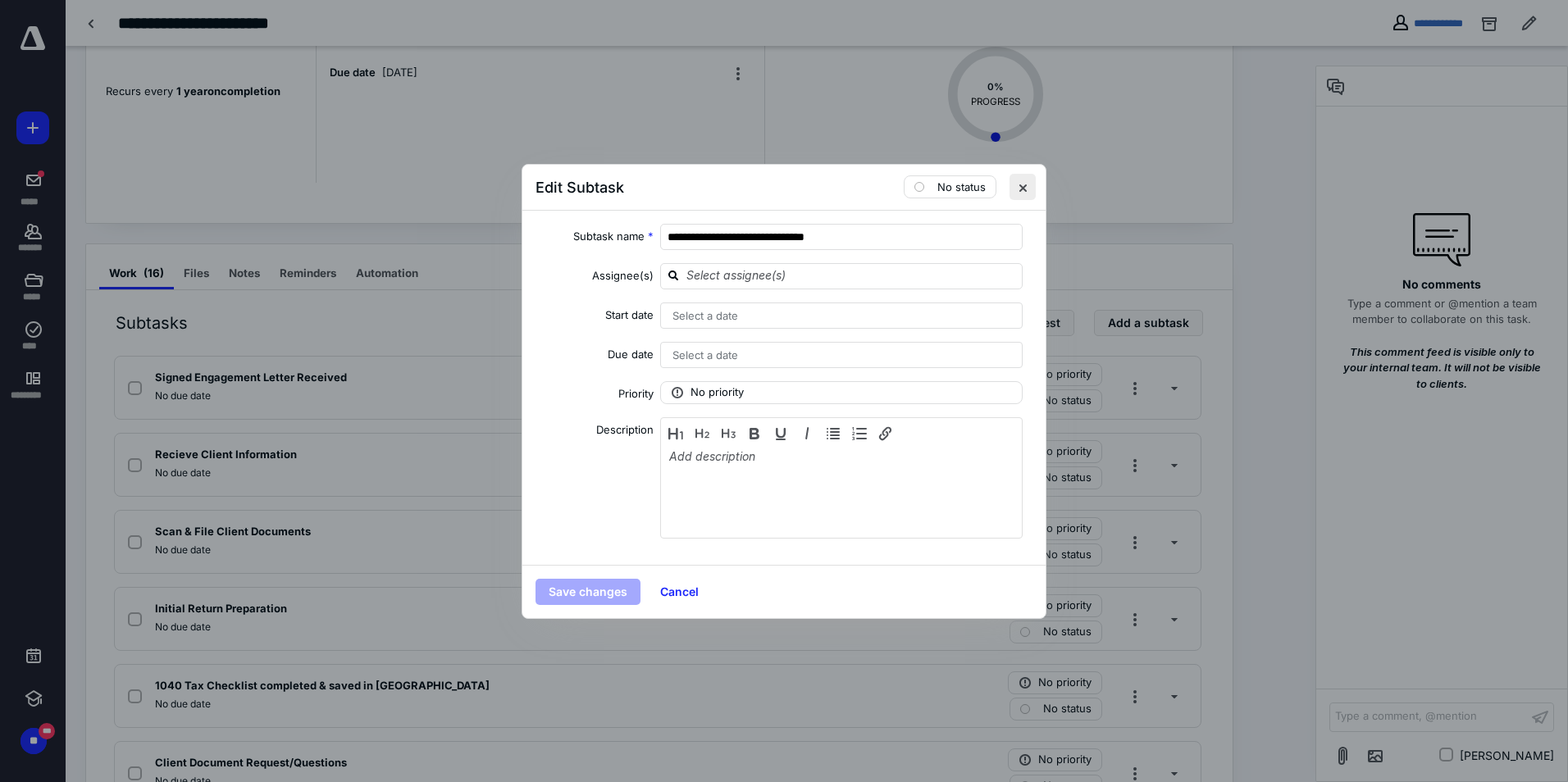 click at bounding box center (1023, 187) 